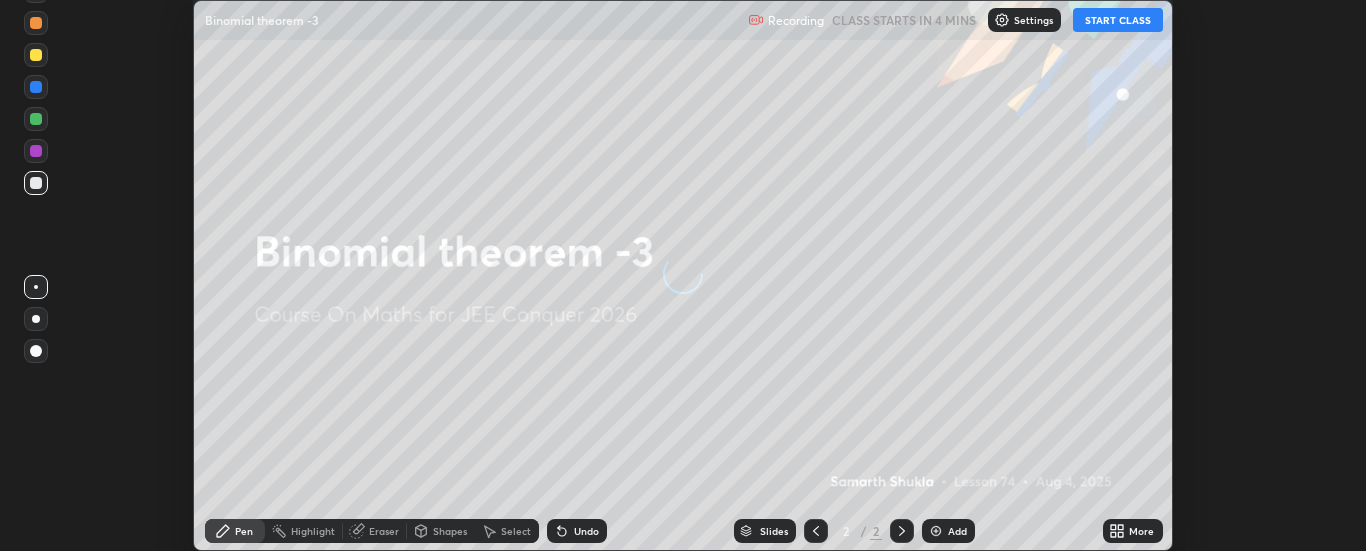 scroll, scrollTop: 0, scrollLeft: 0, axis: both 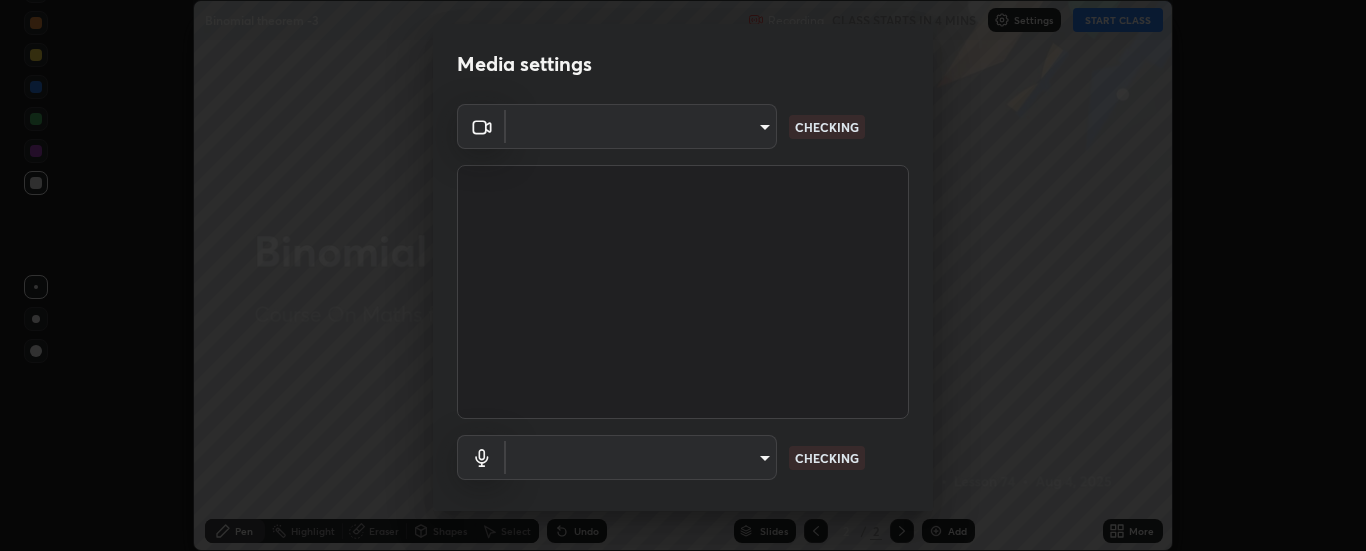 type on "6d3829c99f98afdfe7c29186be8927c2ef9ac3e8f7233b1026567672352cba5b" 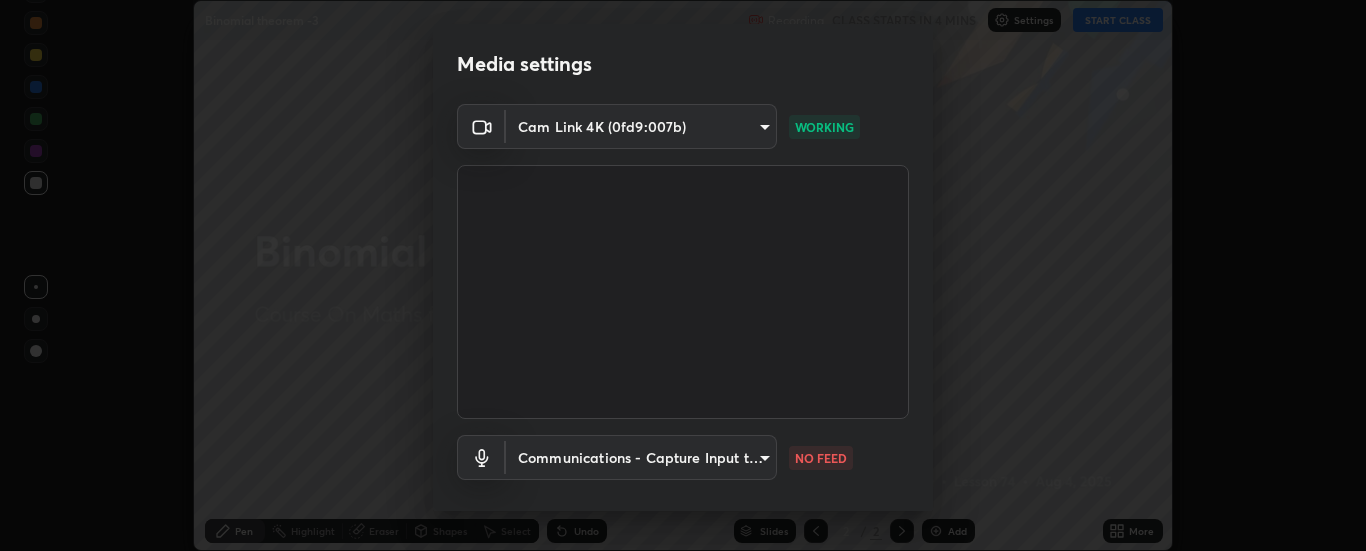 scroll, scrollTop: 105, scrollLeft: 0, axis: vertical 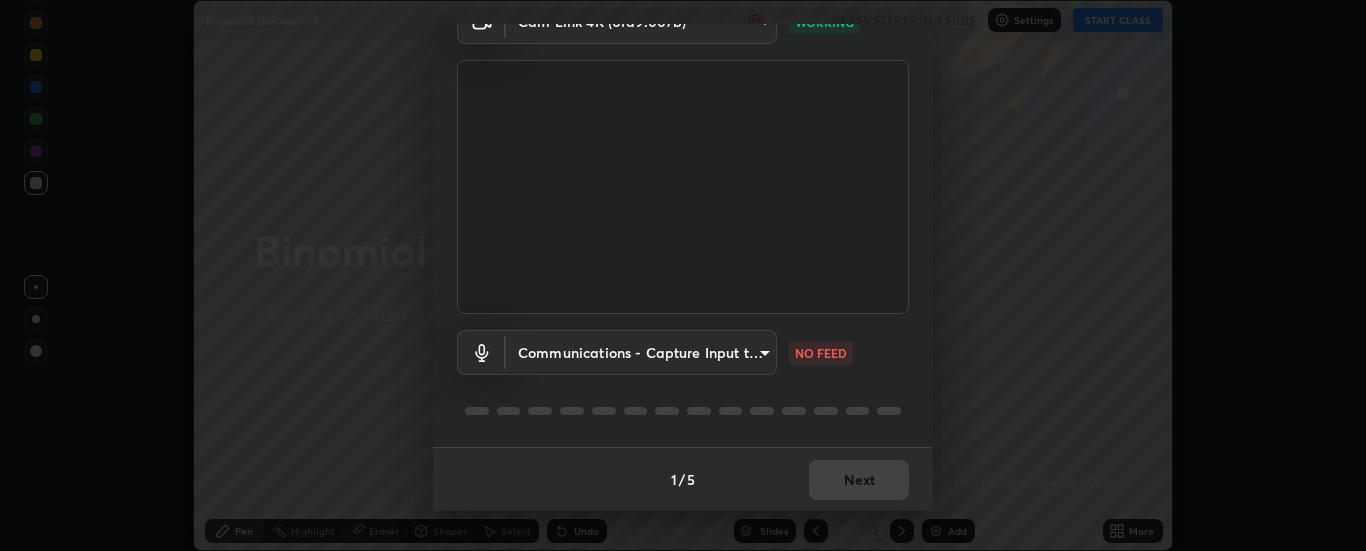 click on "Erase all Binomial theorem -3 Recording CLASS STARTS IN 4 MINS Settings START CLASS Setting up your live class Binomial theorem -3 • L74 of Course On Maths for JEE Conquer 2026 Samarth Shukla Pen Highlight Eraser Shapes Select Undo Slides 2 / 2 Add More No doubts shared Encourage your learners to ask a doubt for better clarity Report an issue Reason for reporting Buffering Chat not working Audio - Video sync issue Educator video quality low ​ Attach an image Report Media settings Cam Link 4K (0fd9:007b) 6d3829c99f98afdfe7c29186be8927c2ef9ac3e8f7233b1026567672352cba5b WORKING Communications - Capture Input terminal (Digital Array MIC) communications NO FEED 1 / 5 Next" at bounding box center (683, 275) 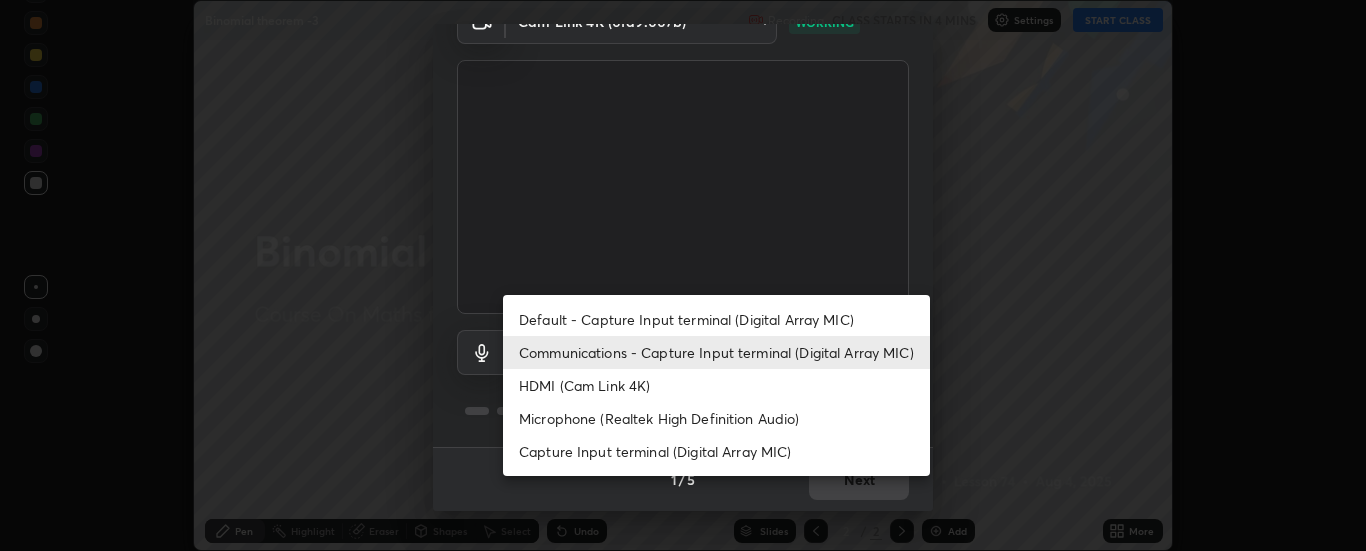 click on "Default - Capture Input terminal (Digital Array MIC)" at bounding box center (716, 319) 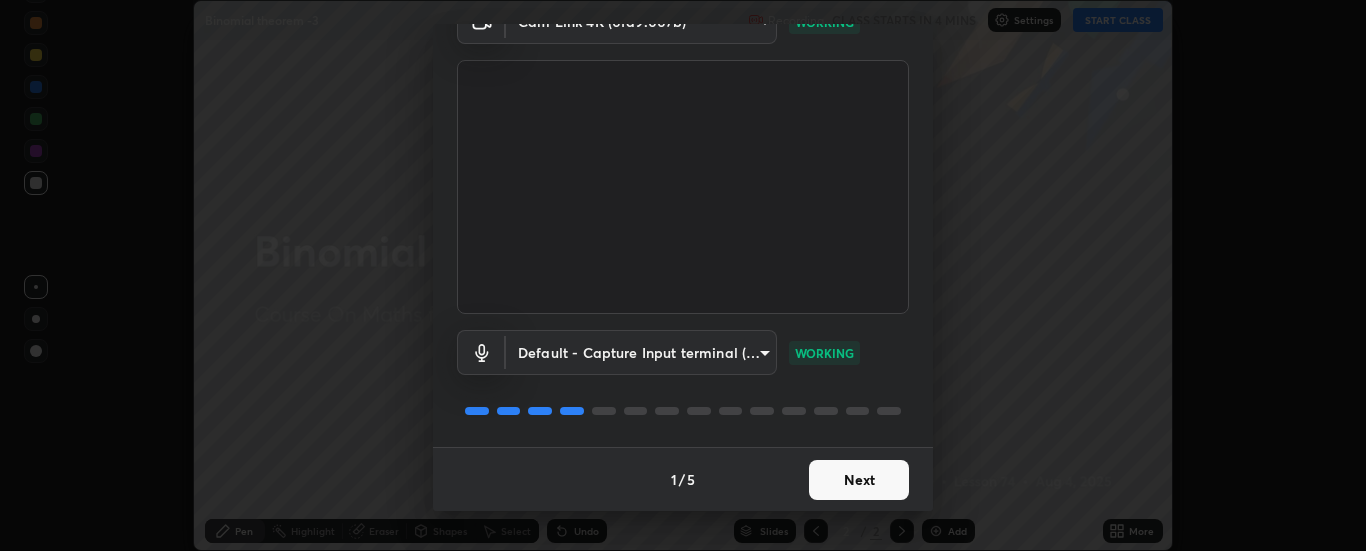 click on "Next" at bounding box center (859, 480) 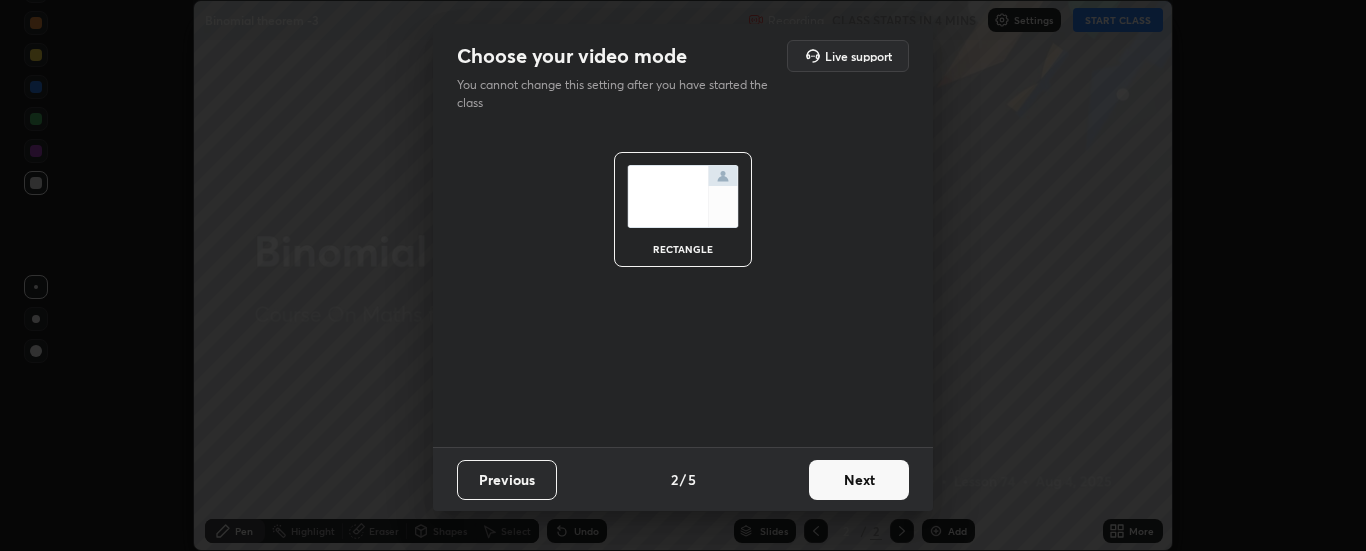 click on "Next" at bounding box center (859, 480) 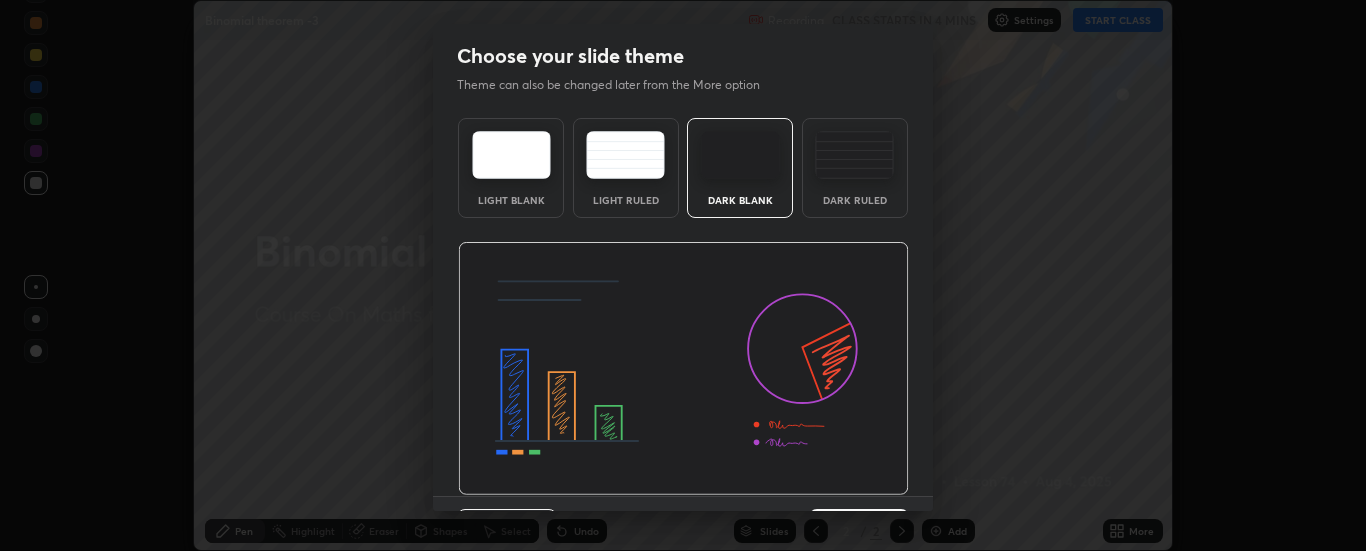 scroll, scrollTop: 20, scrollLeft: 0, axis: vertical 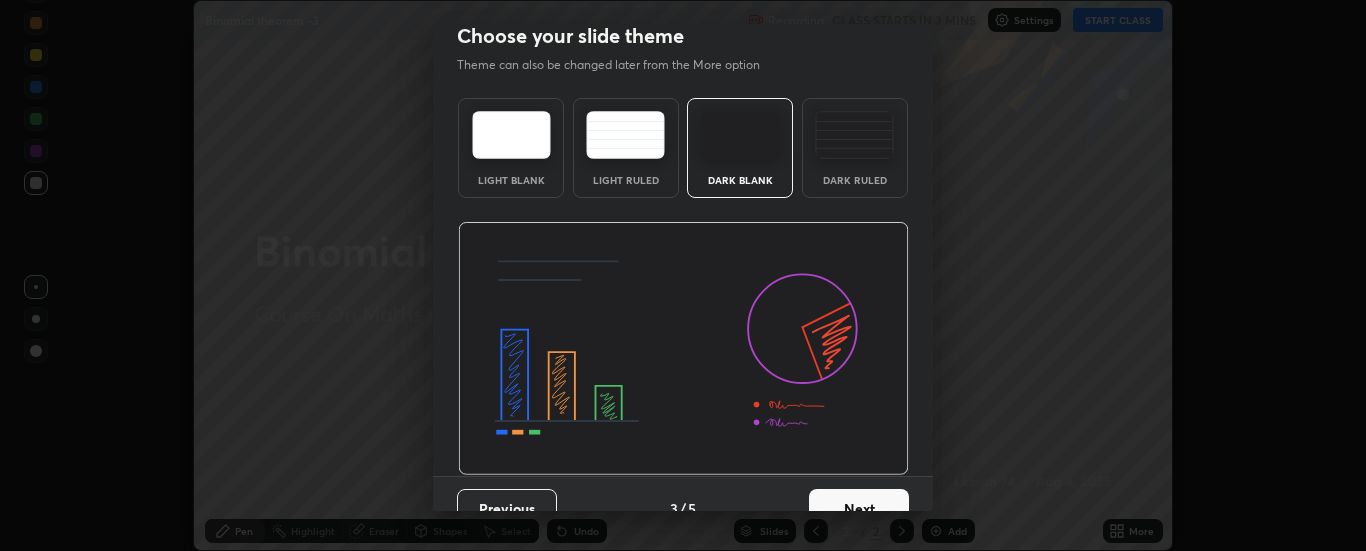 click on "Next" at bounding box center (859, 509) 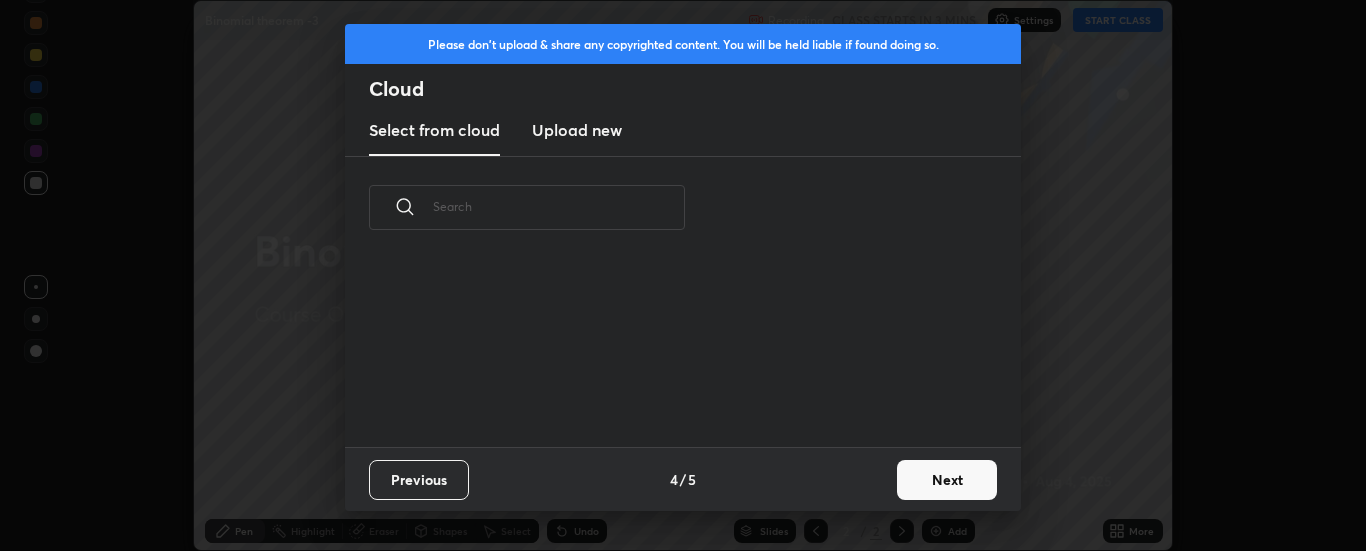 scroll, scrollTop: 0, scrollLeft: 0, axis: both 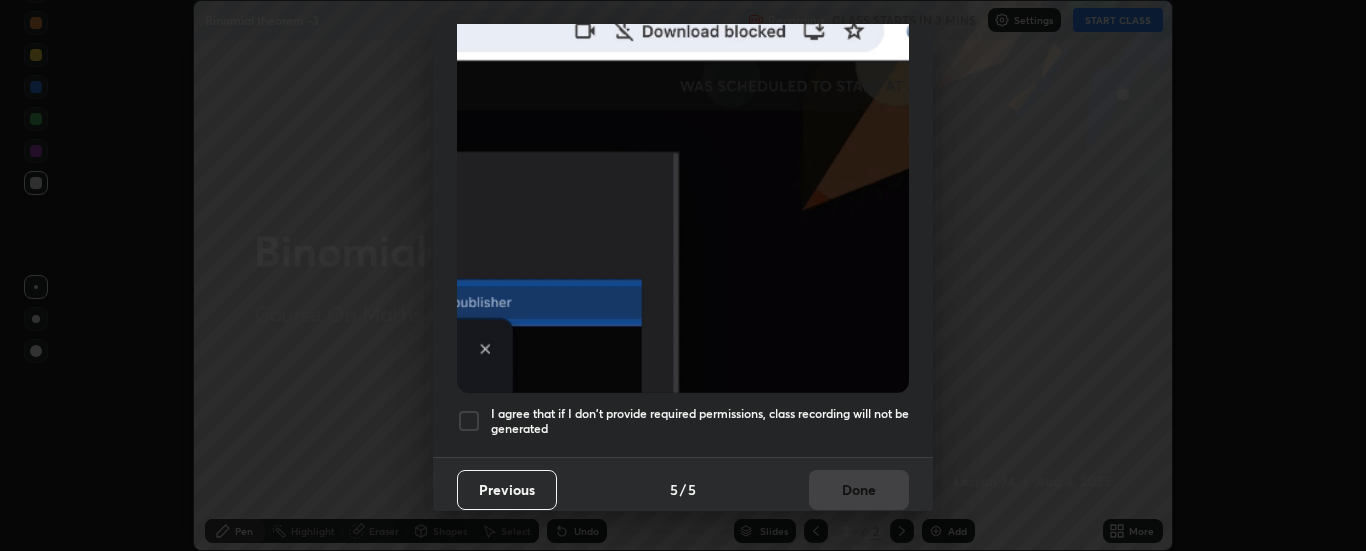 click at bounding box center [469, 421] 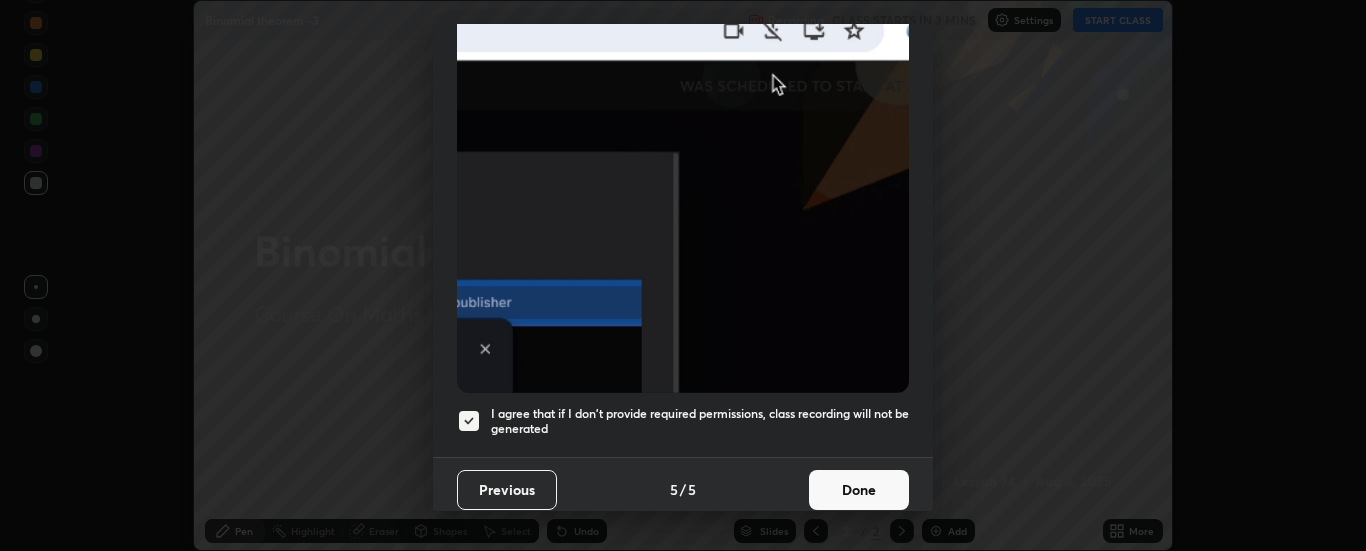 click on "Done" at bounding box center [859, 490] 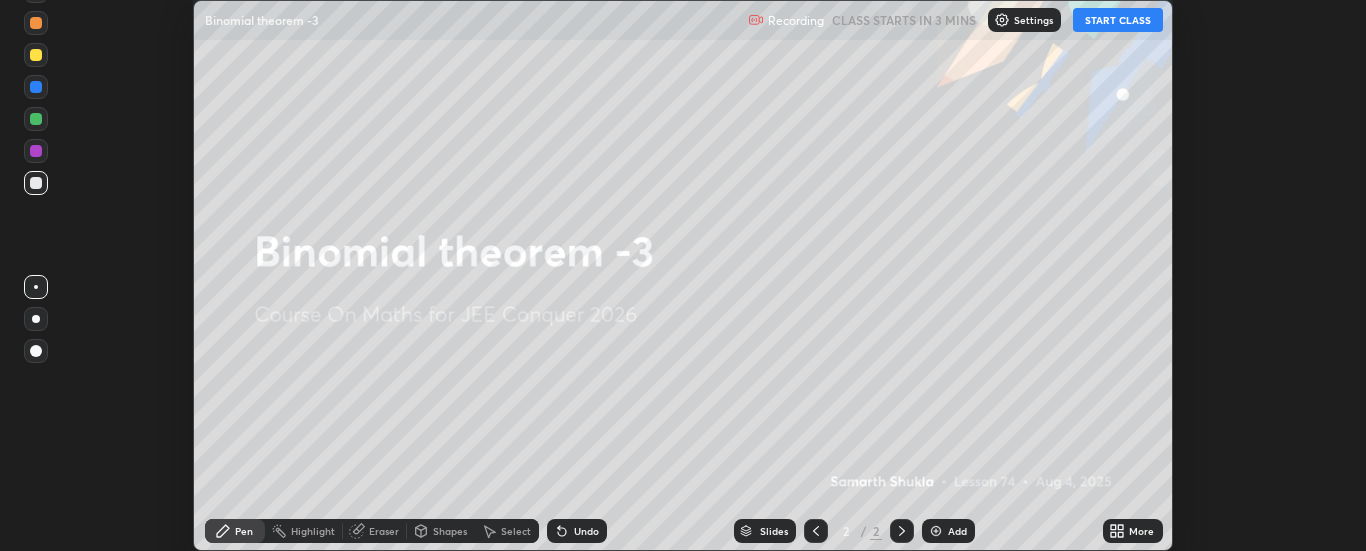 click 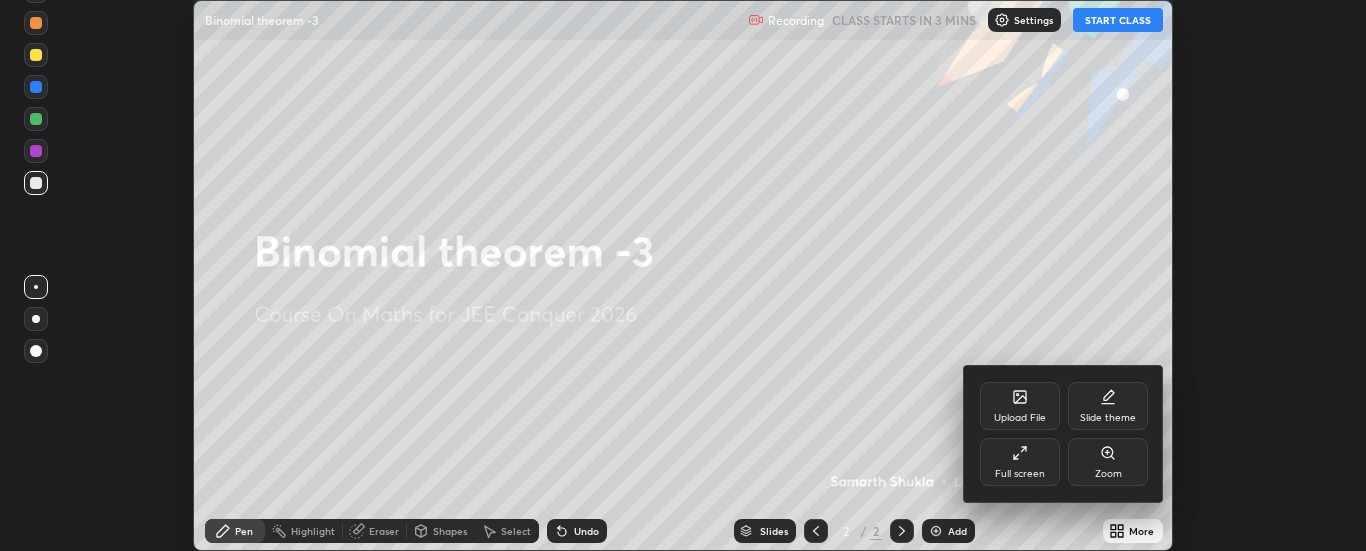 click on "Full screen" at bounding box center (1020, 474) 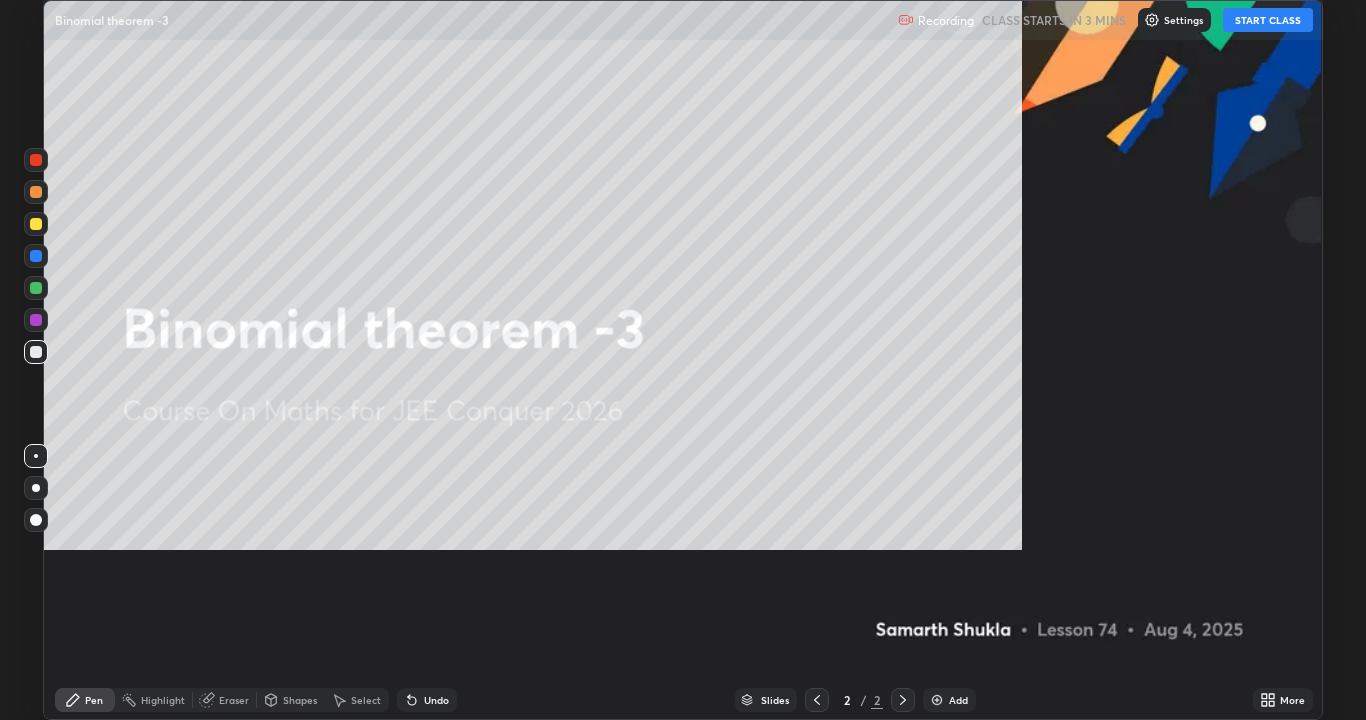 scroll, scrollTop: 99280, scrollLeft: 98634, axis: both 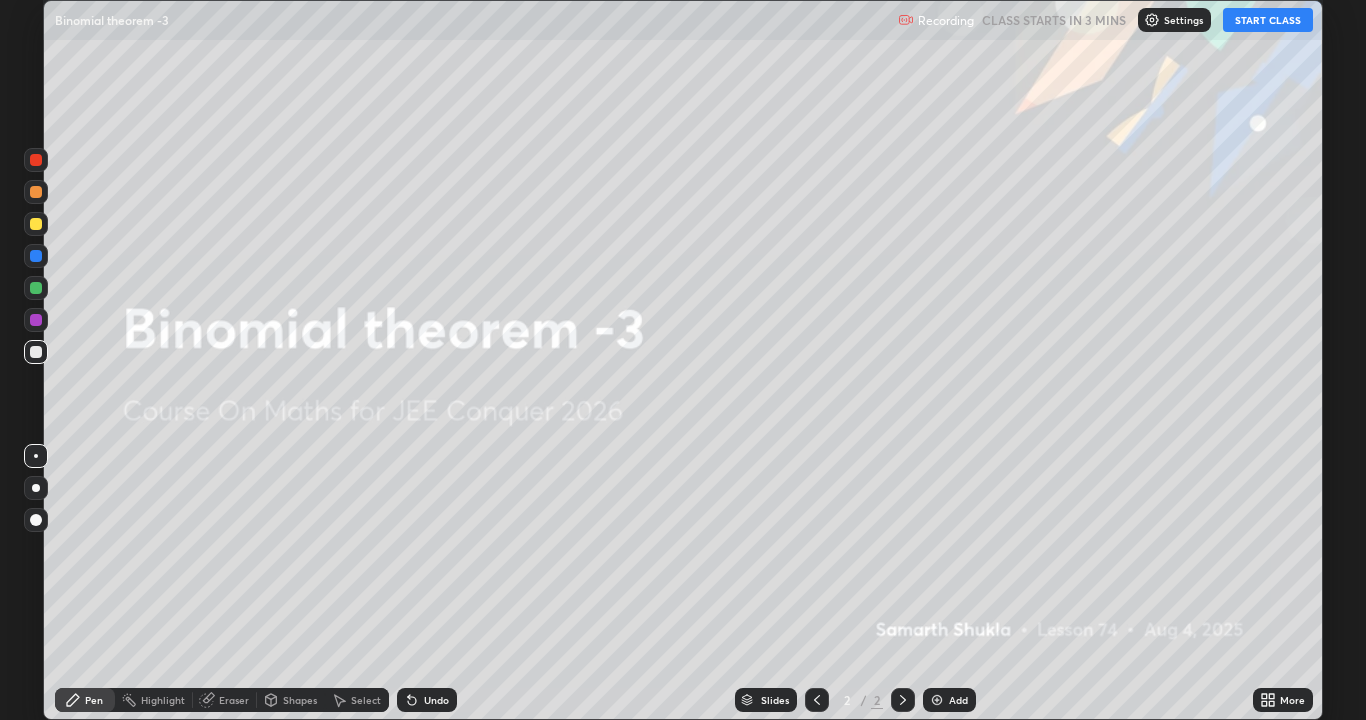 click on "START CLASS" at bounding box center (1268, 20) 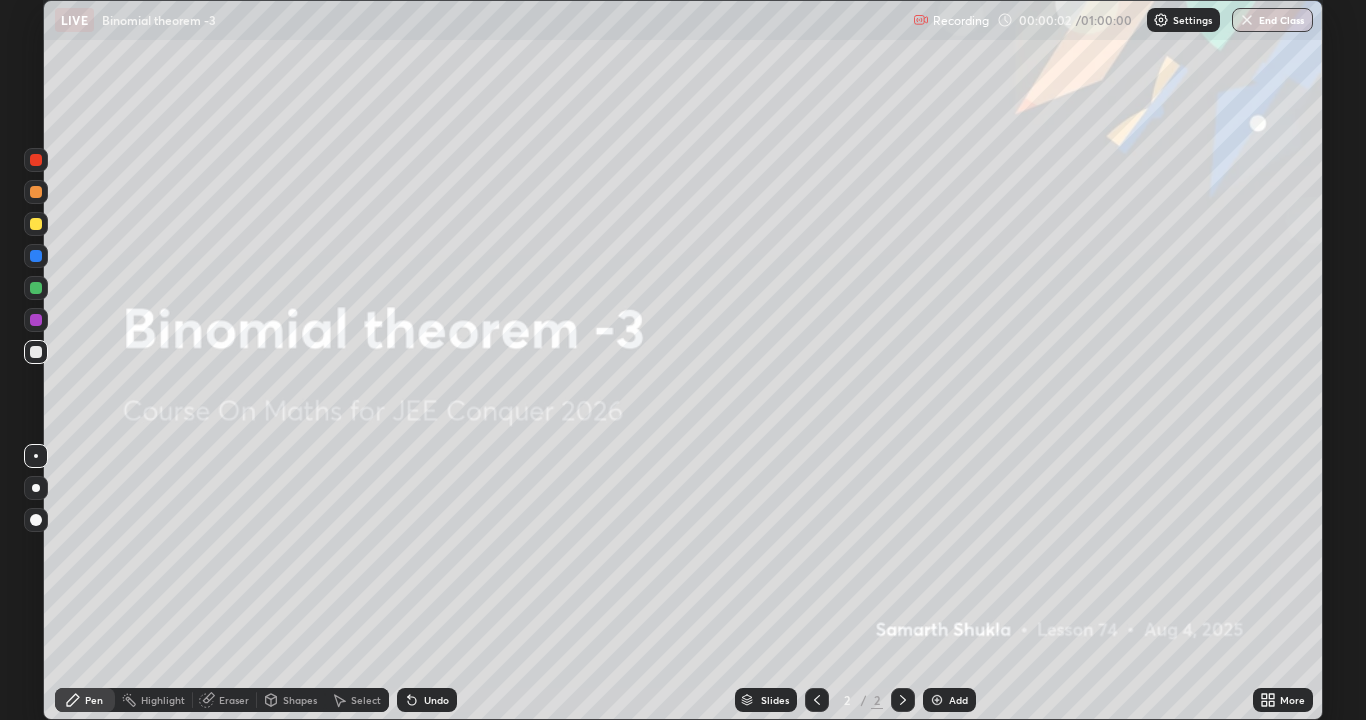 click on "Add" at bounding box center [958, 700] 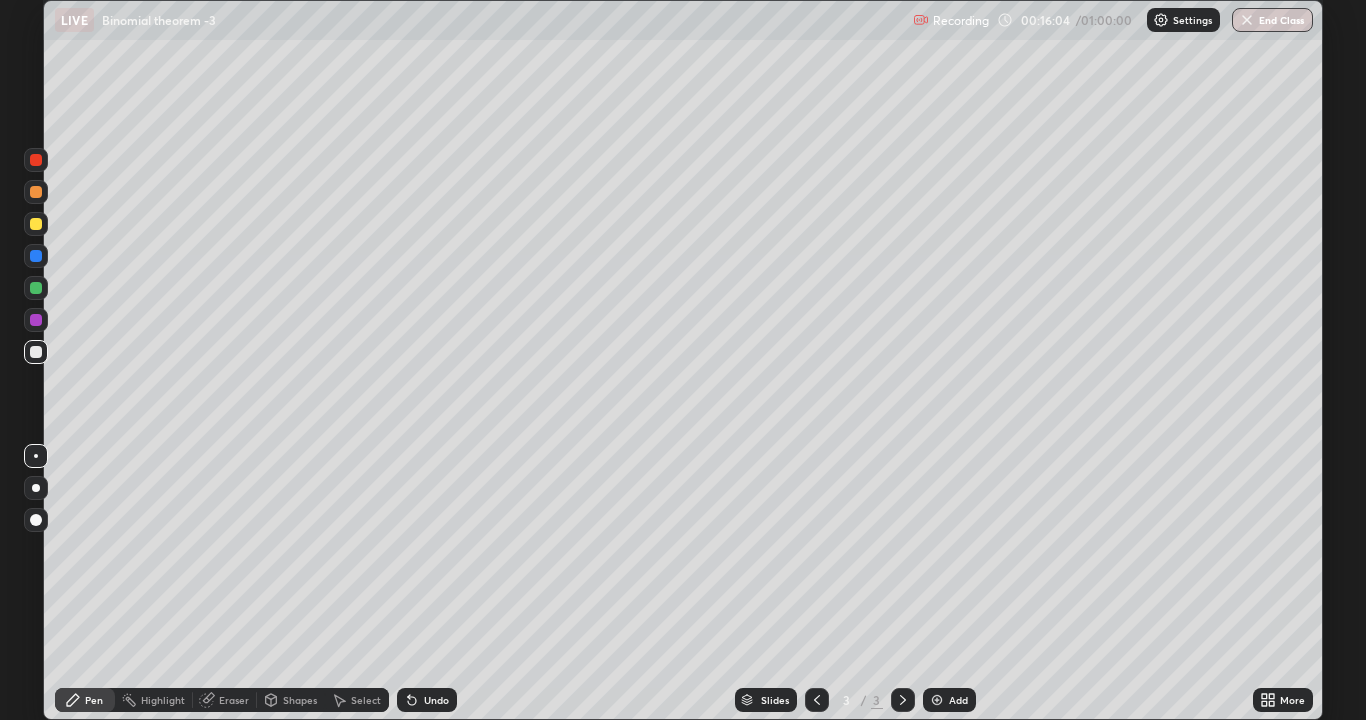 click at bounding box center (36, 224) 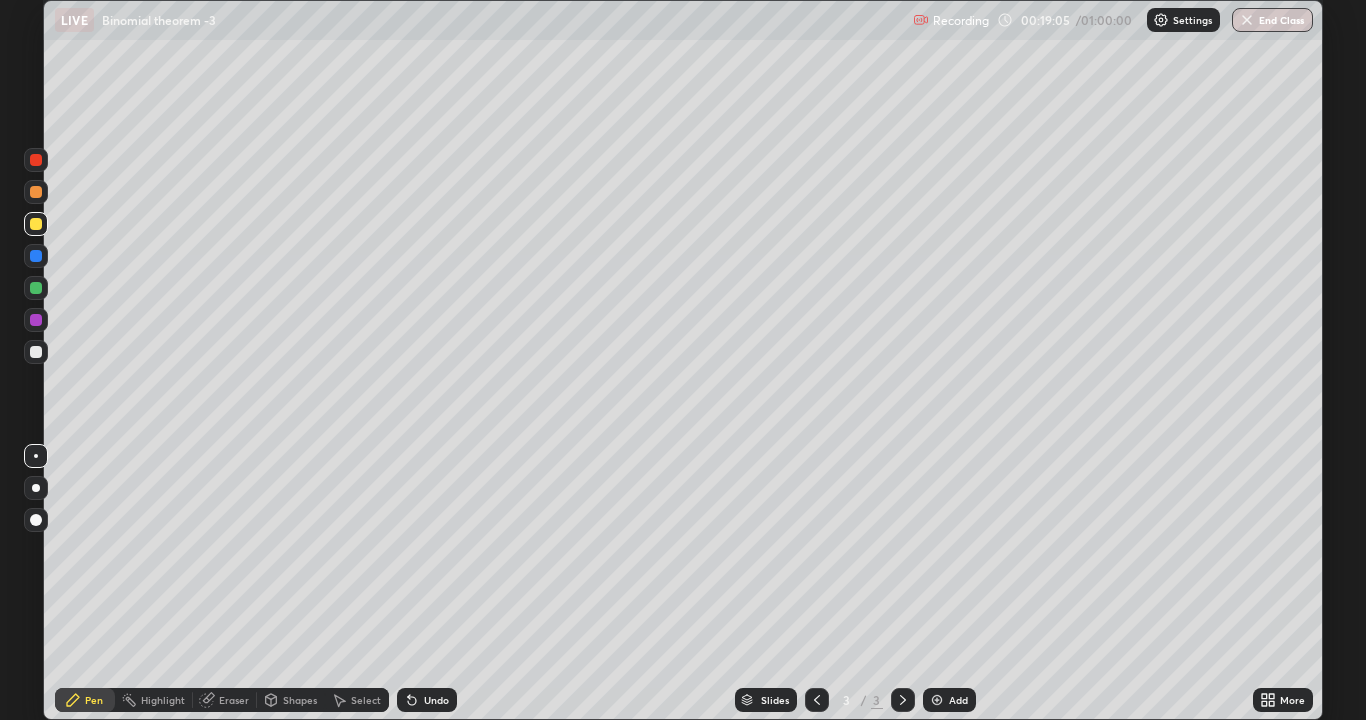 click on "Eraser" at bounding box center [234, 700] 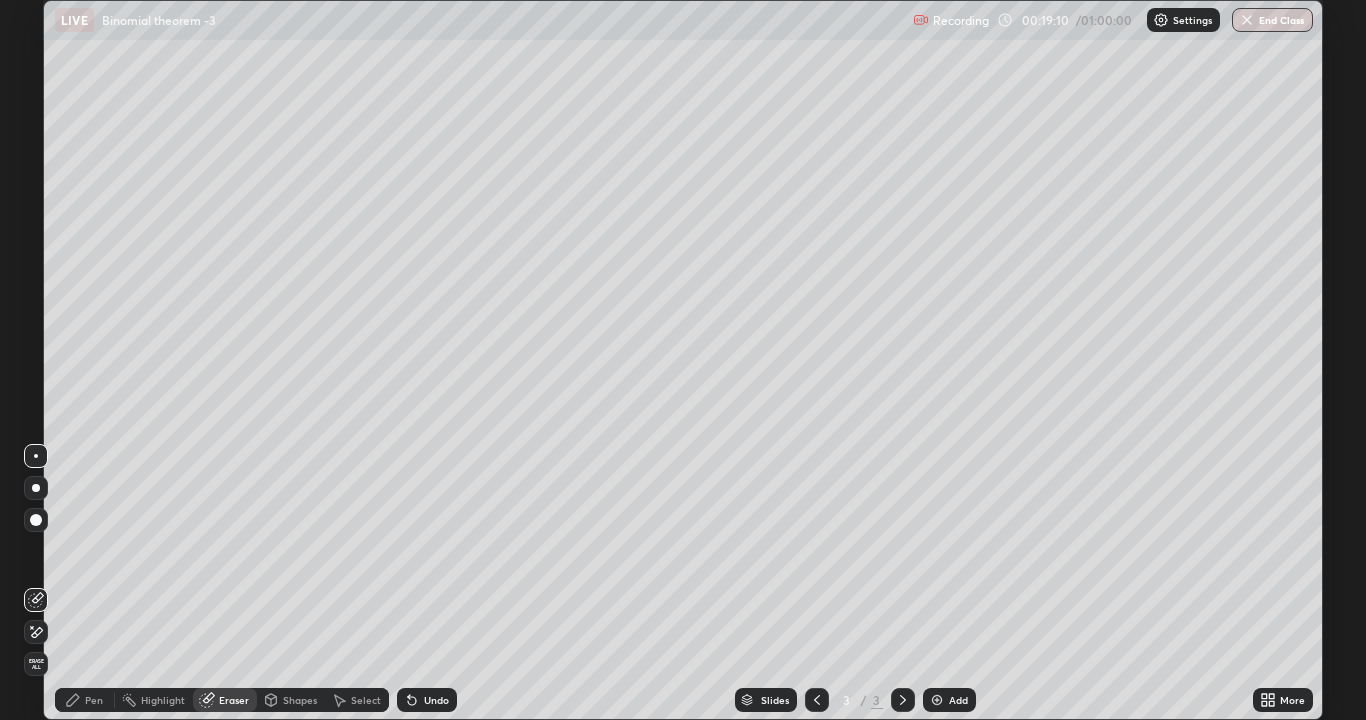 click on "Pen" at bounding box center (85, 700) 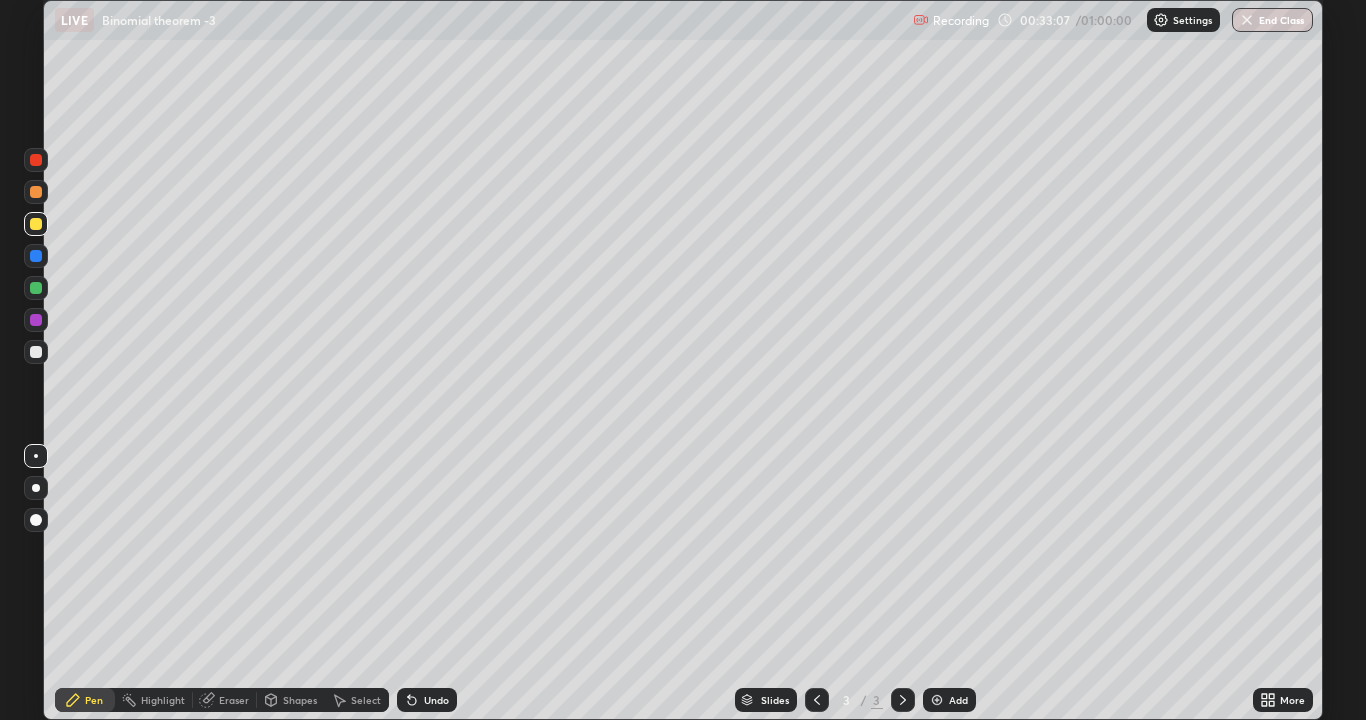 click at bounding box center (937, 700) 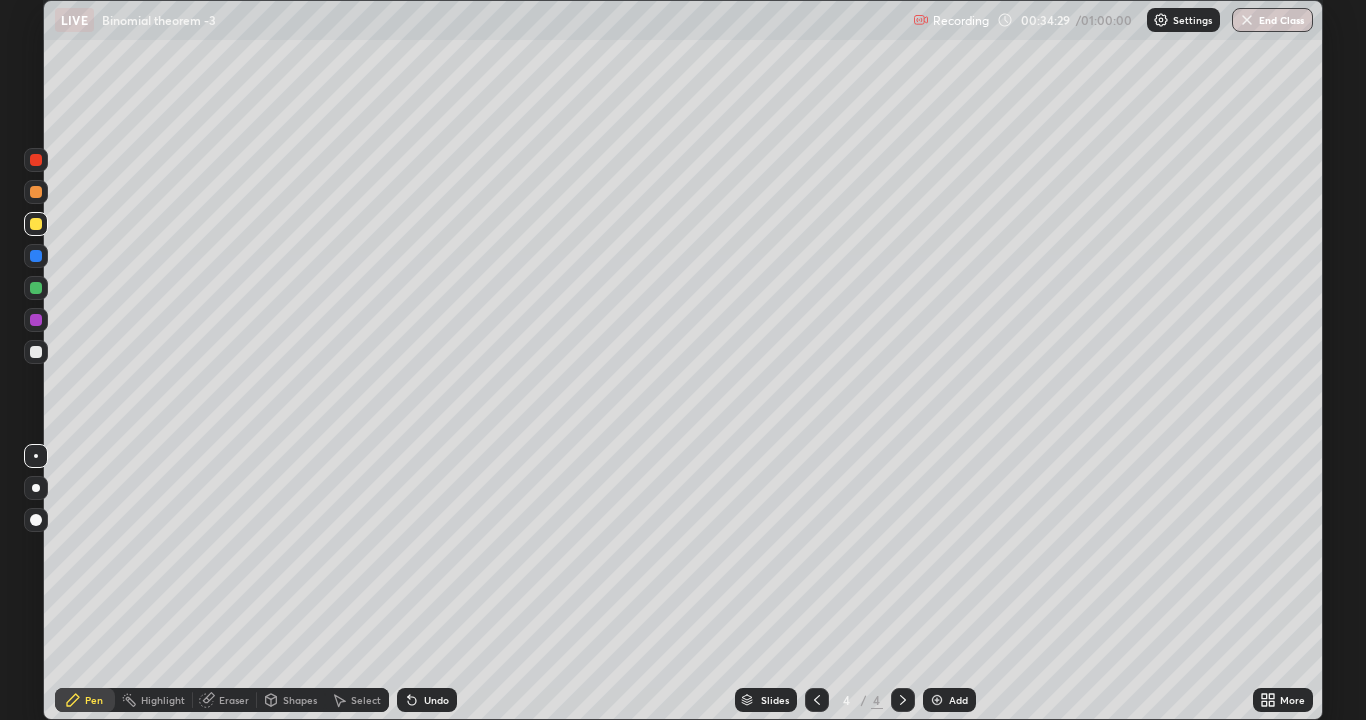click at bounding box center [36, 352] 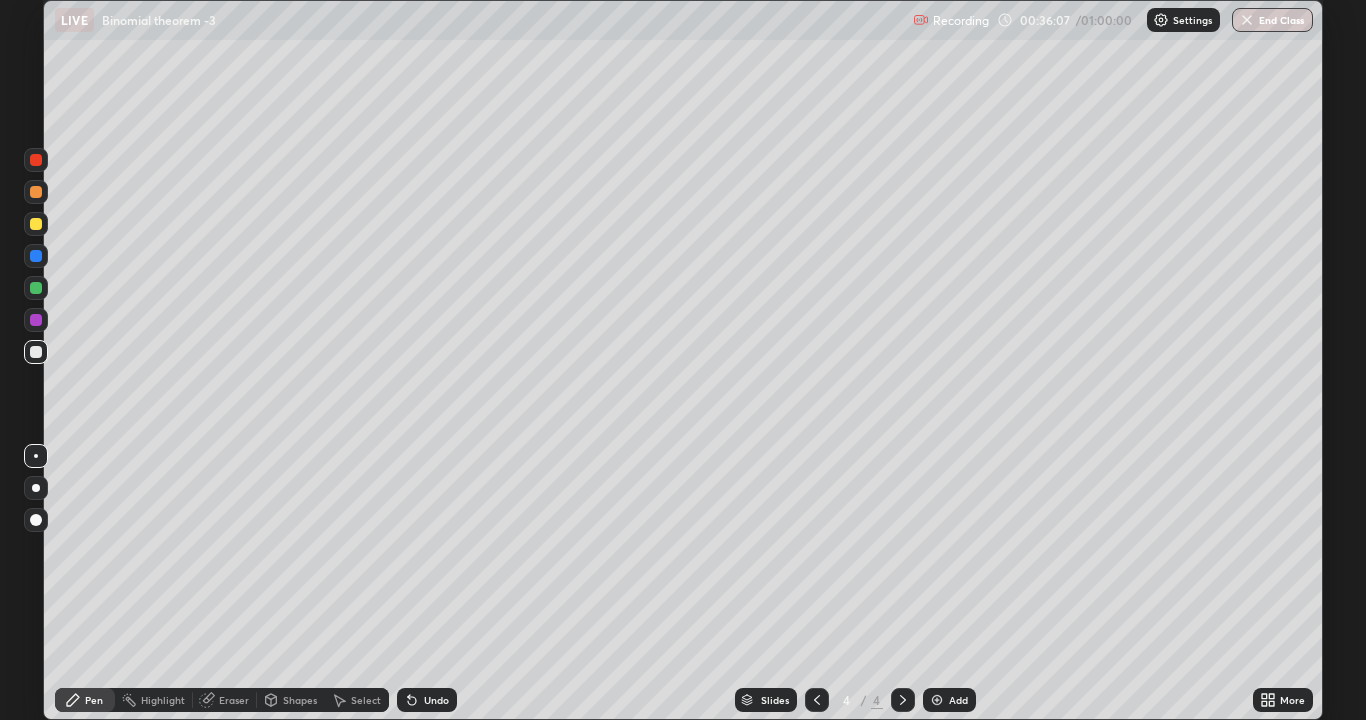 click on "Eraser" at bounding box center [234, 700] 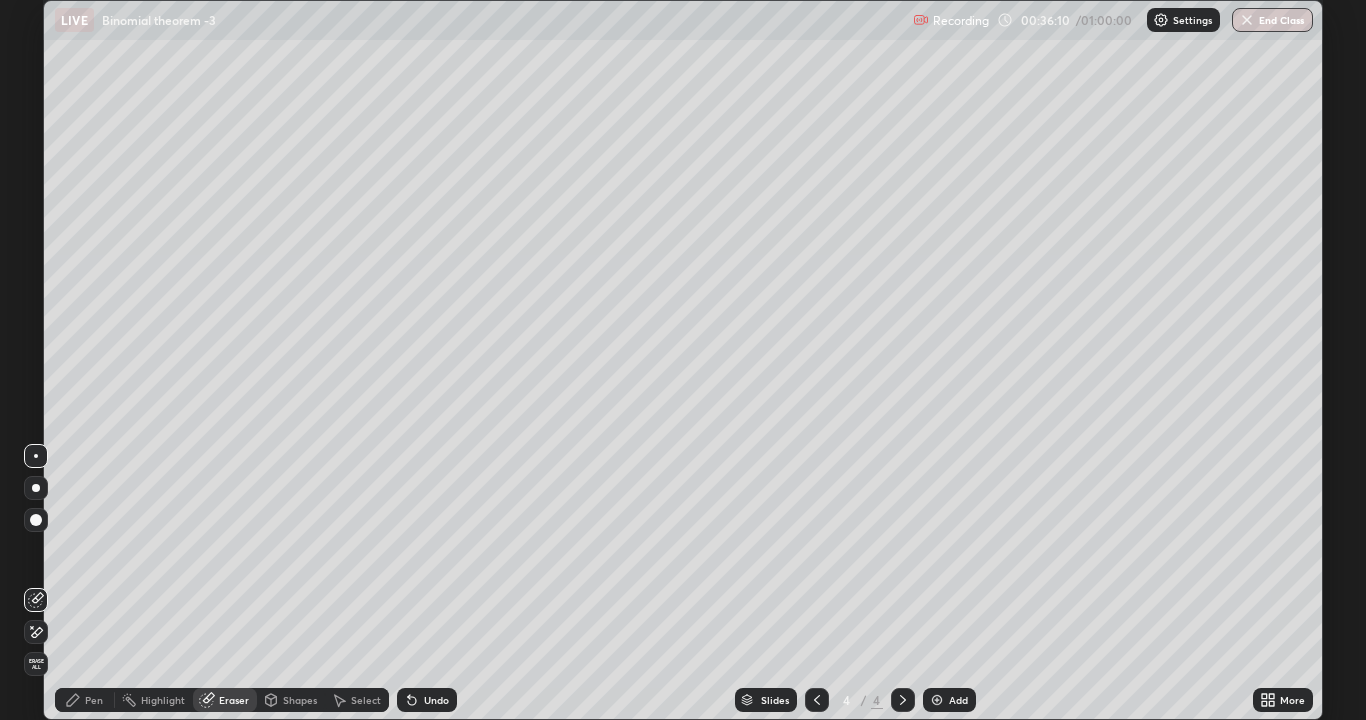 click on "Pen" at bounding box center (85, 700) 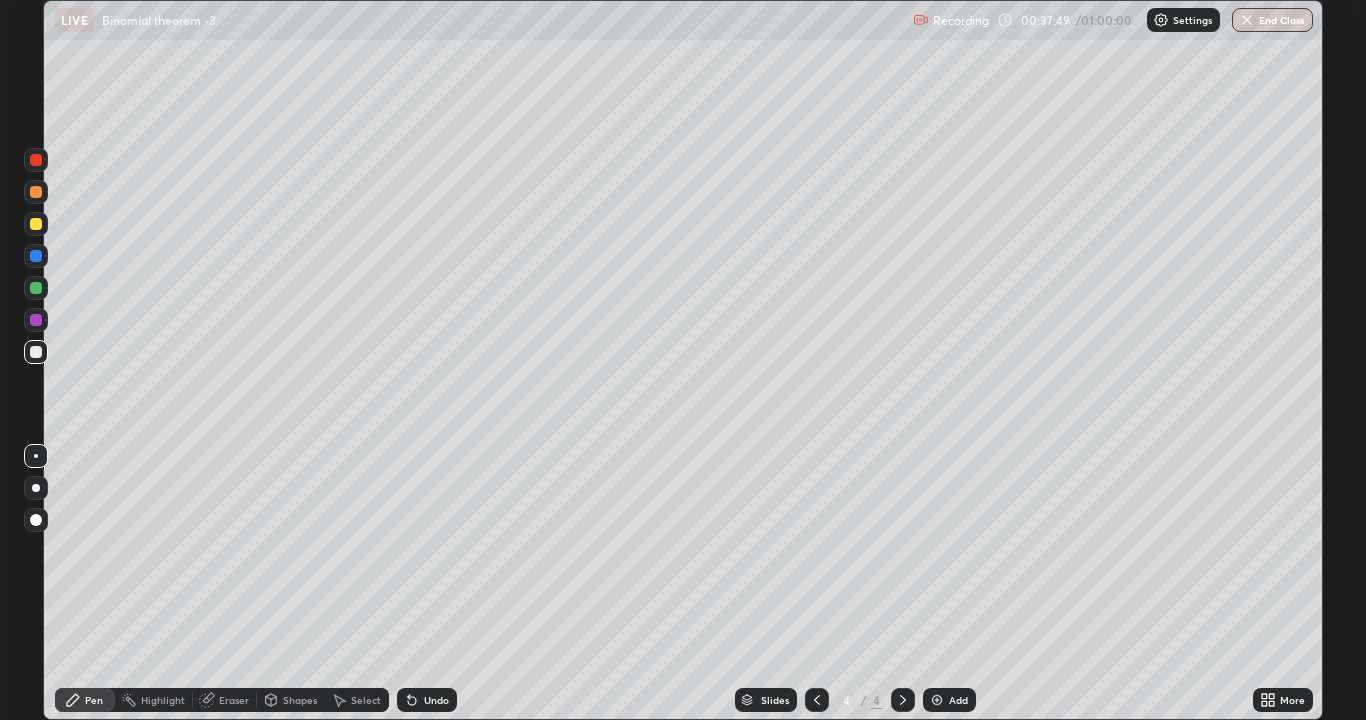 click on "Eraser" at bounding box center [234, 700] 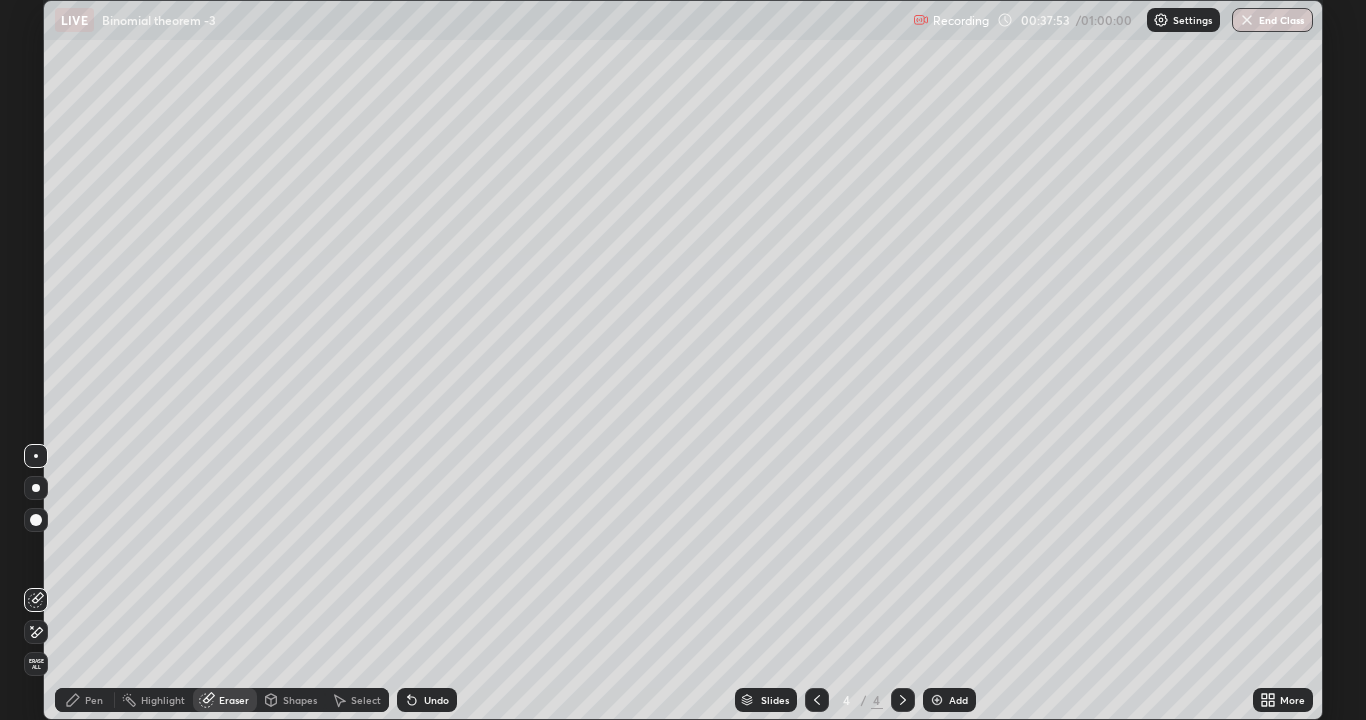 click on "Pen" at bounding box center (85, 700) 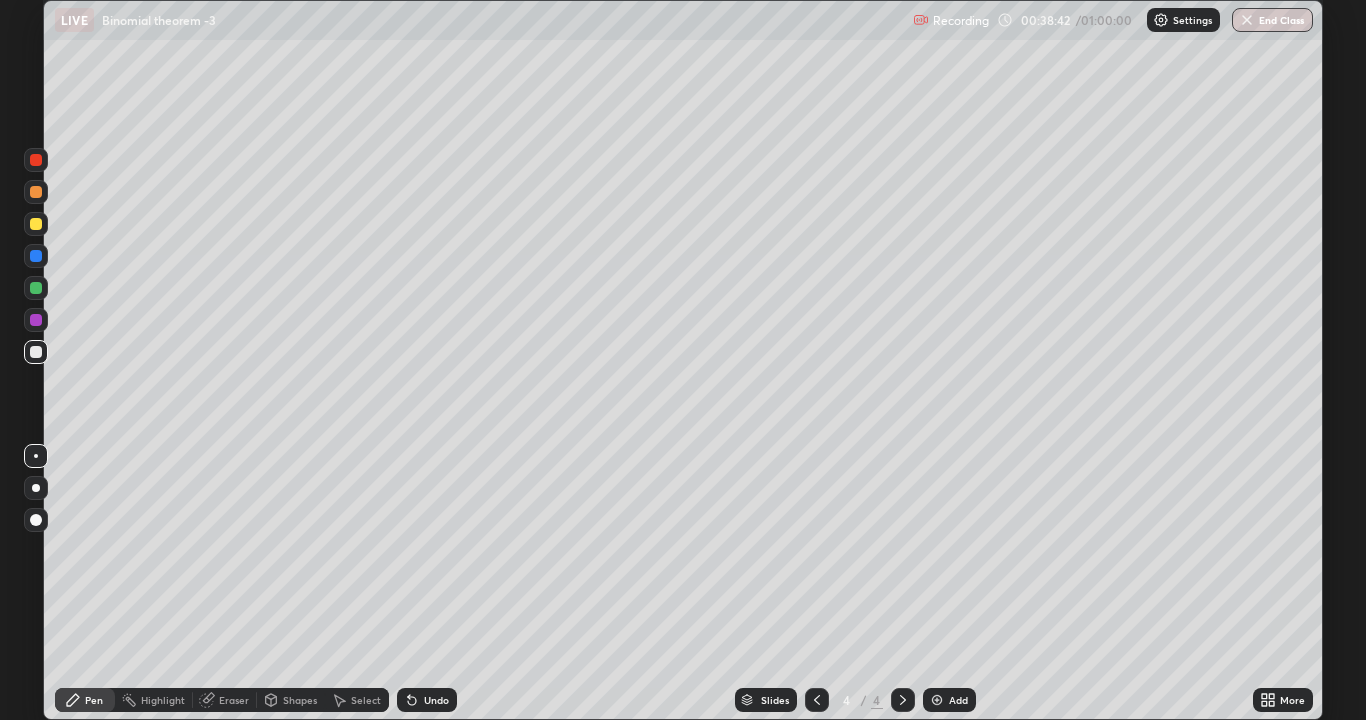 click on "Eraser" at bounding box center (234, 700) 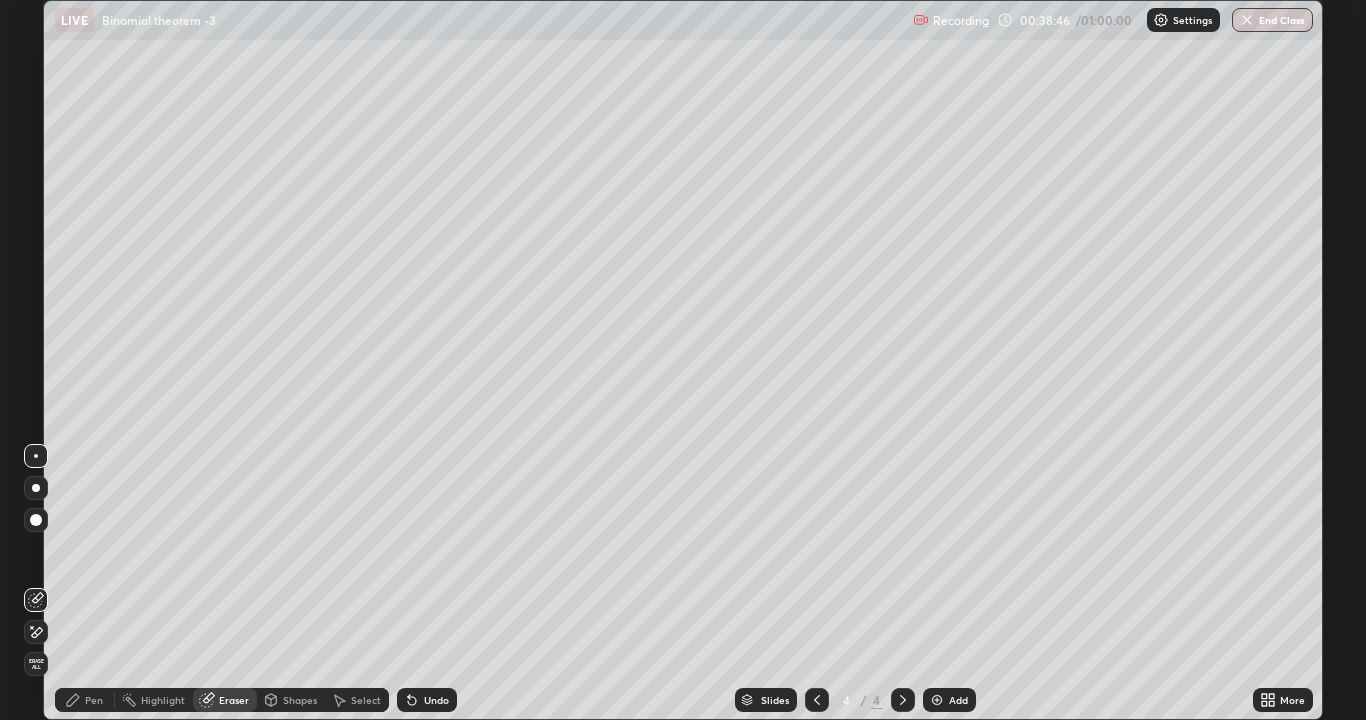 click on "Pen" at bounding box center (85, 700) 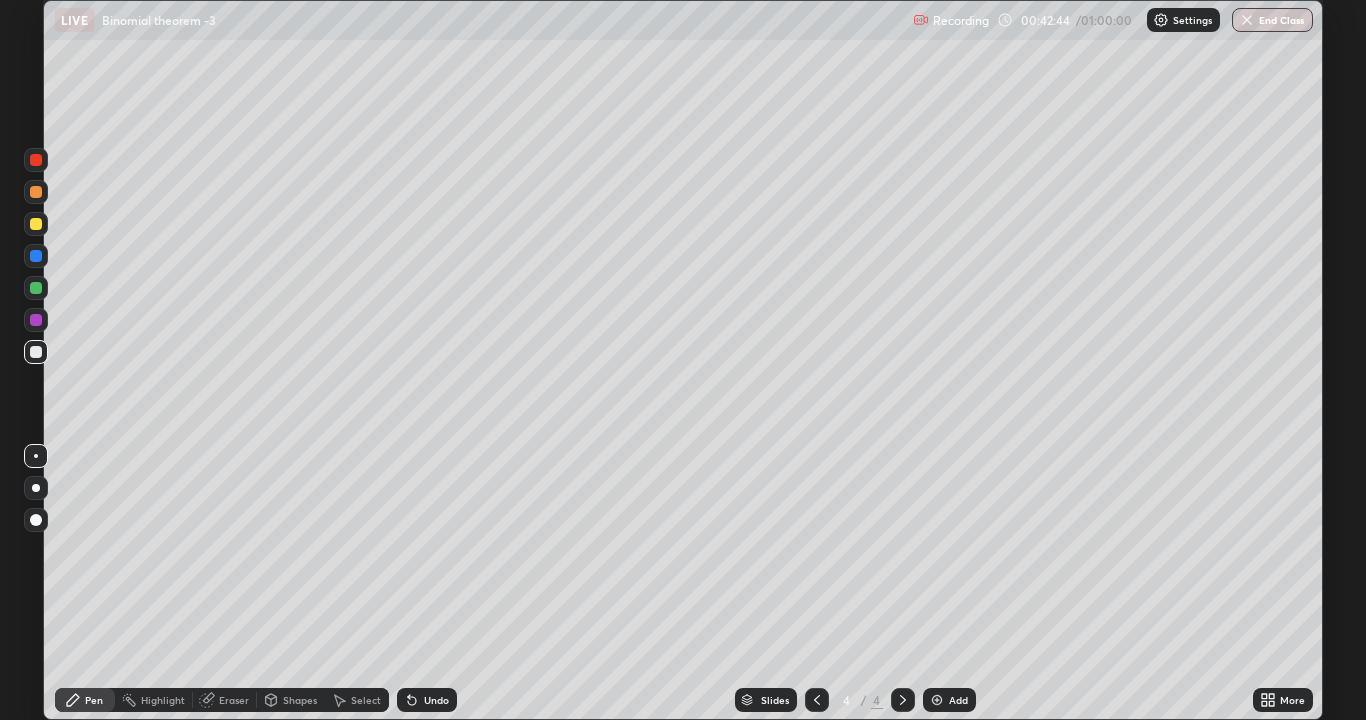 click at bounding box center [817, 700] 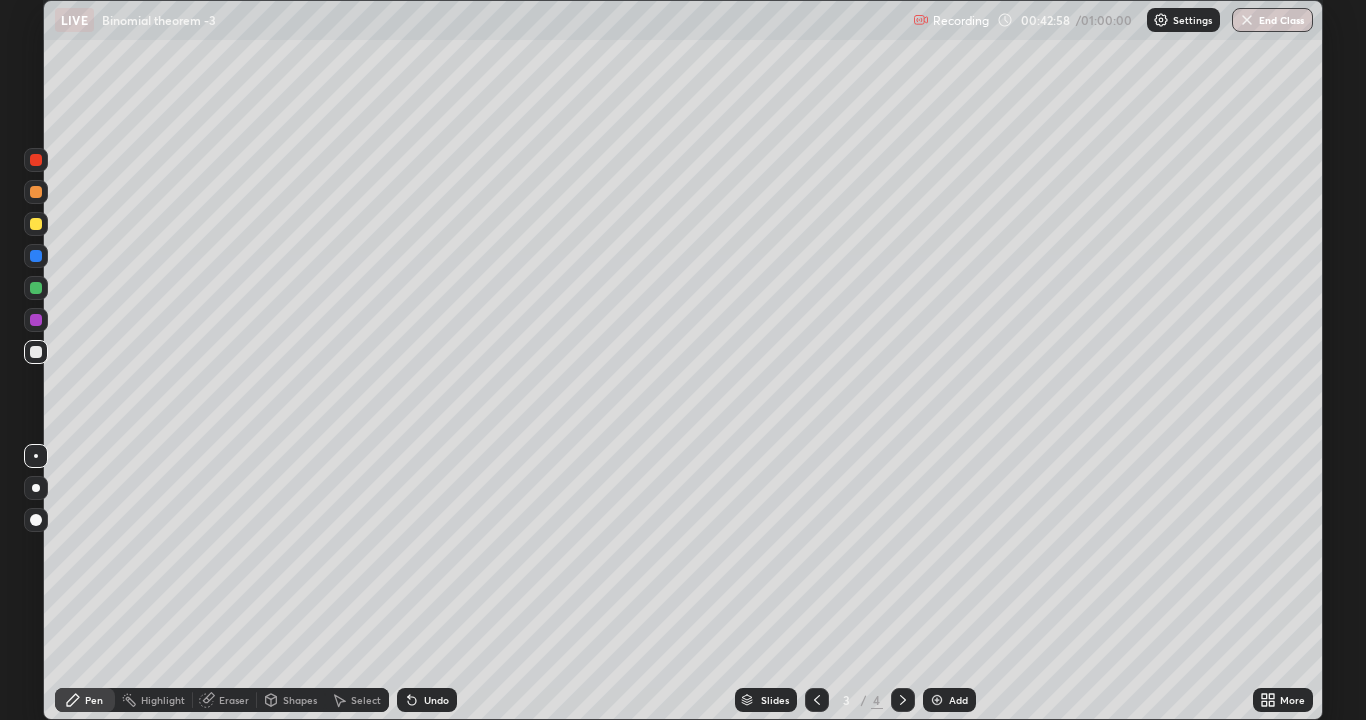 click 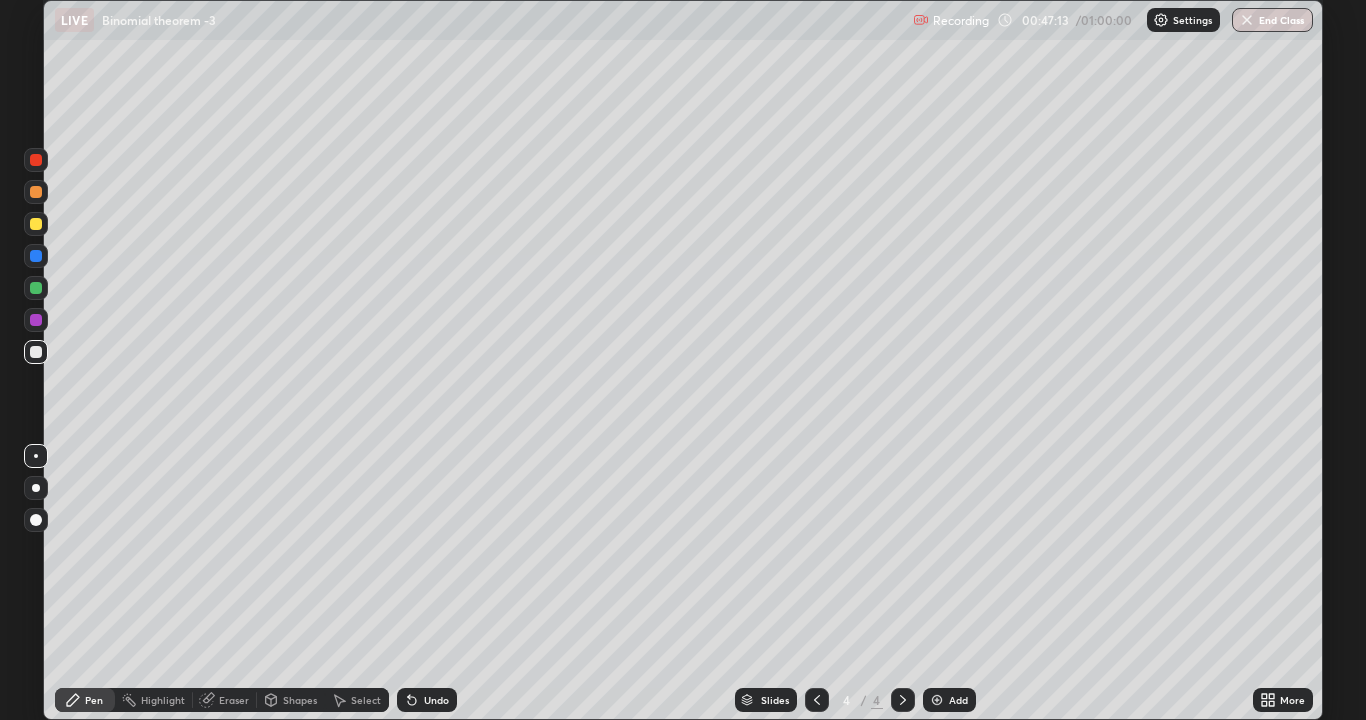 click at bounding box center (36, 224) 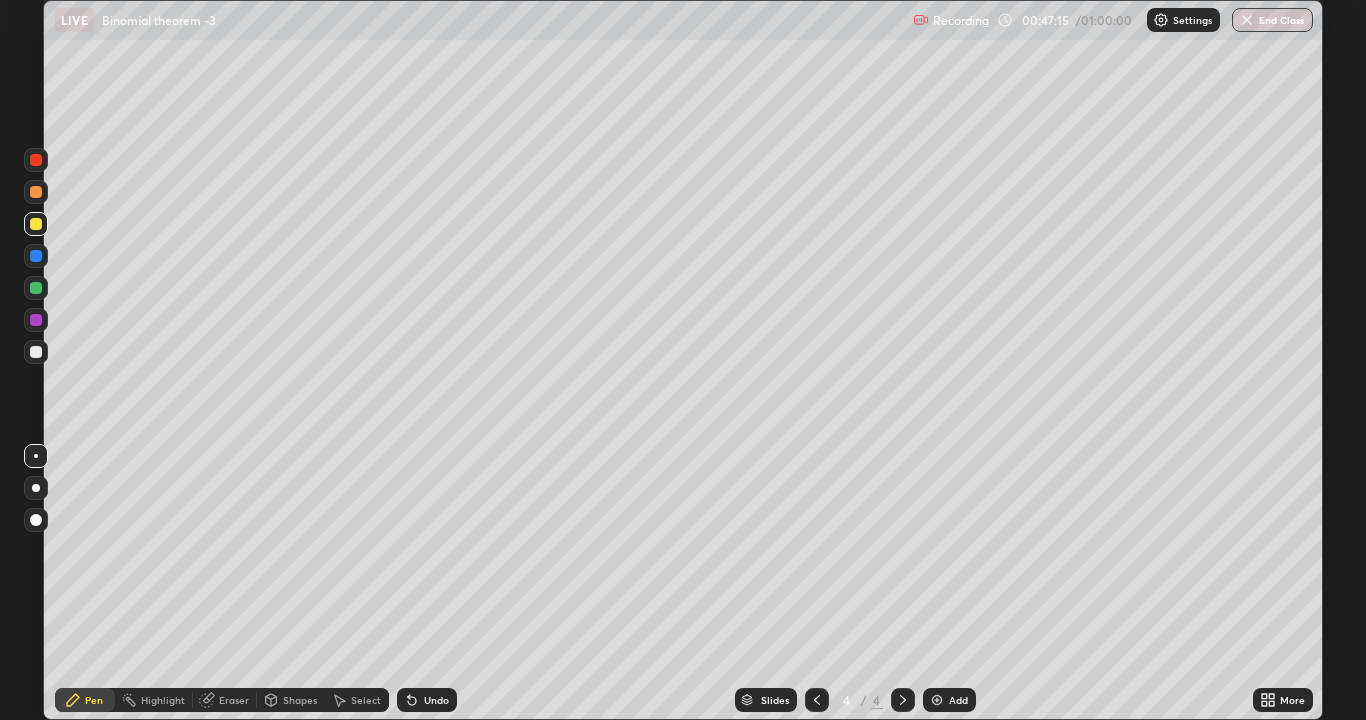 click at bounding box center (36, 288) 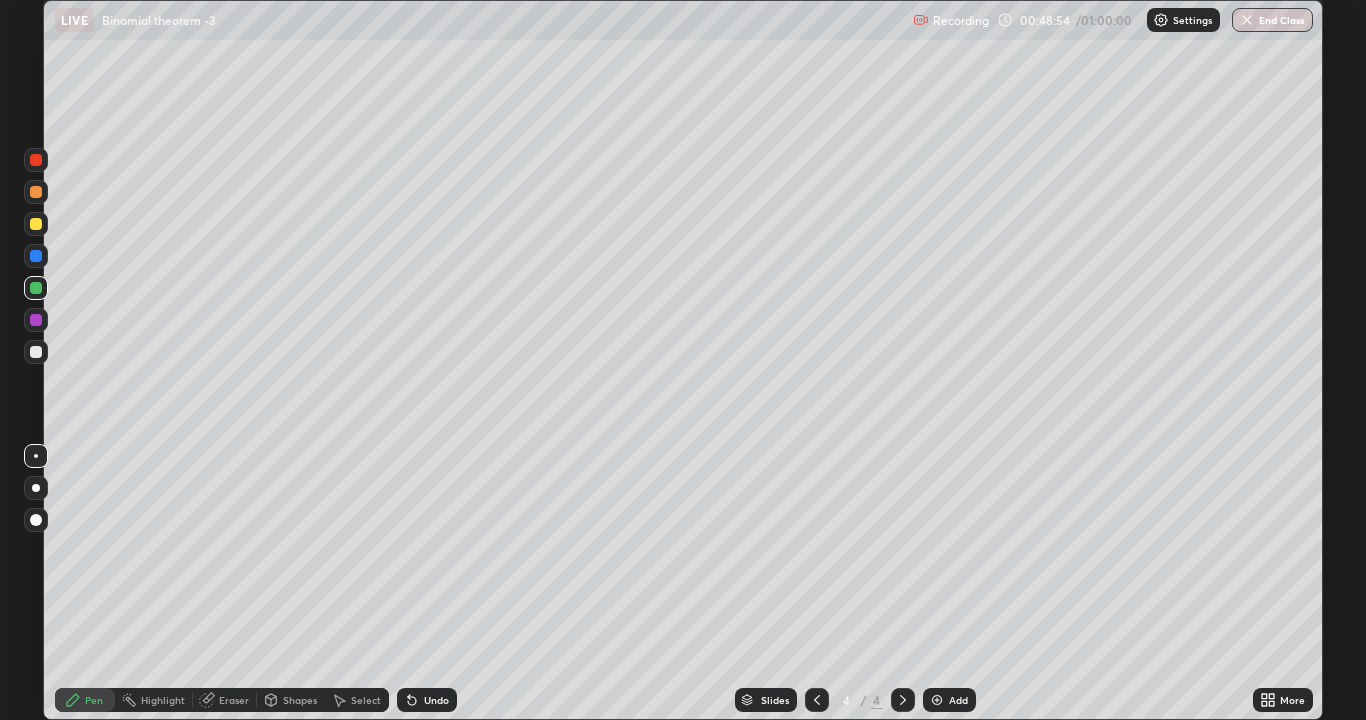 click at bounding box center [937, 700] 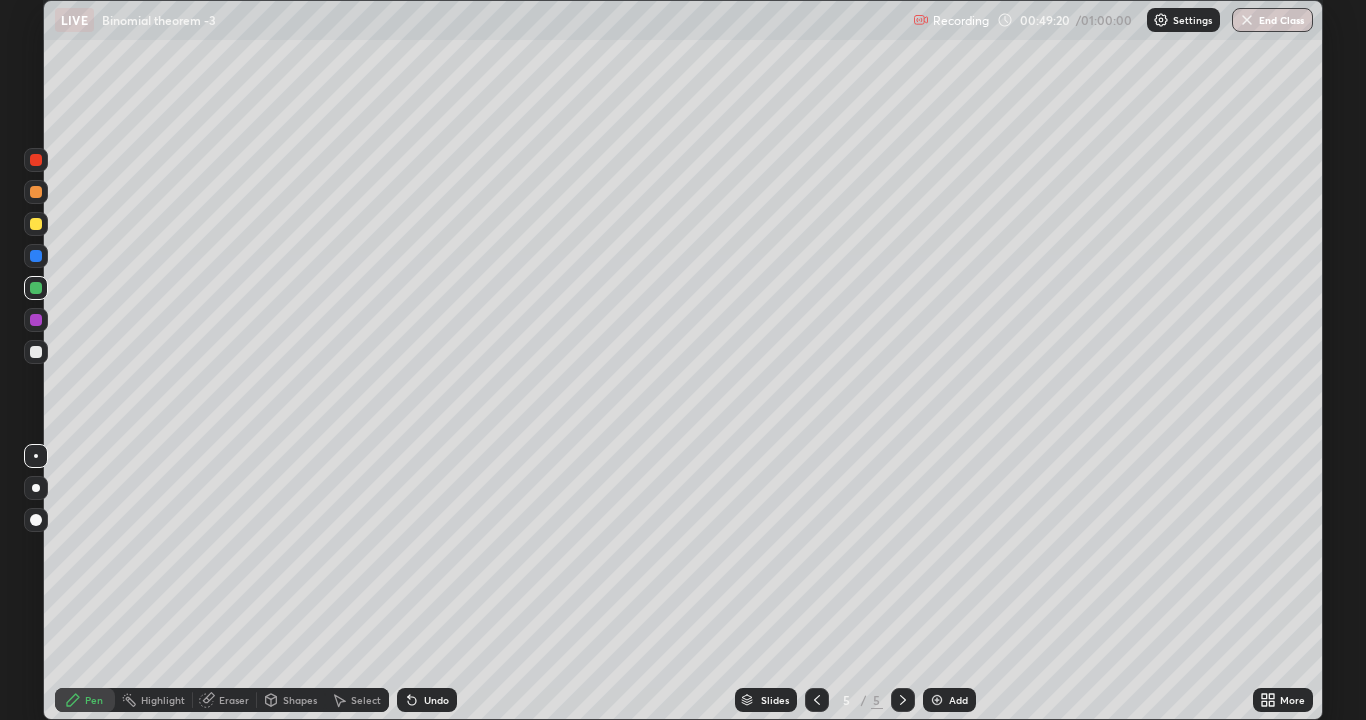 click on "Eraser" at bounding box center [234, 700] 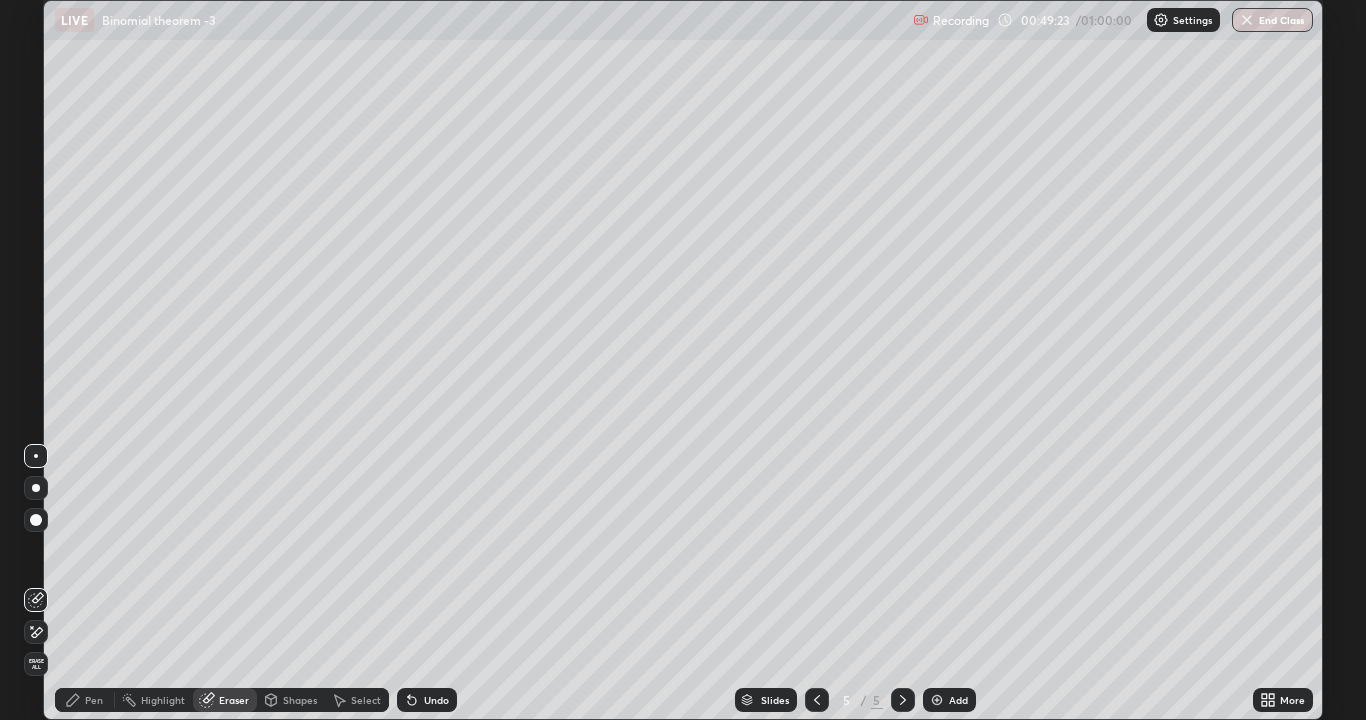 click 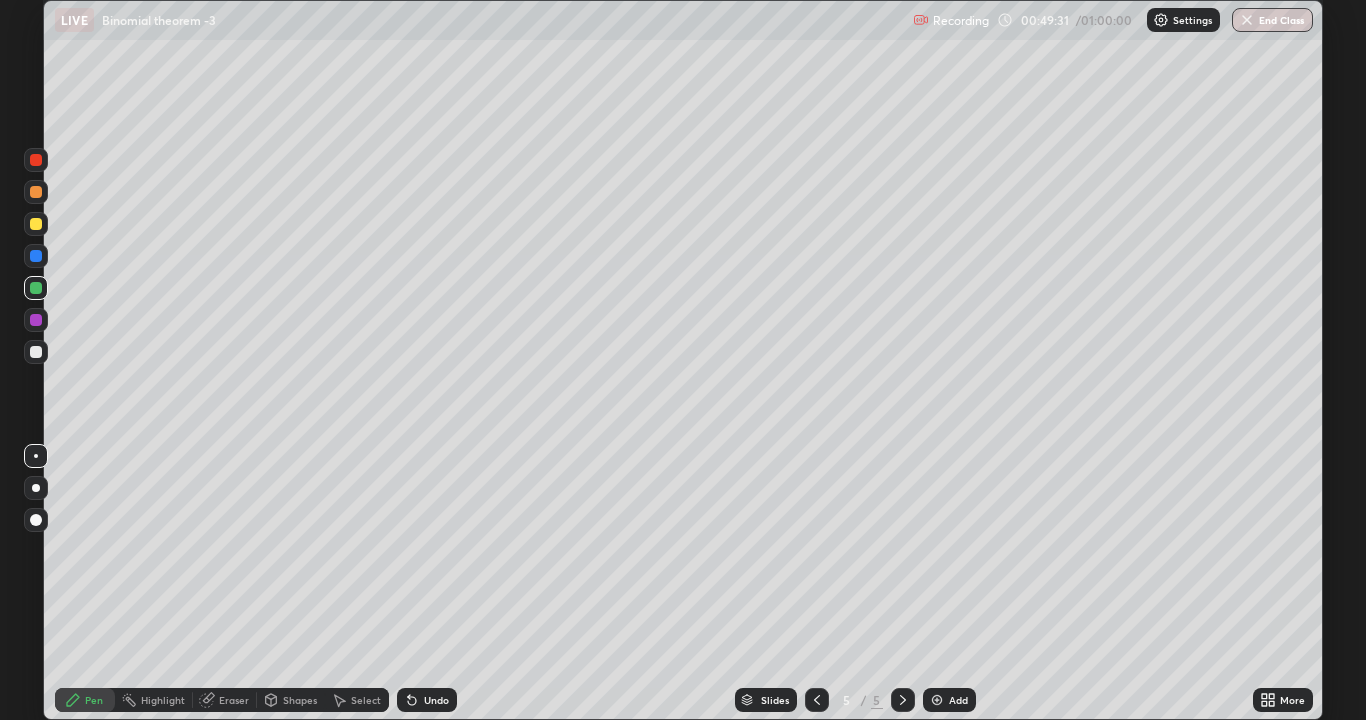 click on "Eraser" at bounding box center [234, 700] 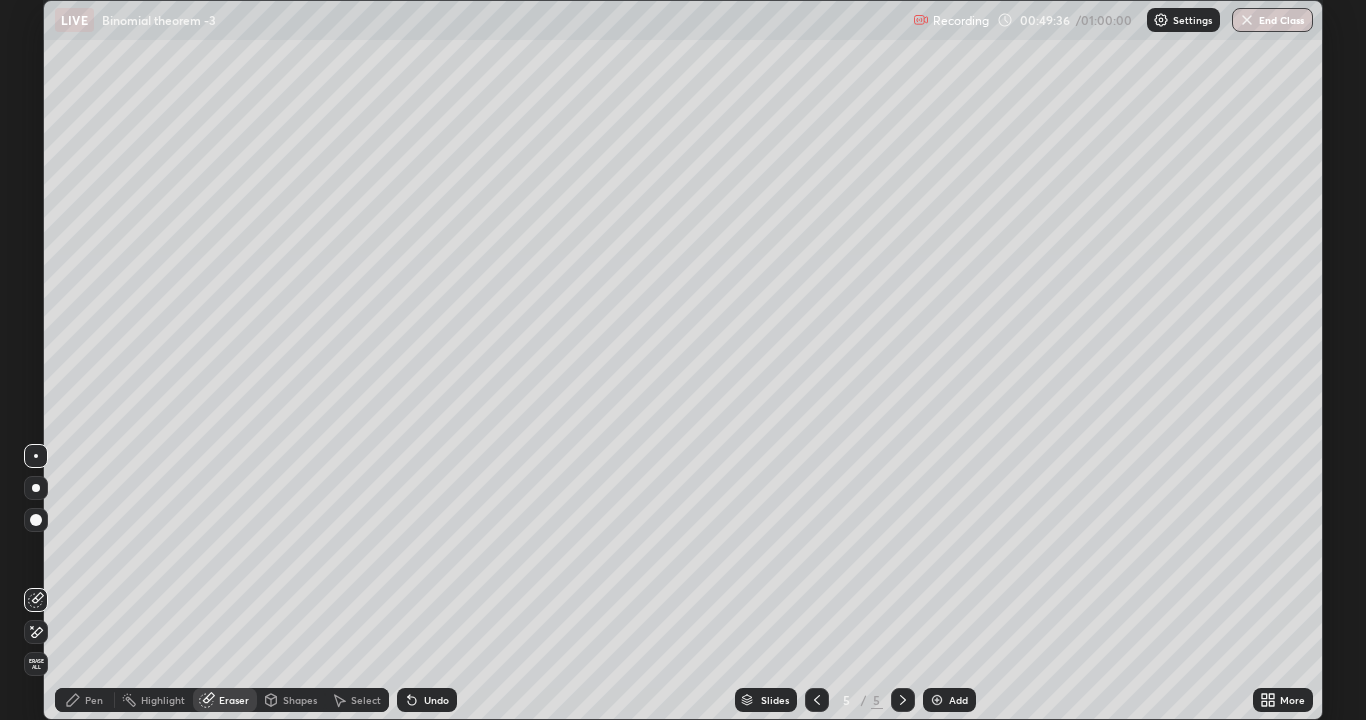 click on "Pen" at bounding box center (85, 700) 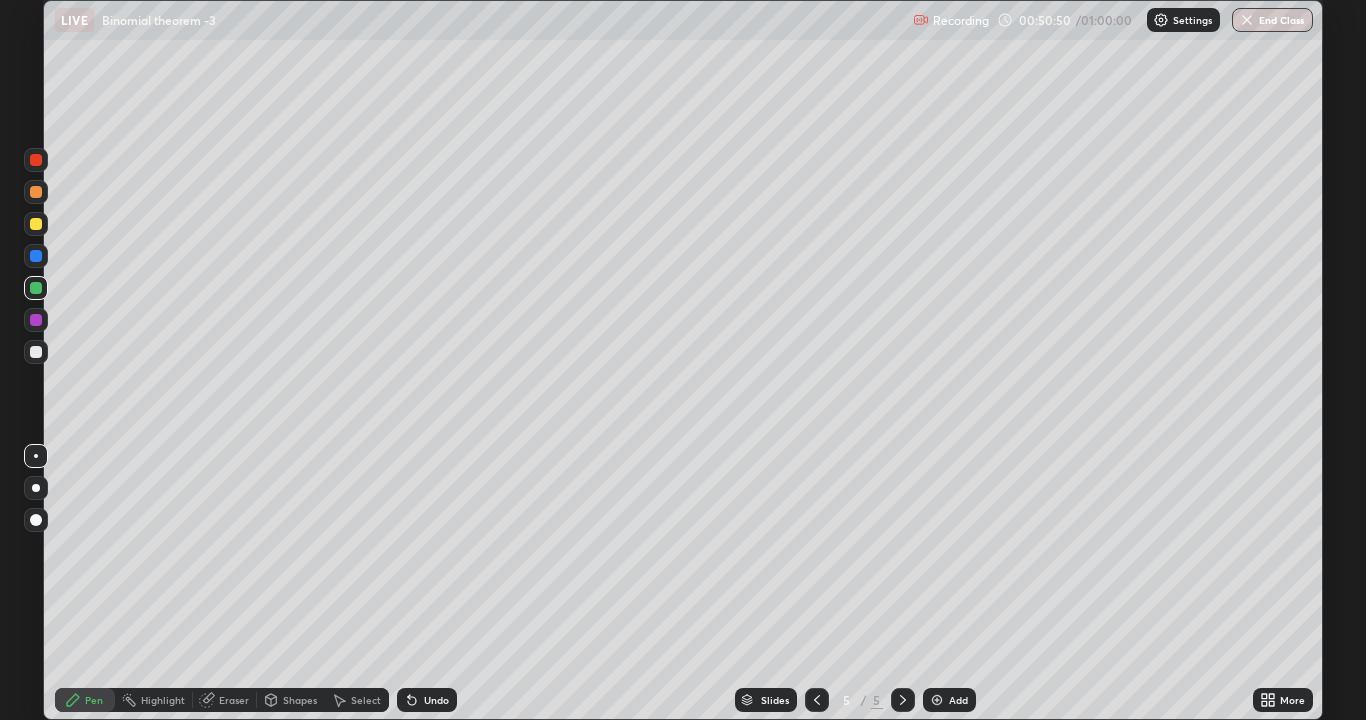 click on "Eraser" at bounding box center [234, 700] 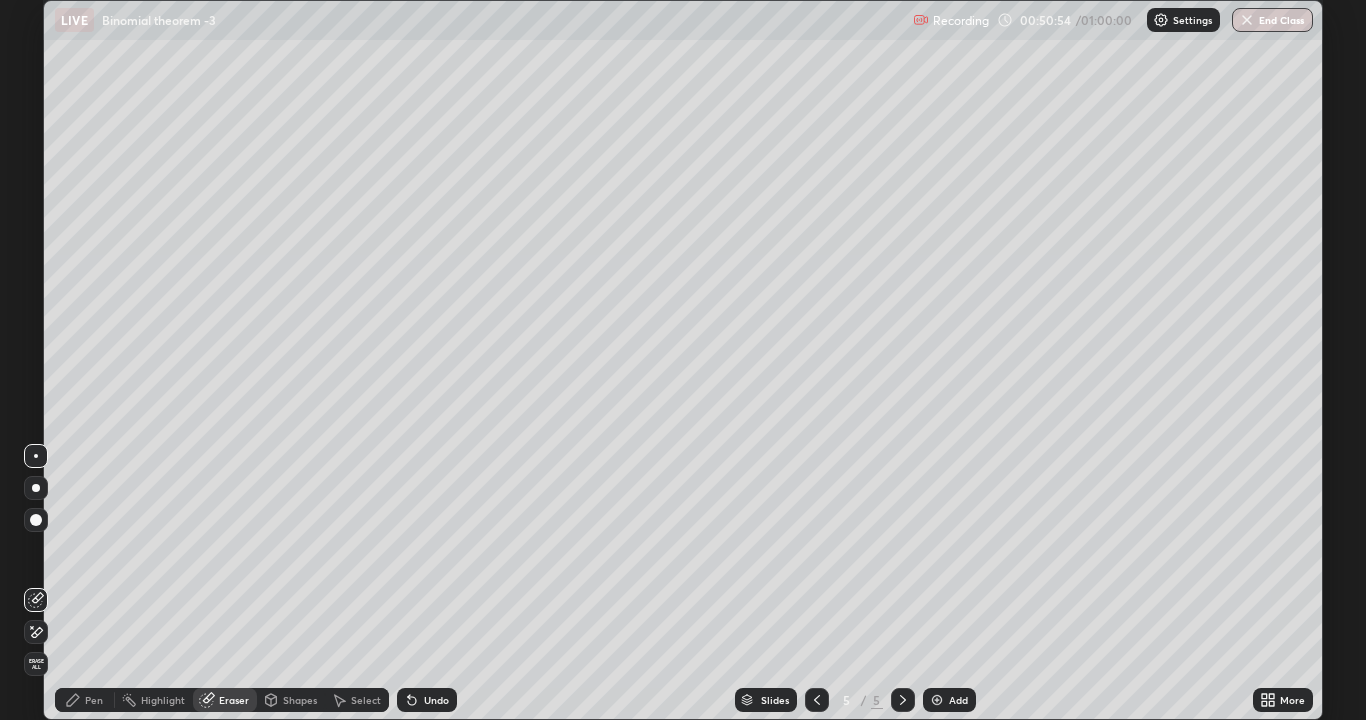 click 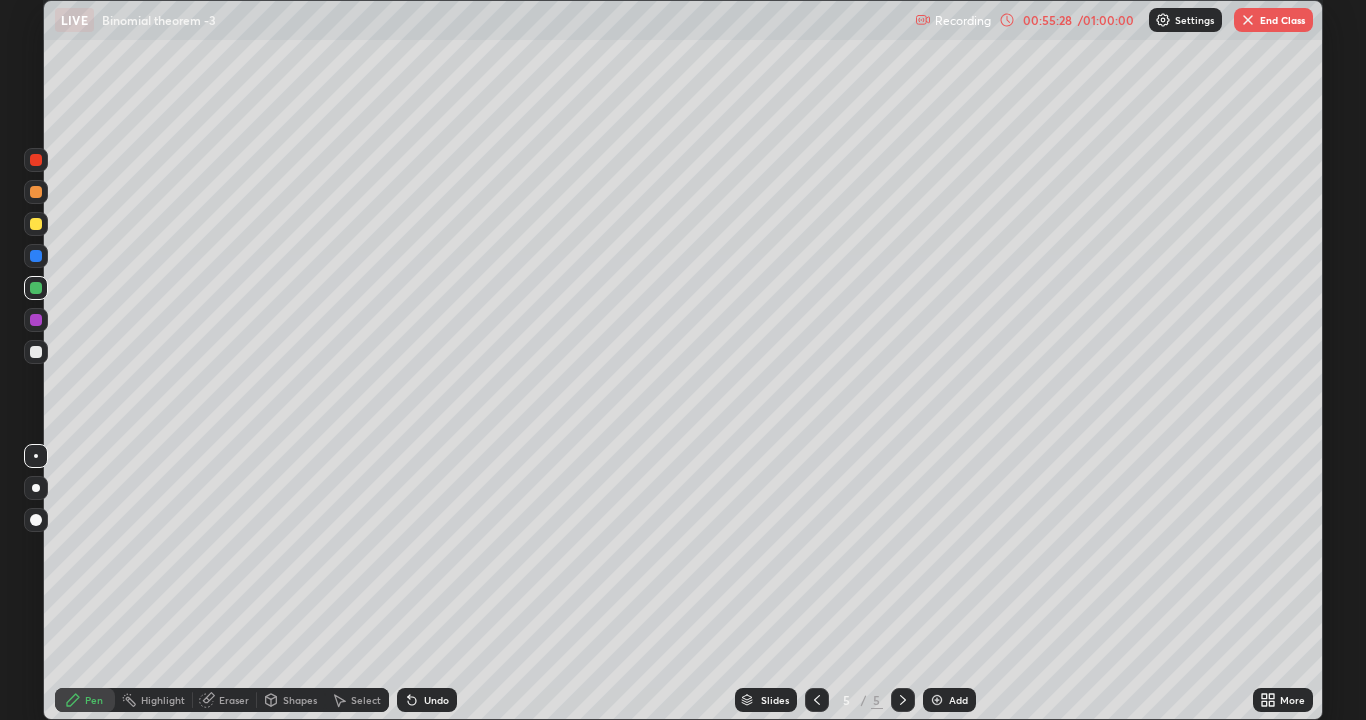 click on "Eraser" at bounding box center (225, 700) 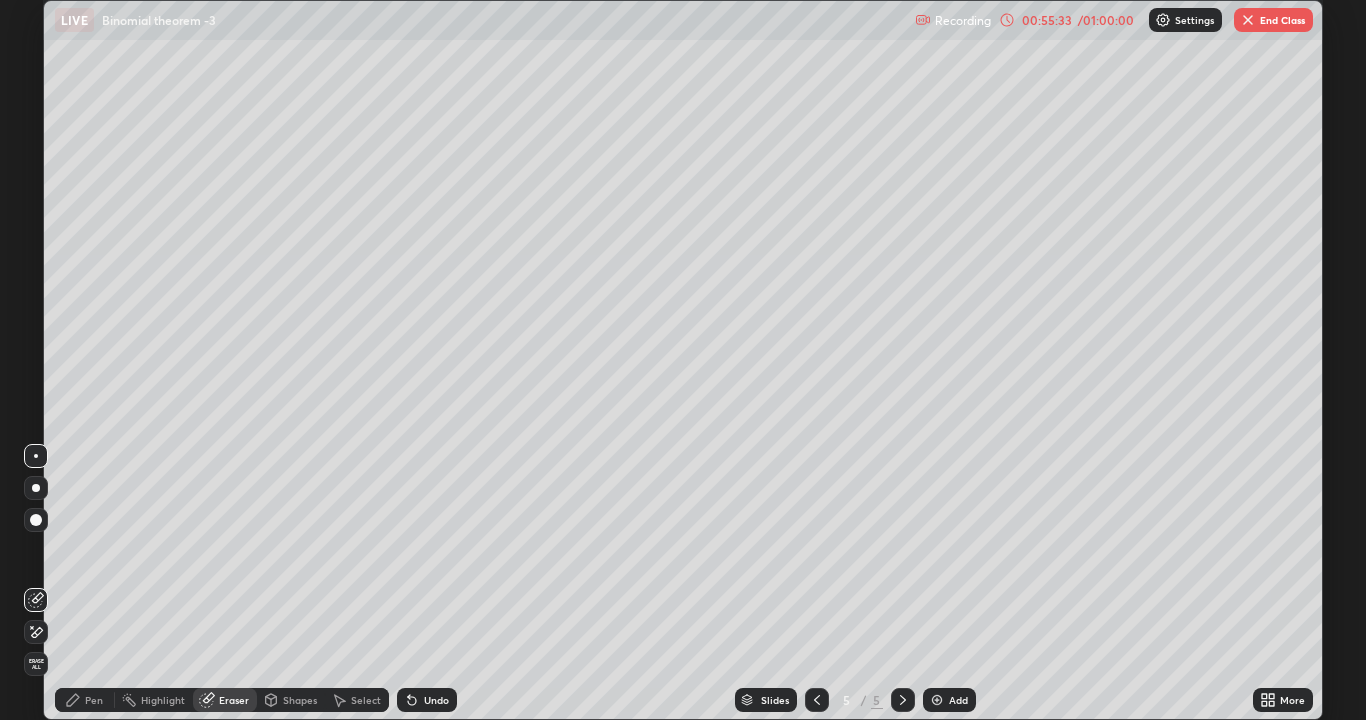 click on "Pen" at bounding box center (85, 700) 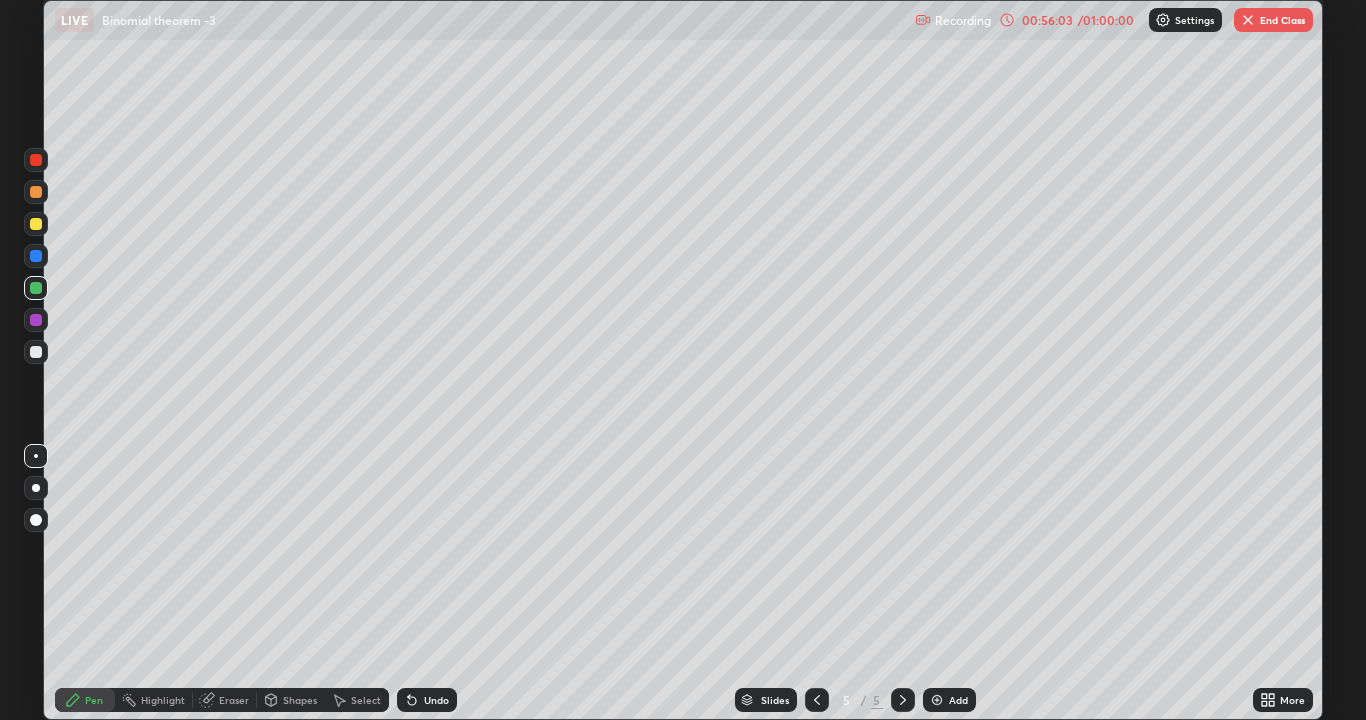 click 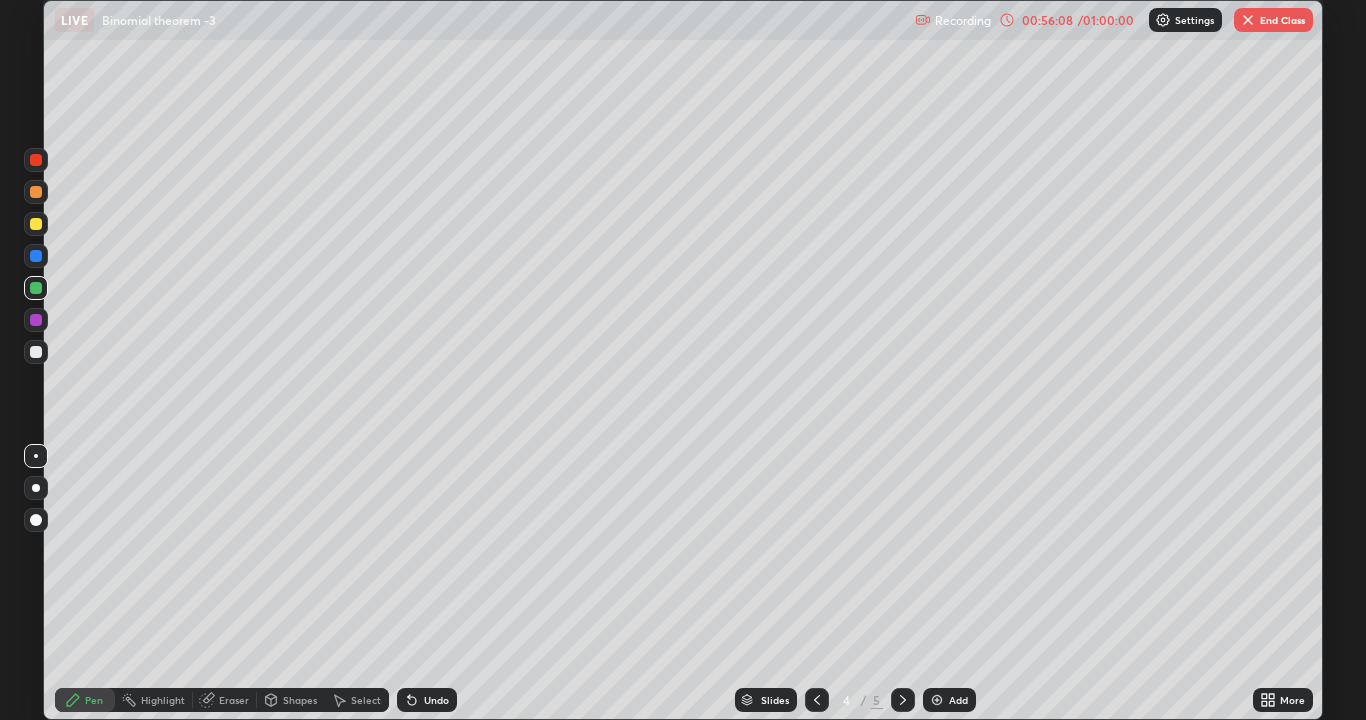 click 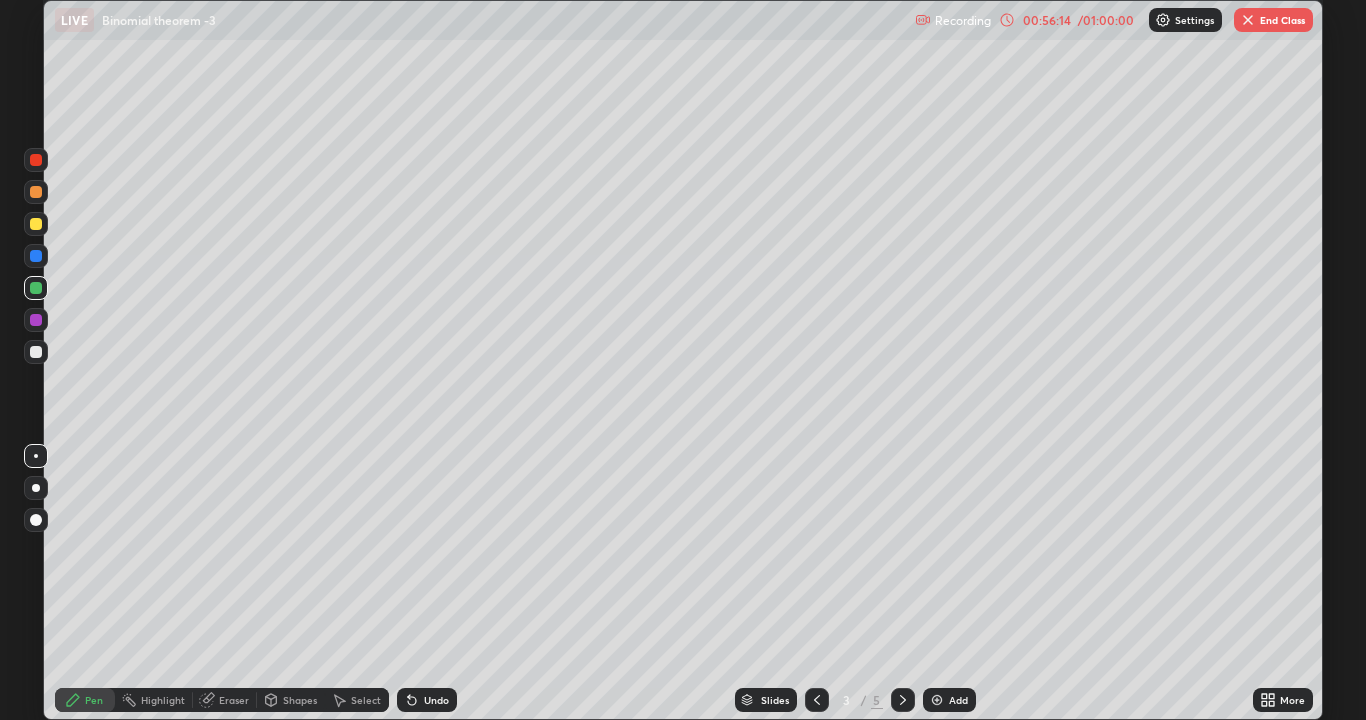 click on "Add" at bounding box center (949, 700) 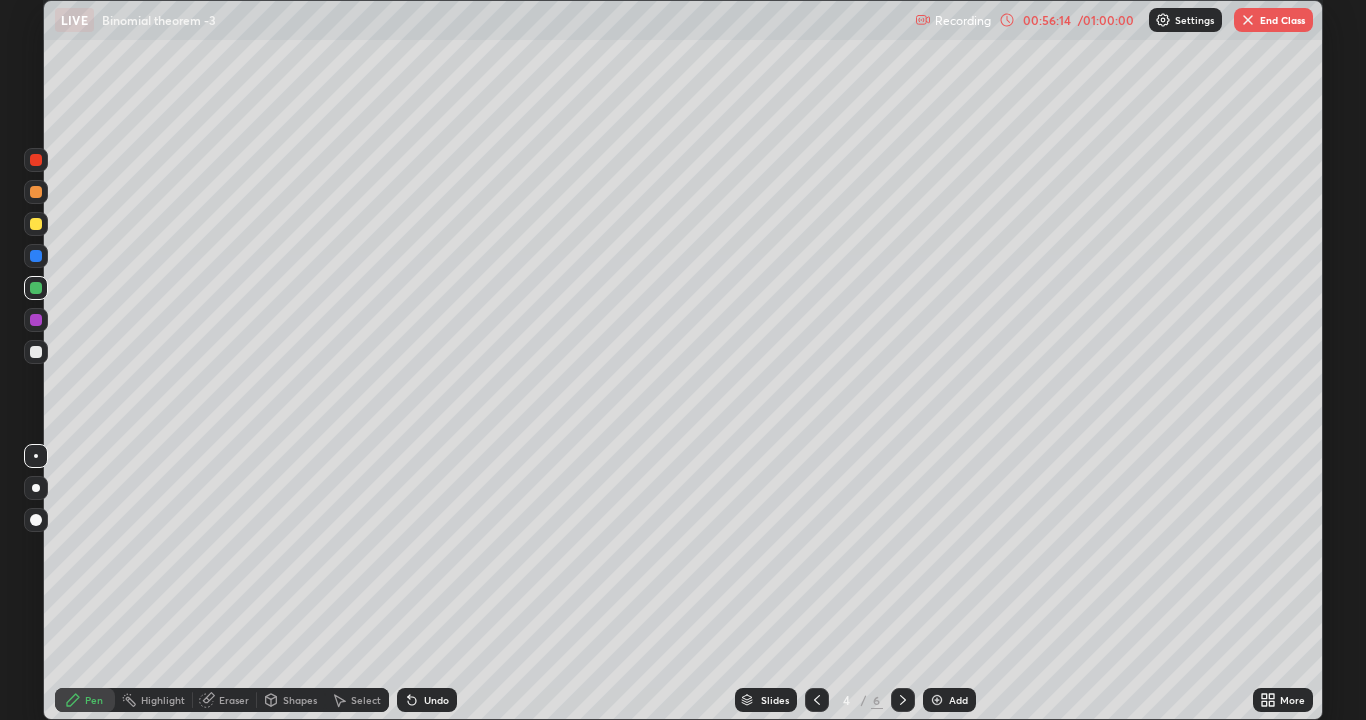 click at bounding box center (903, 700) 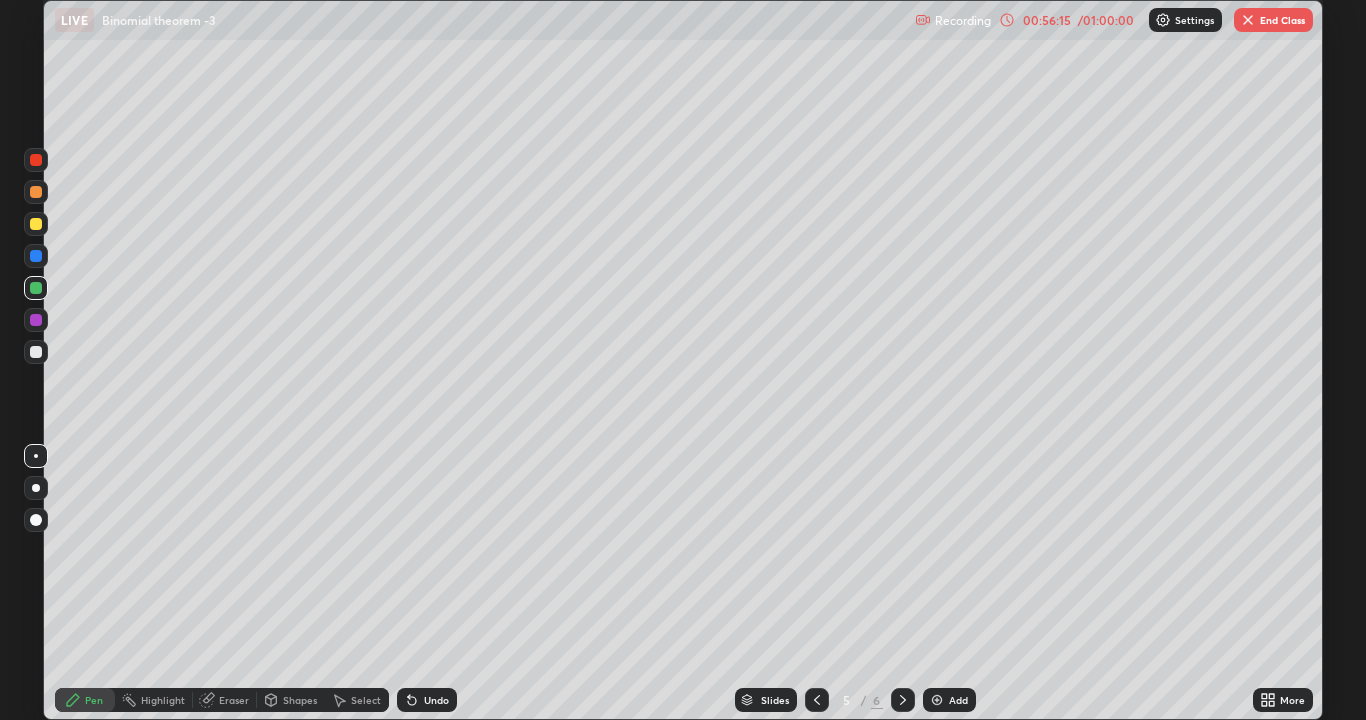 click on "6" at bounding box center [877, 700] 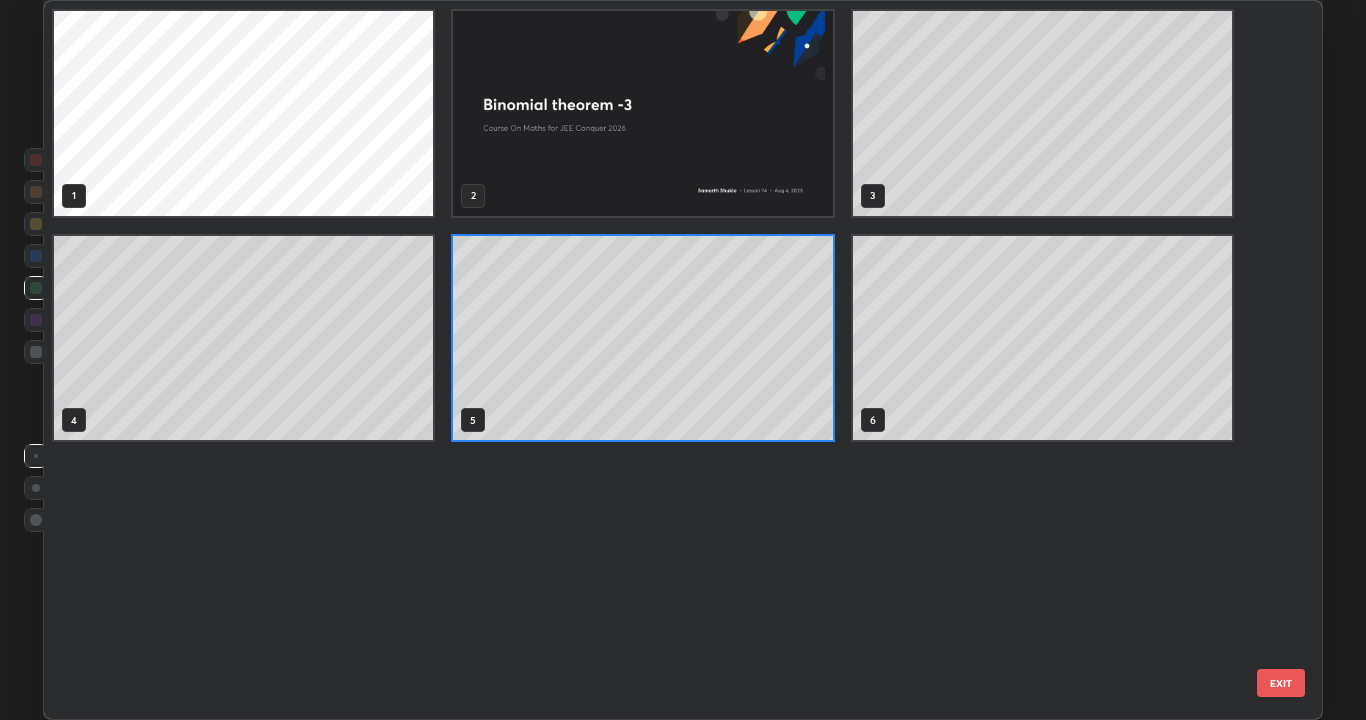 scroll, scrollTop: 7, scrollLeft: 11, axis: both 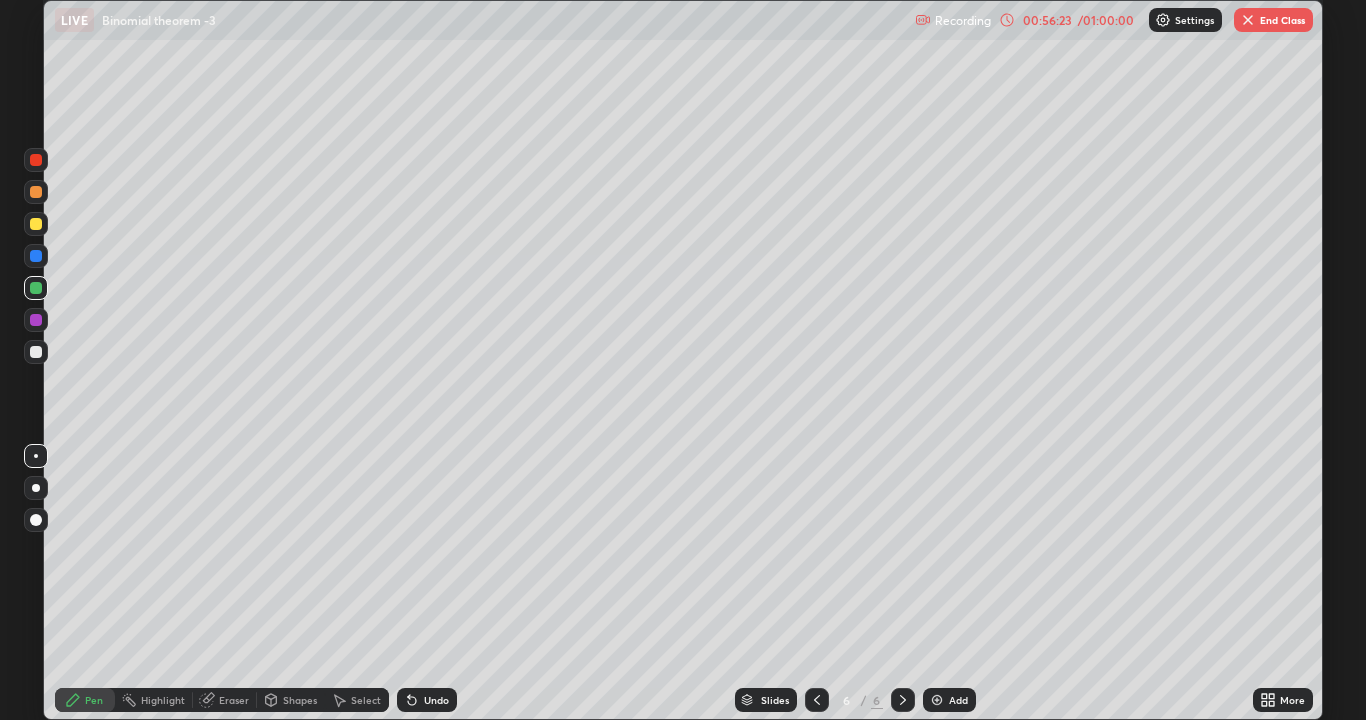 click 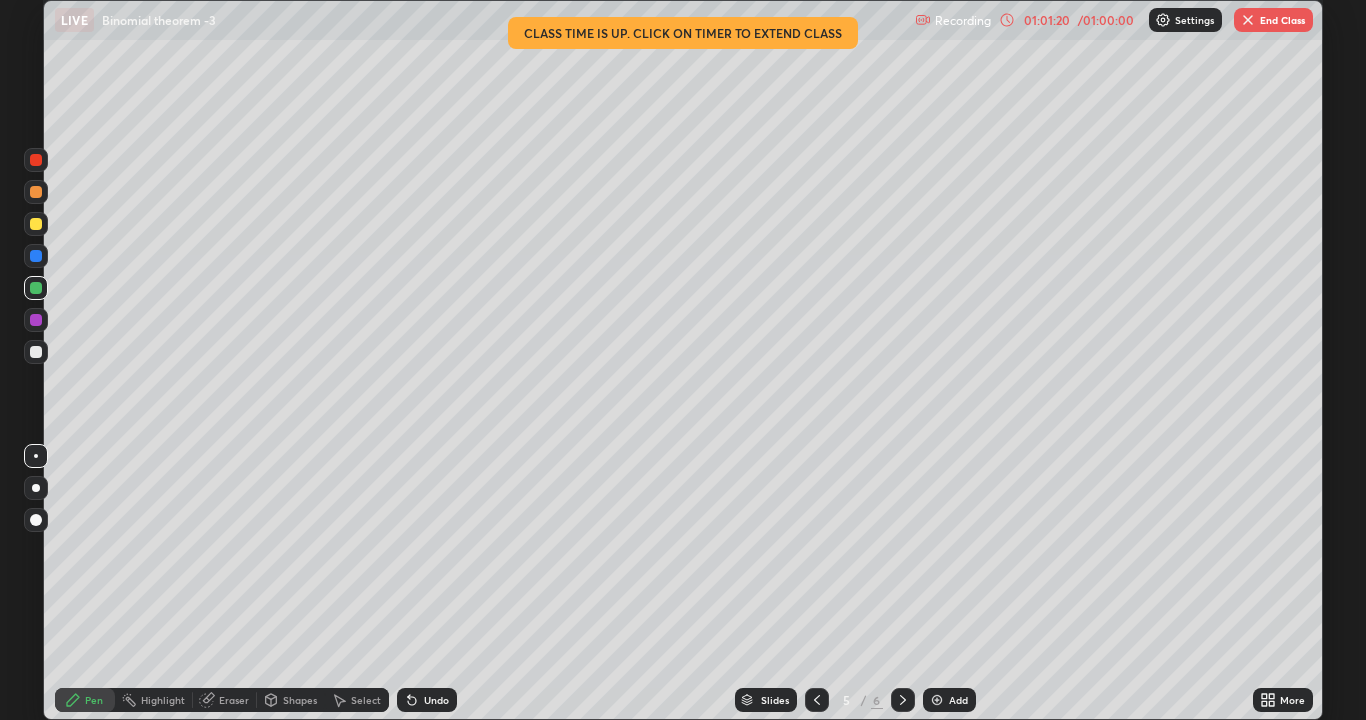 click 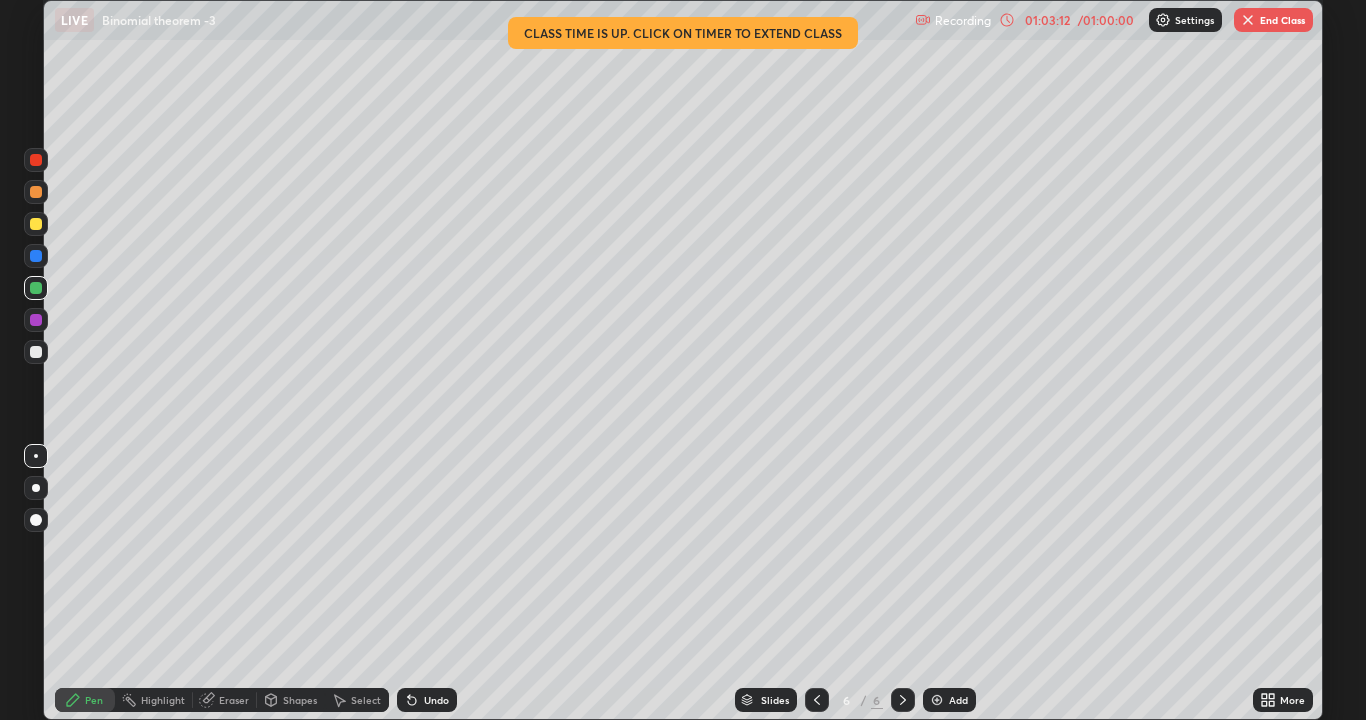 click on "End Class" at bounding box center [1273, 20] 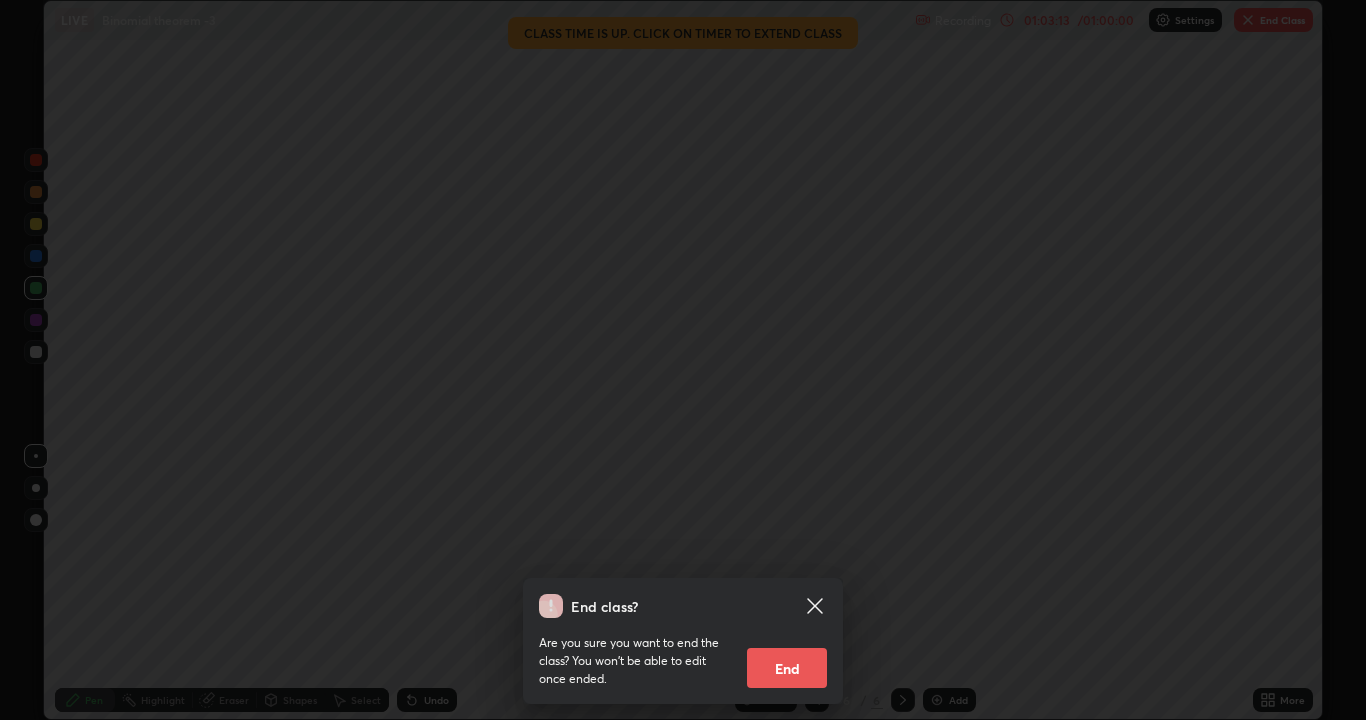 click on "End" at bounding box center [787, 668] 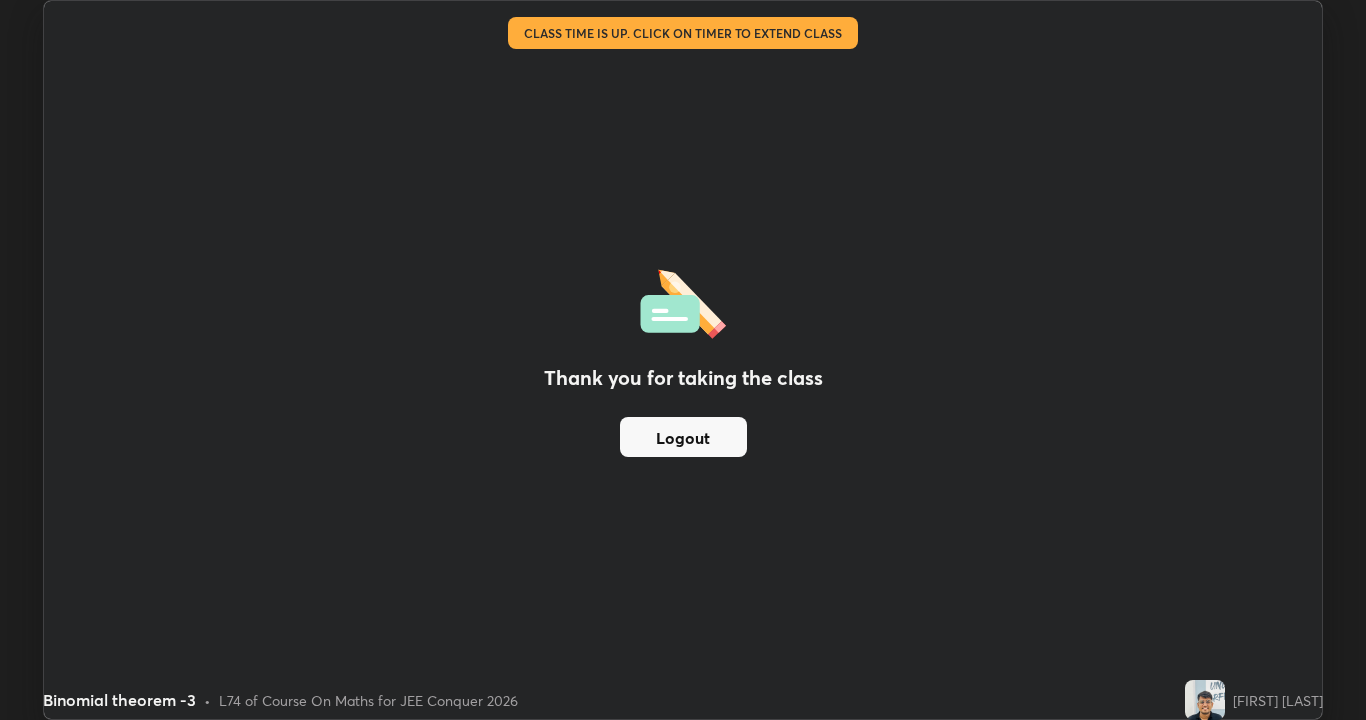 click on "Logout" at bounding box center (683, 437) 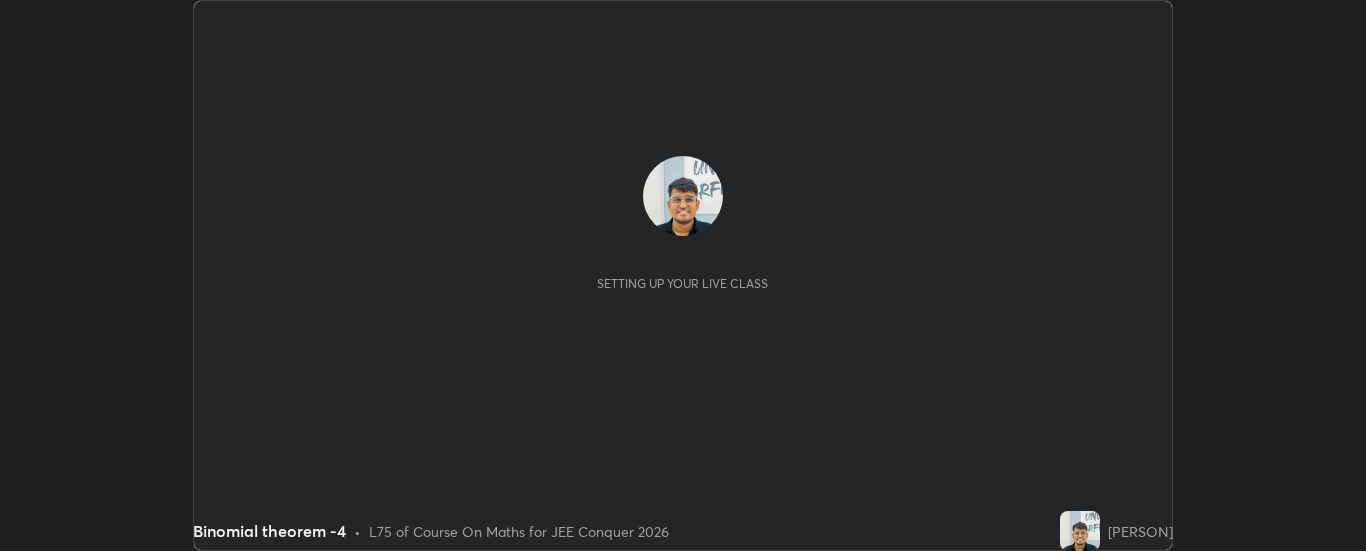 scroll, scrollTop: 0, scrollLeft: 0, axis: both 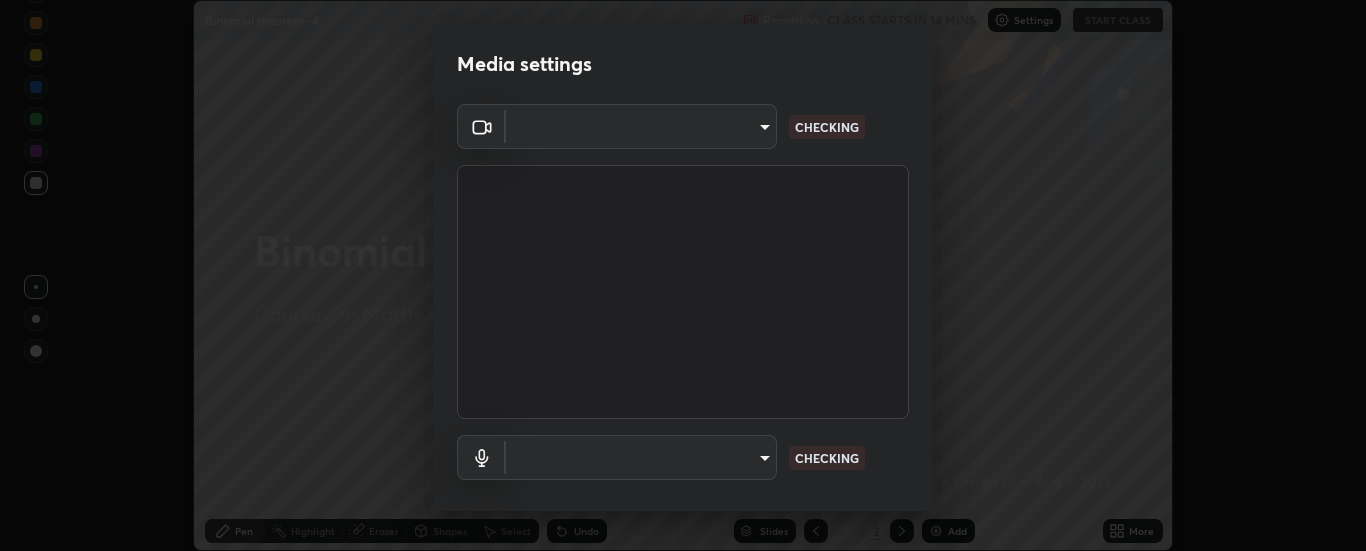 type on "6d3829c99f98afdfe7c29186be8927c2ef9ac3e8f7233b1026567672352cba5b" 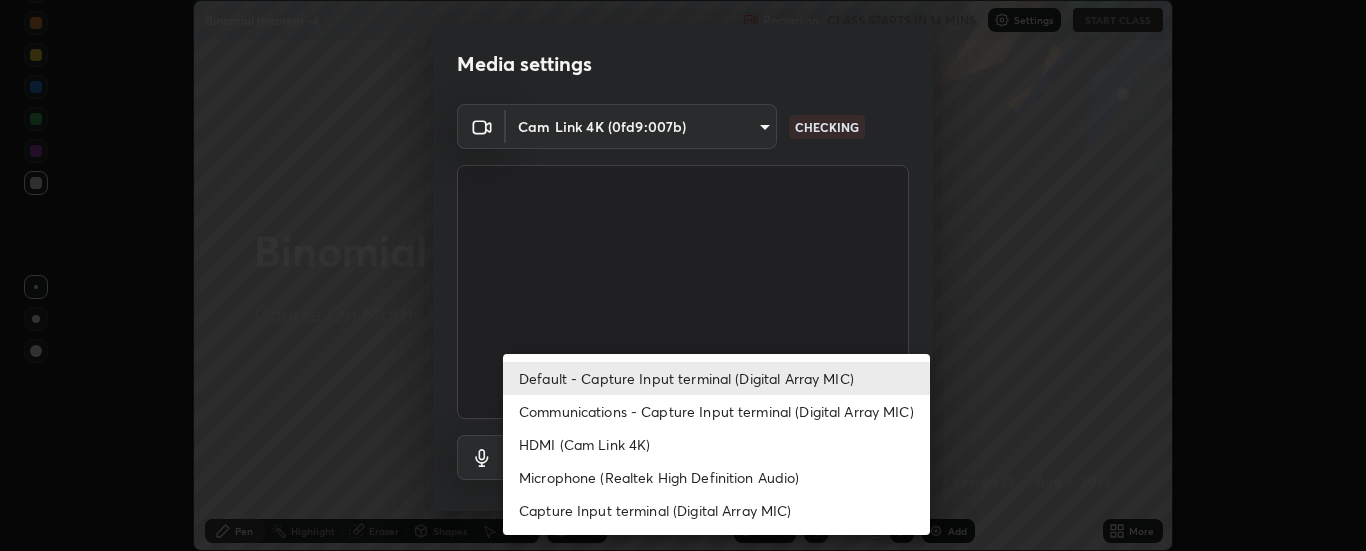 click on "Communications - Capture Input terminal (Digital Array MIC)" at bounding box center (716, 411) 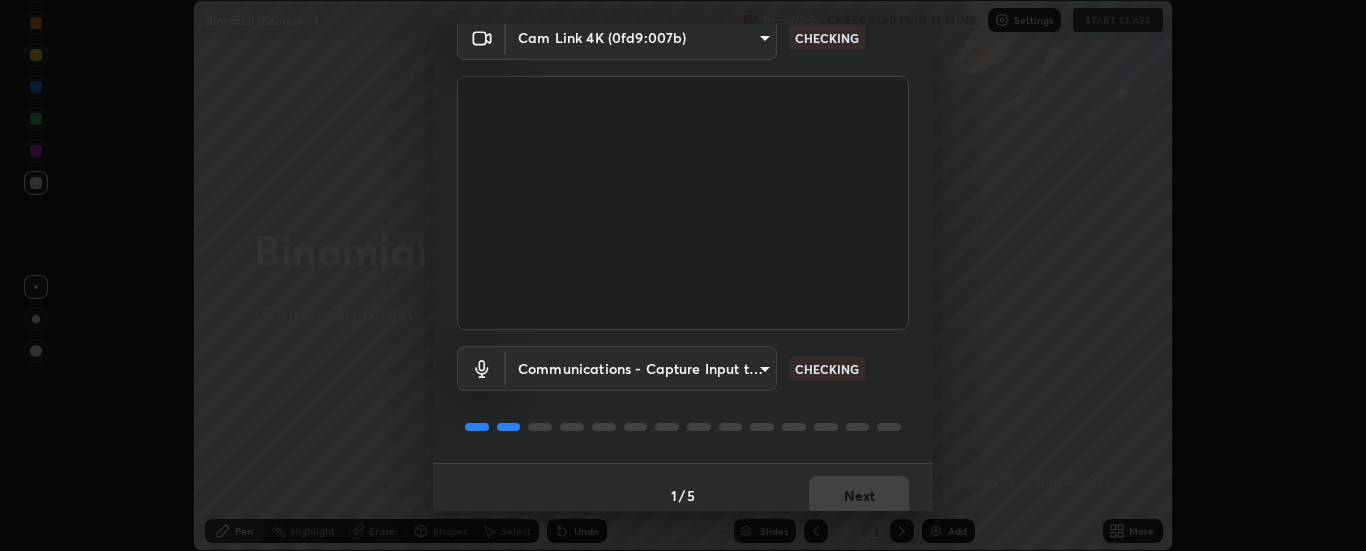 scroll, scrollTop: 105, scrollLeft: 0, axis: vertical 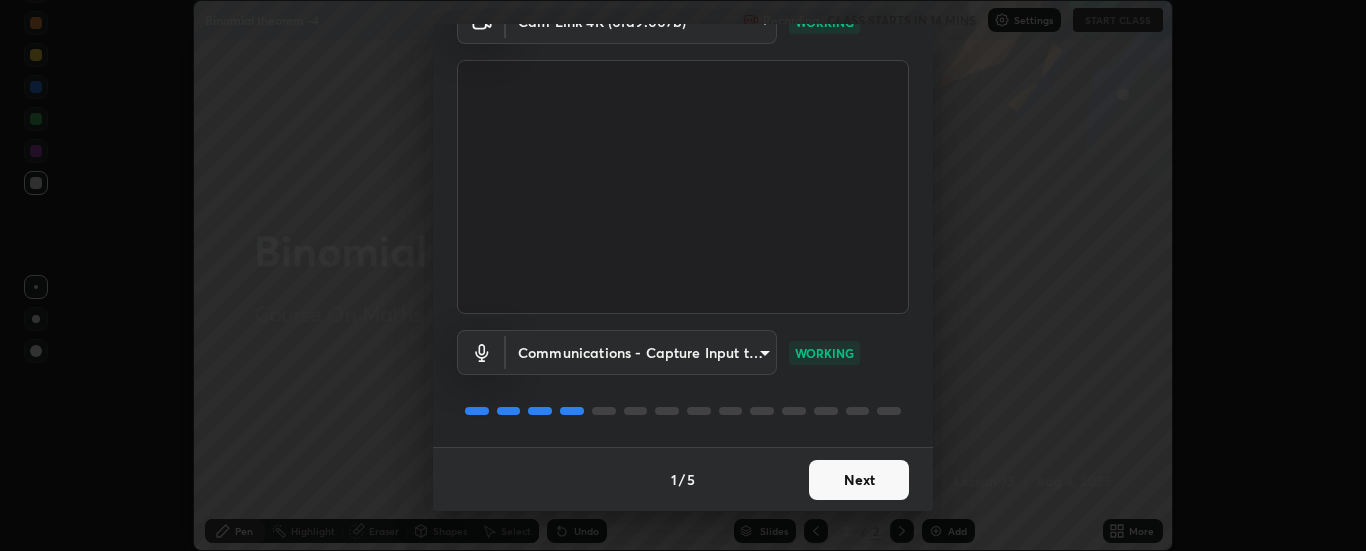 click on "Next" at bounding box center (859, 480) 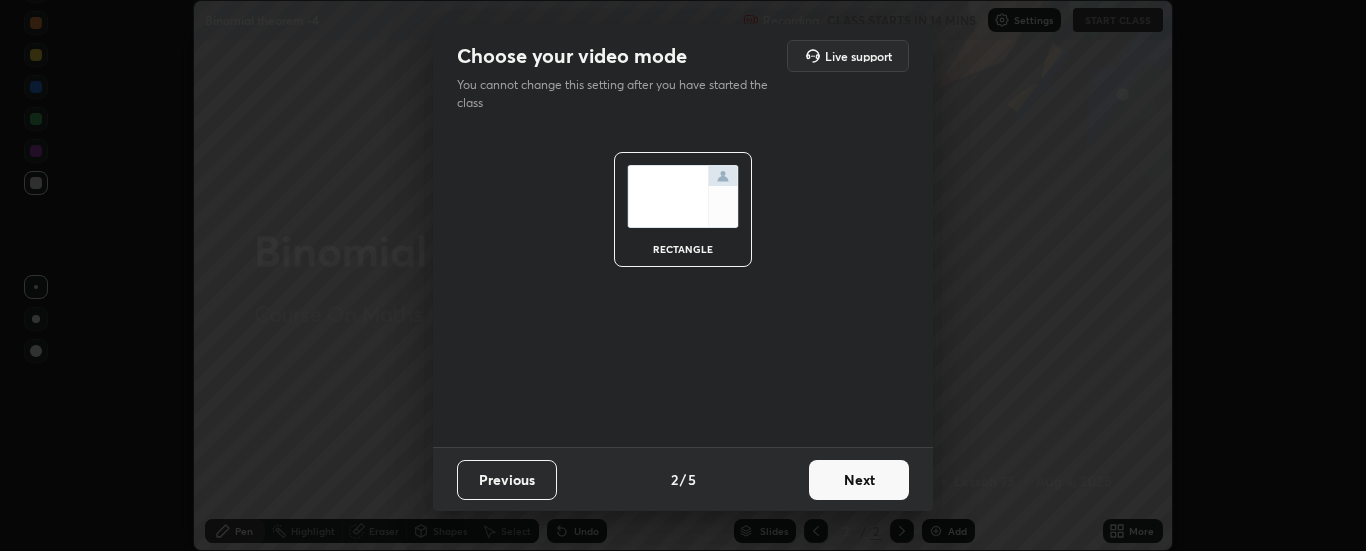 scroll, scrollTop: 0, scrollLeft: 0, axis: both 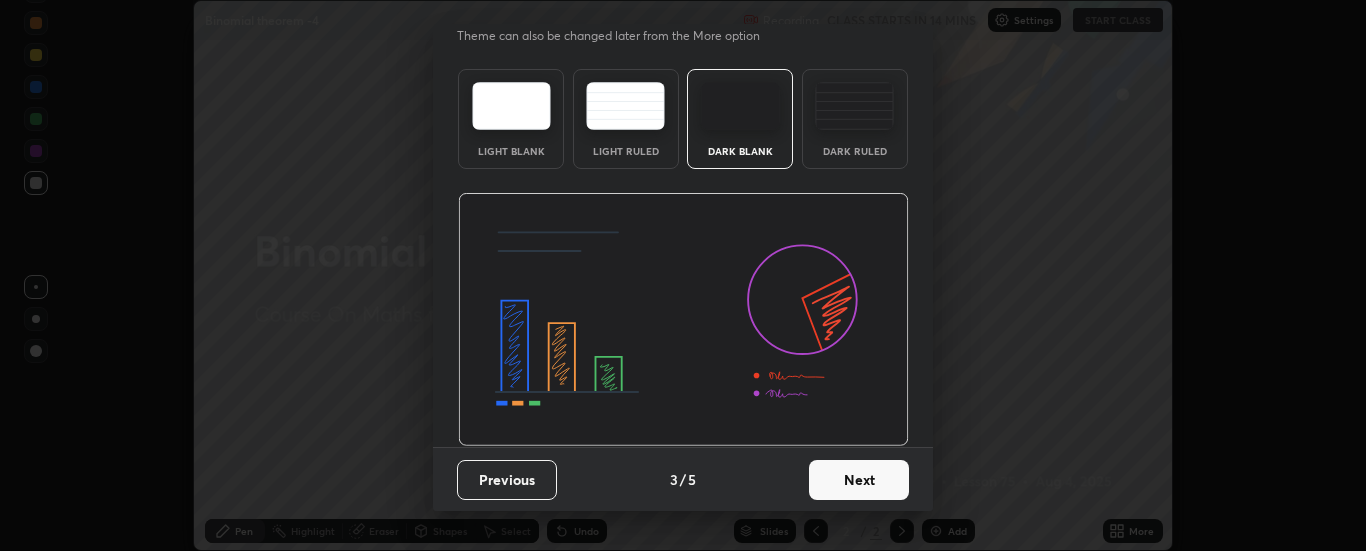 click on "Next" at bounding box center [859, 480] 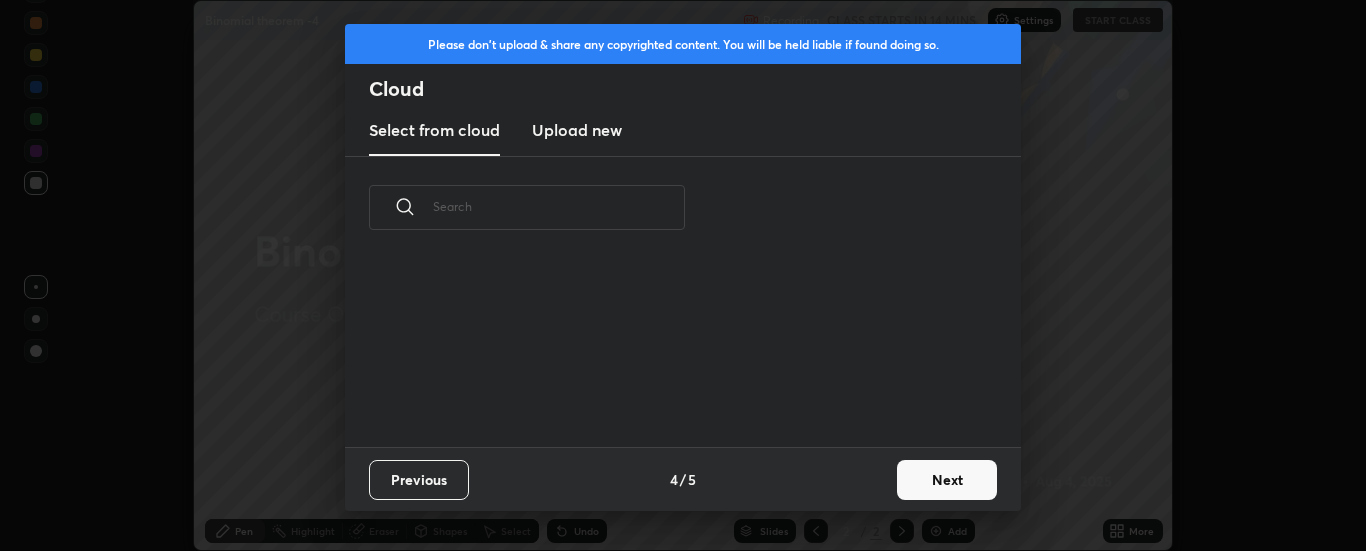 scroll, scrollTop: 0, scrollLeft: 0, axis: both 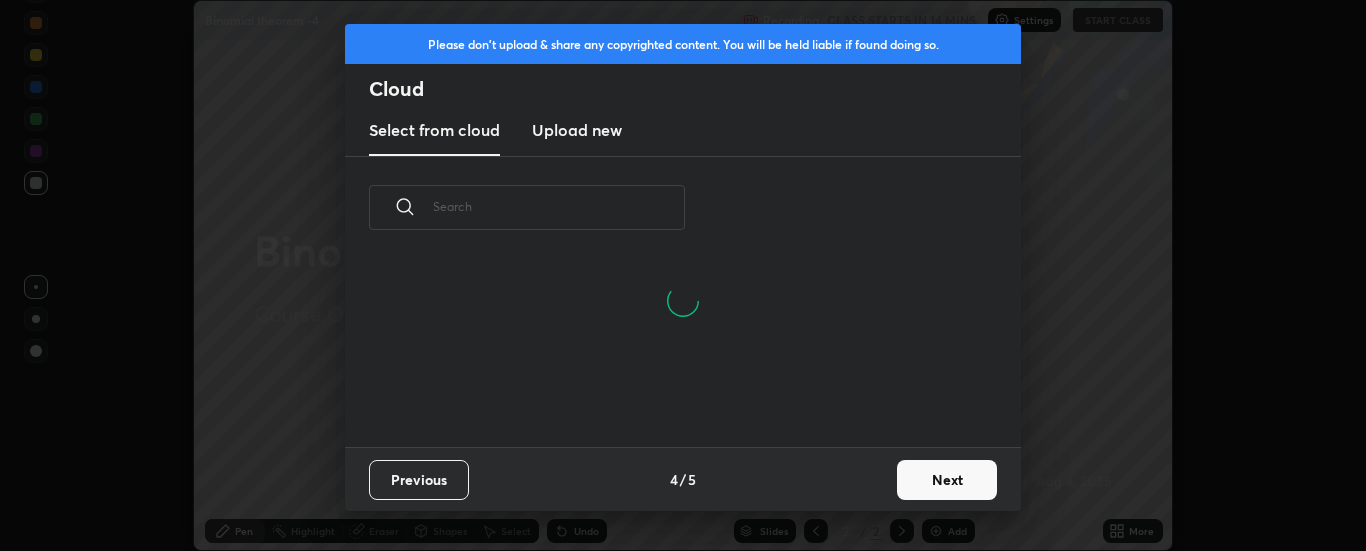 click on "Next" at bounding box center [947, 480] 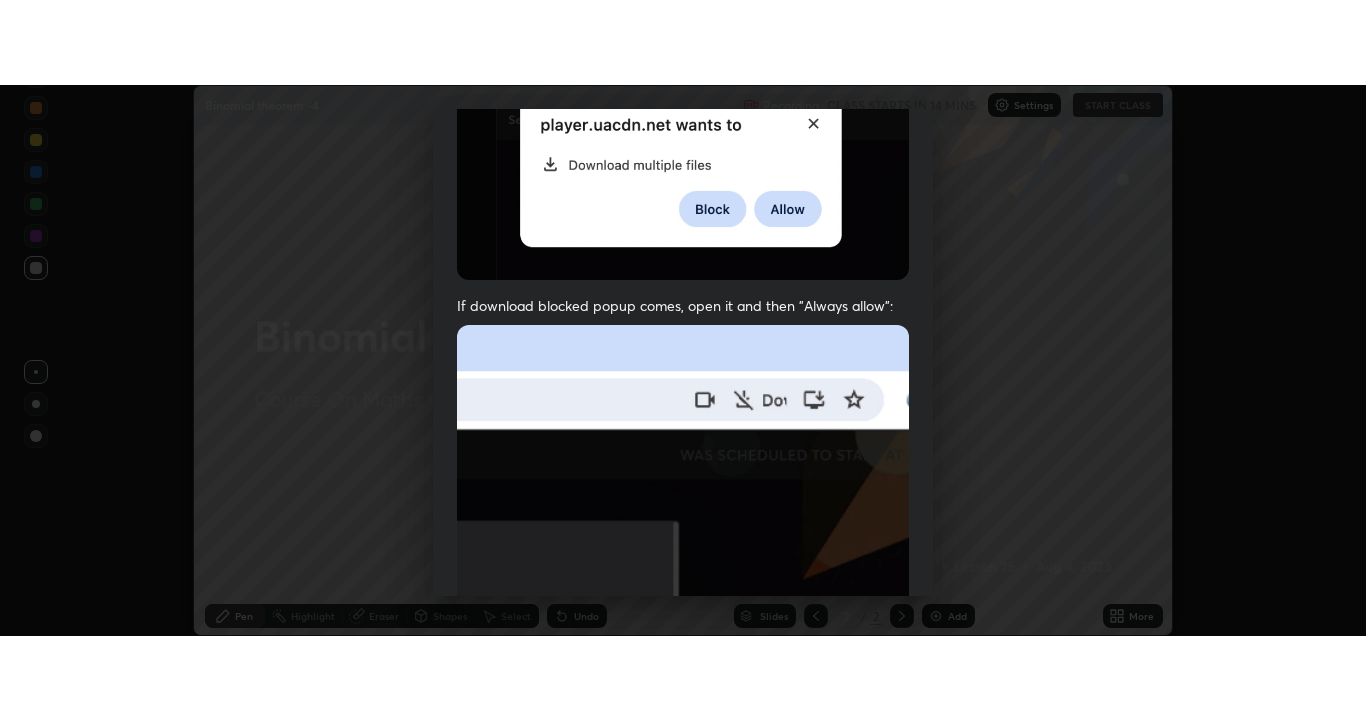 scroll, scrollTop: 513, scrollLeft: 0, axis: vertical 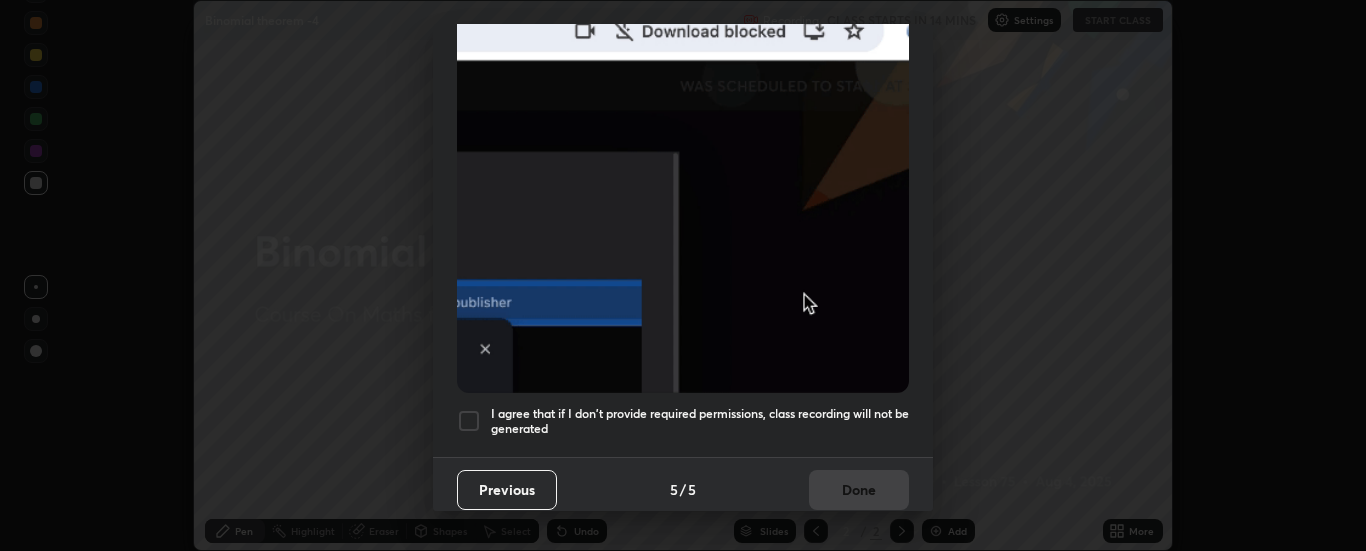 click on "I agree that if I don't provide required permissions, class recording will not be generated" at bounding box center (700, 421) 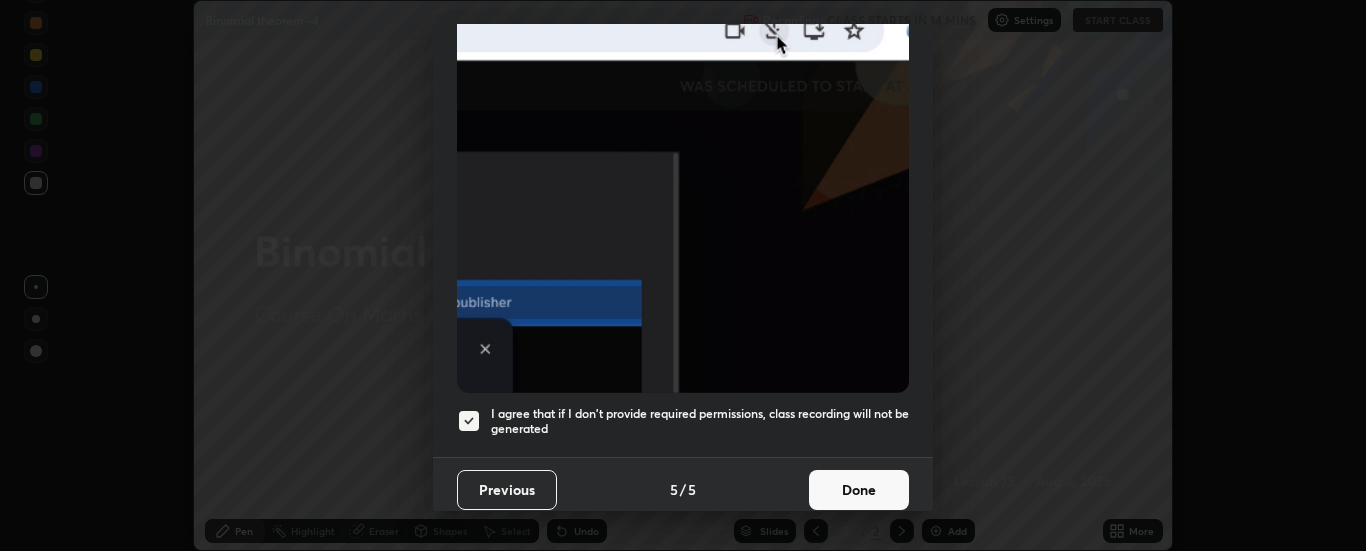 click on "Done" at bounding box center (859, 490) 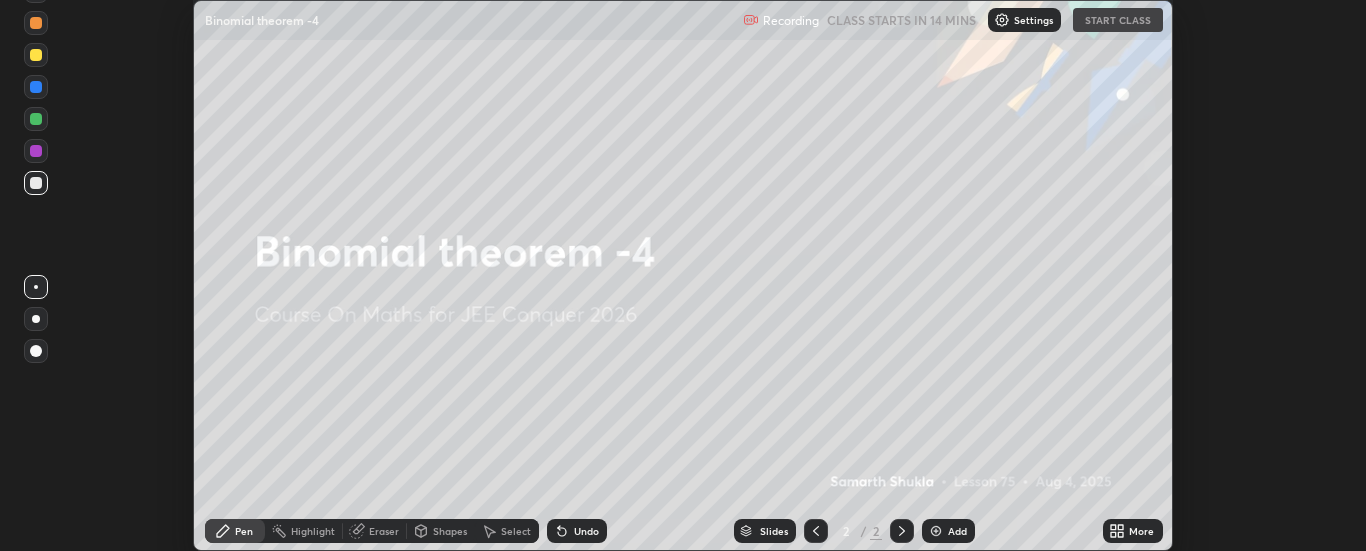click 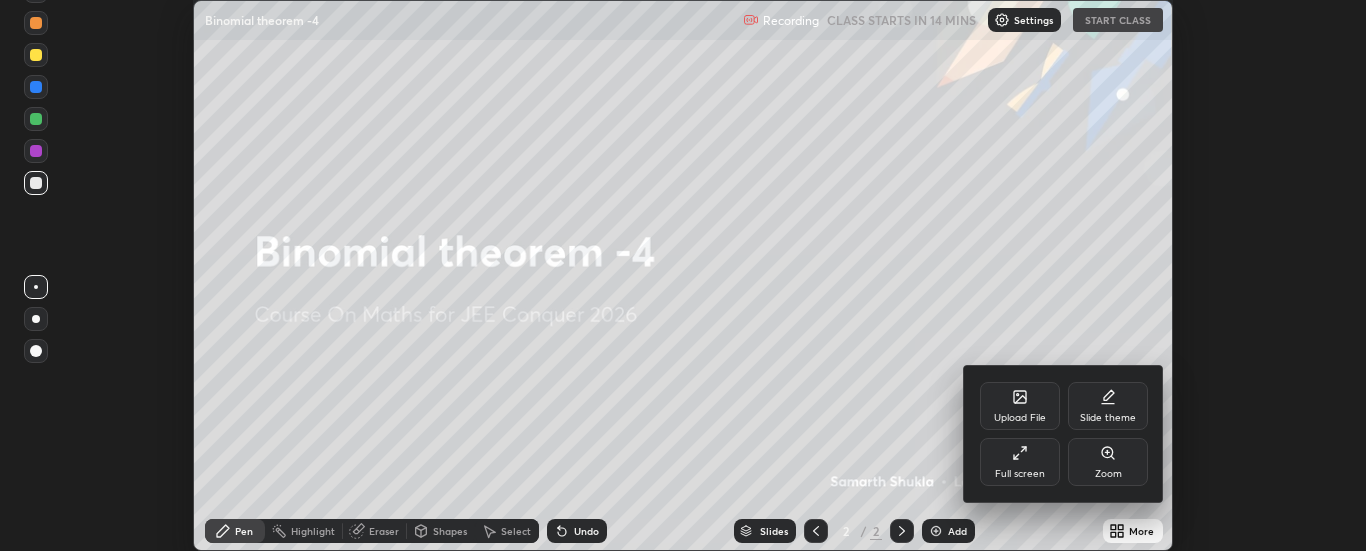 click 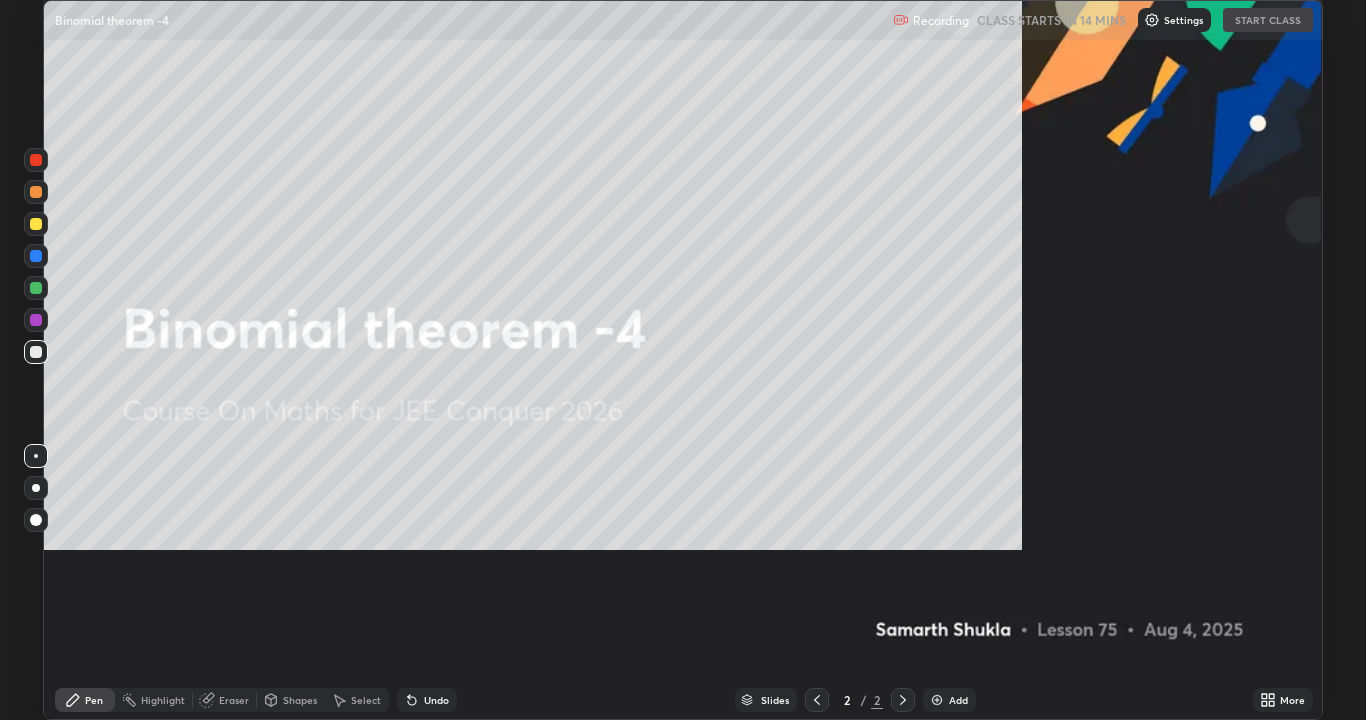 scroll, scrollTop: 99280, scrollLeft: 98634, axis: both 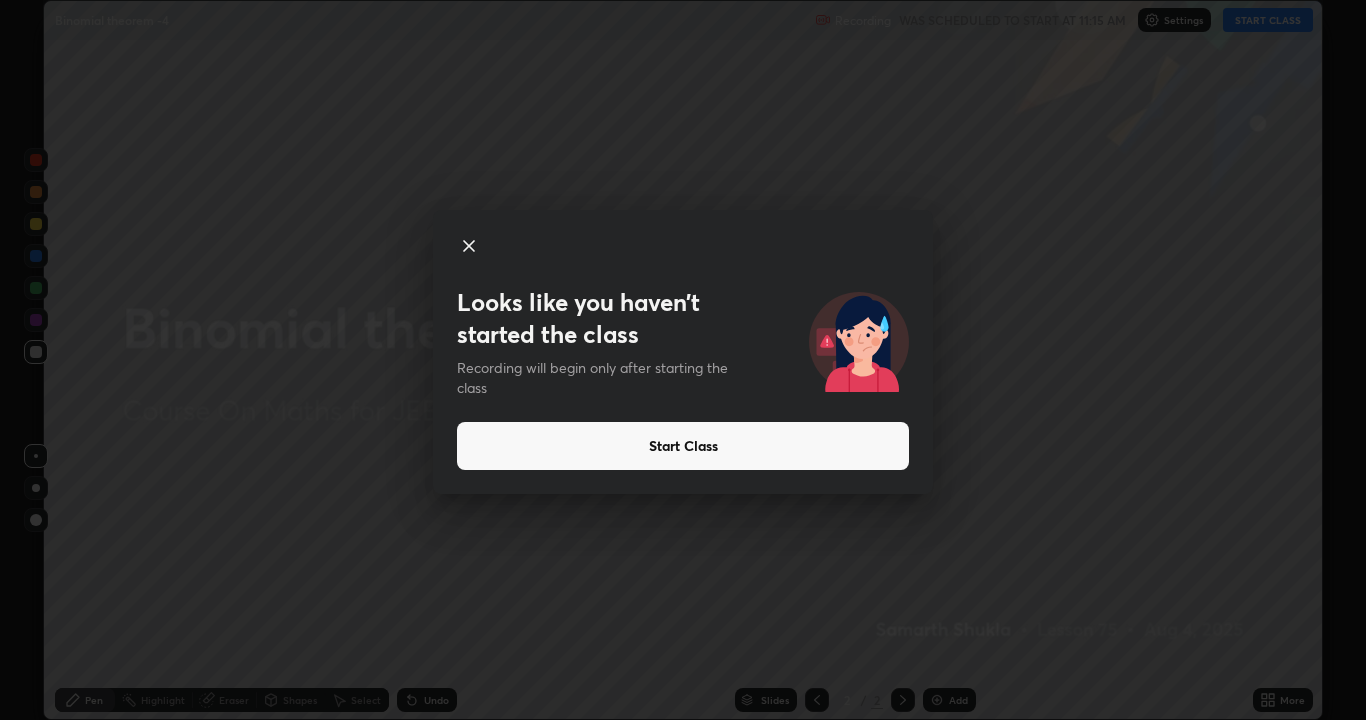 click on "Start Class" at bounding box center [683, 446] 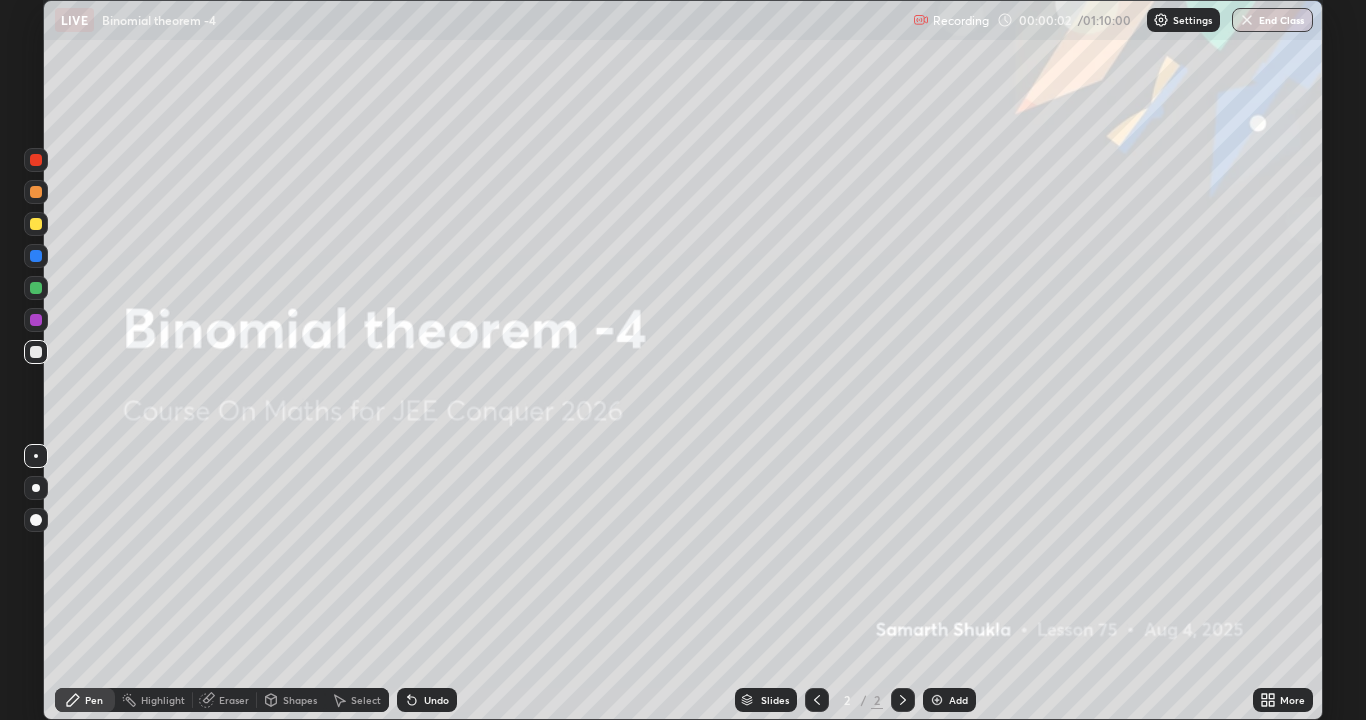 click on "Add" at bounding box center [949, 700] 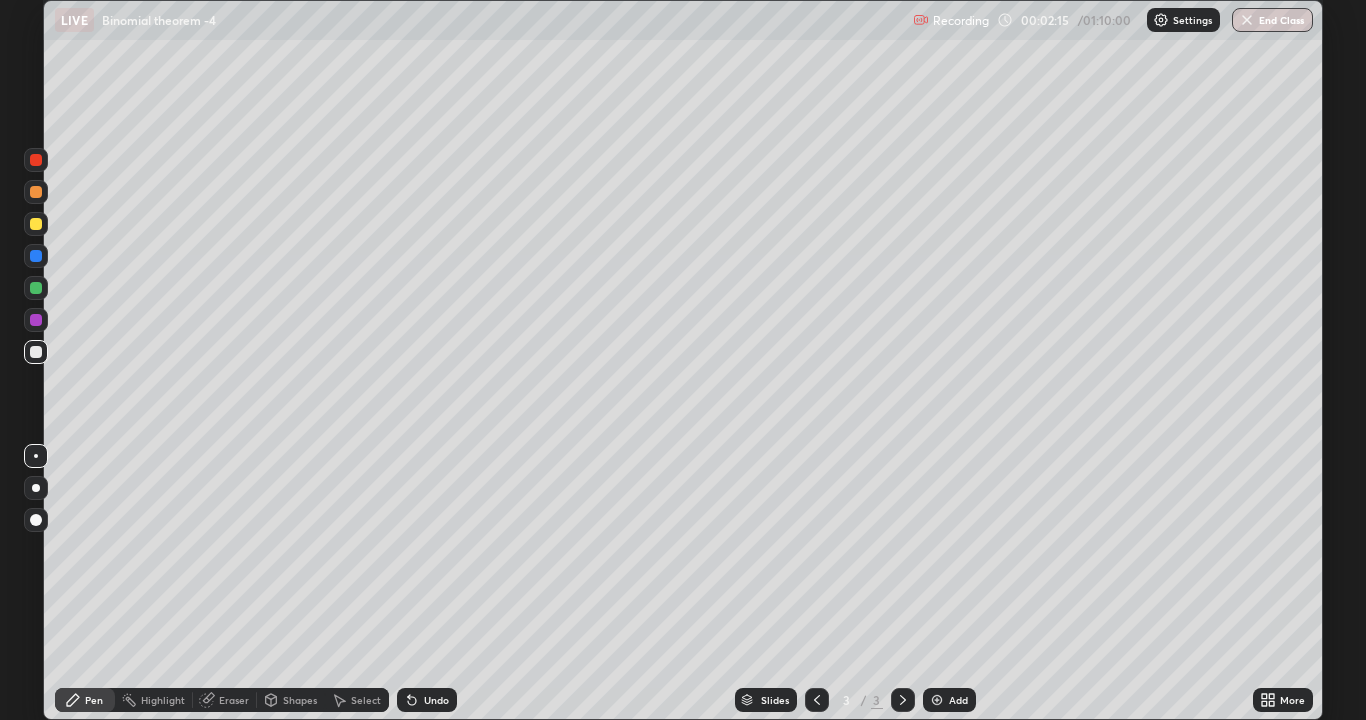 click on "Eraser" at bounding box center (234, 700) 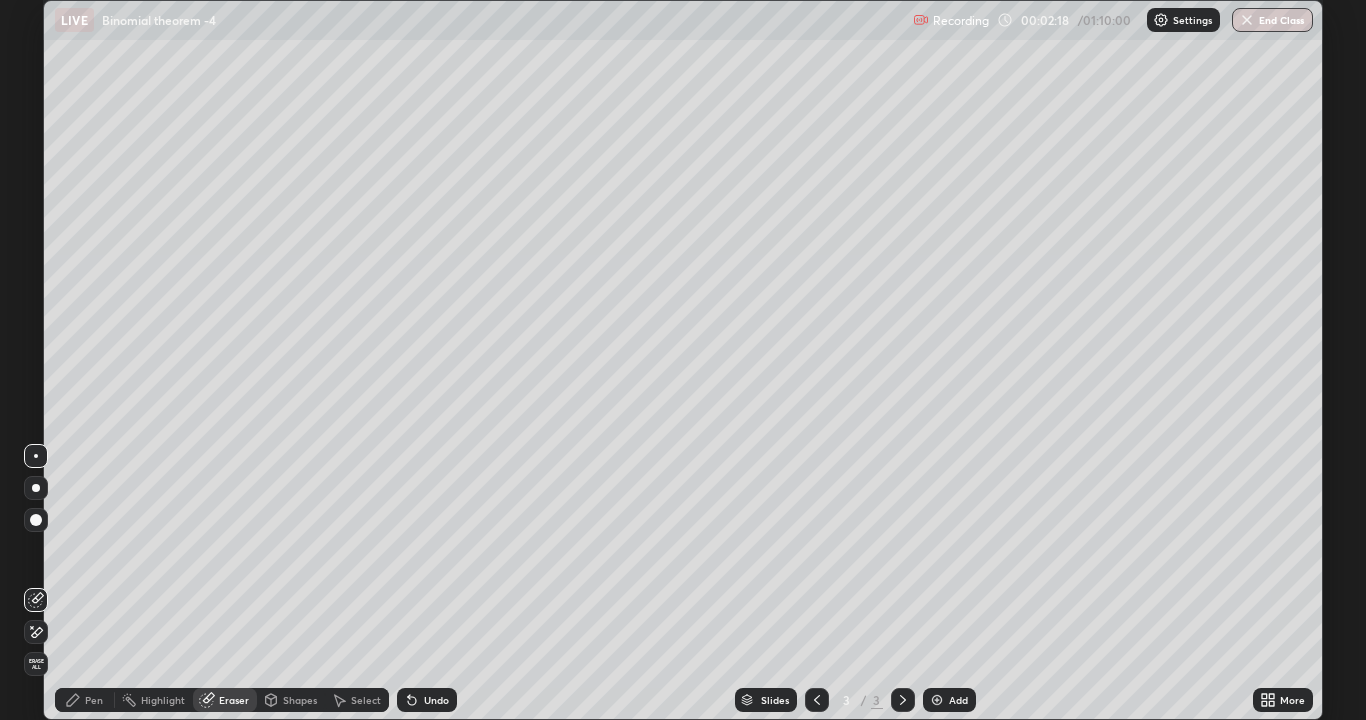 click on "Pen" at bounding box center [94, 700] 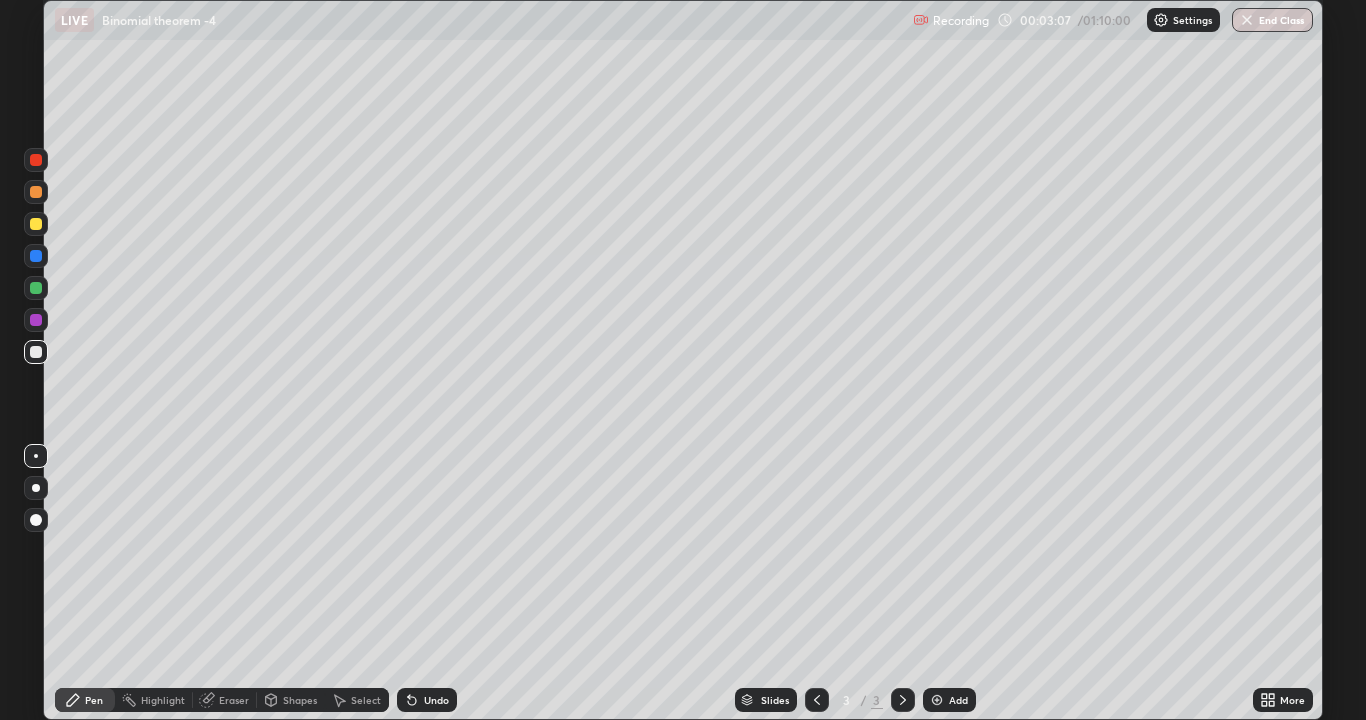 click on "Eraser" at bounding box center [234, 700] 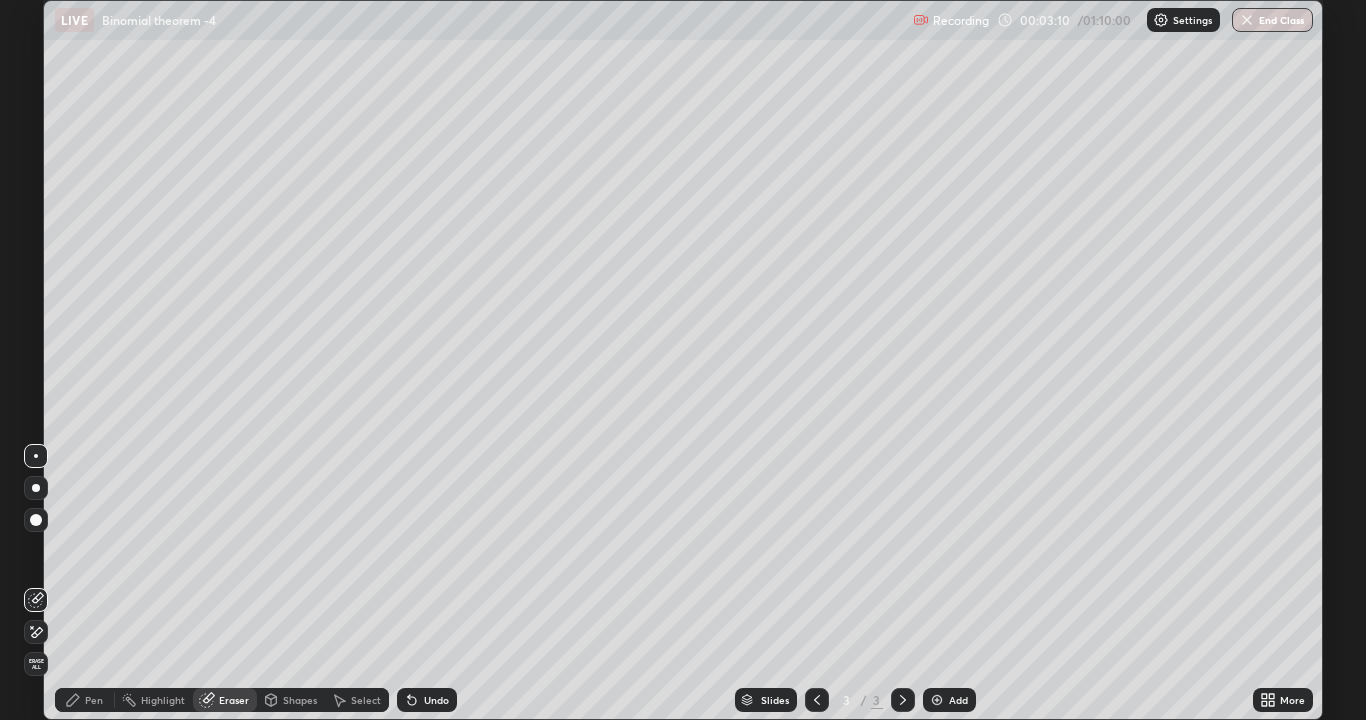 click on "Pen" at bounding box center (85, 700) 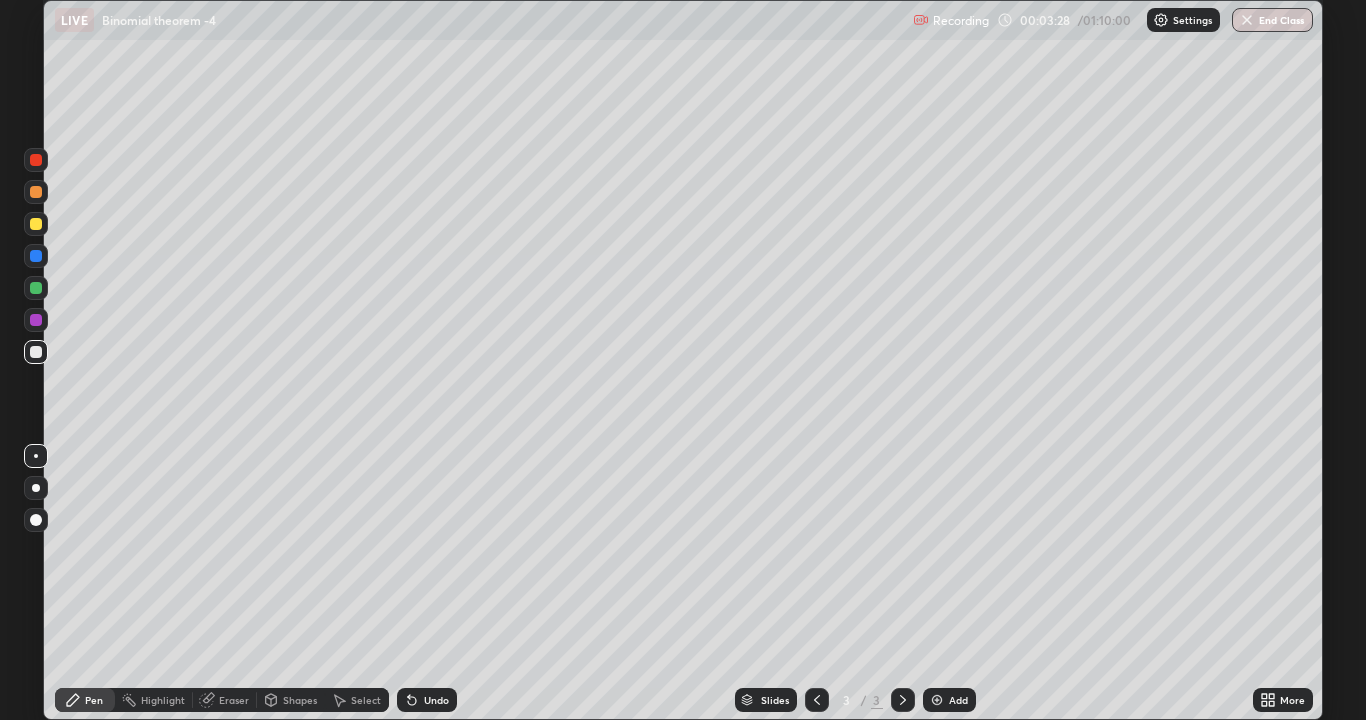 click on "Eraser" at bounding box center (234, 700) 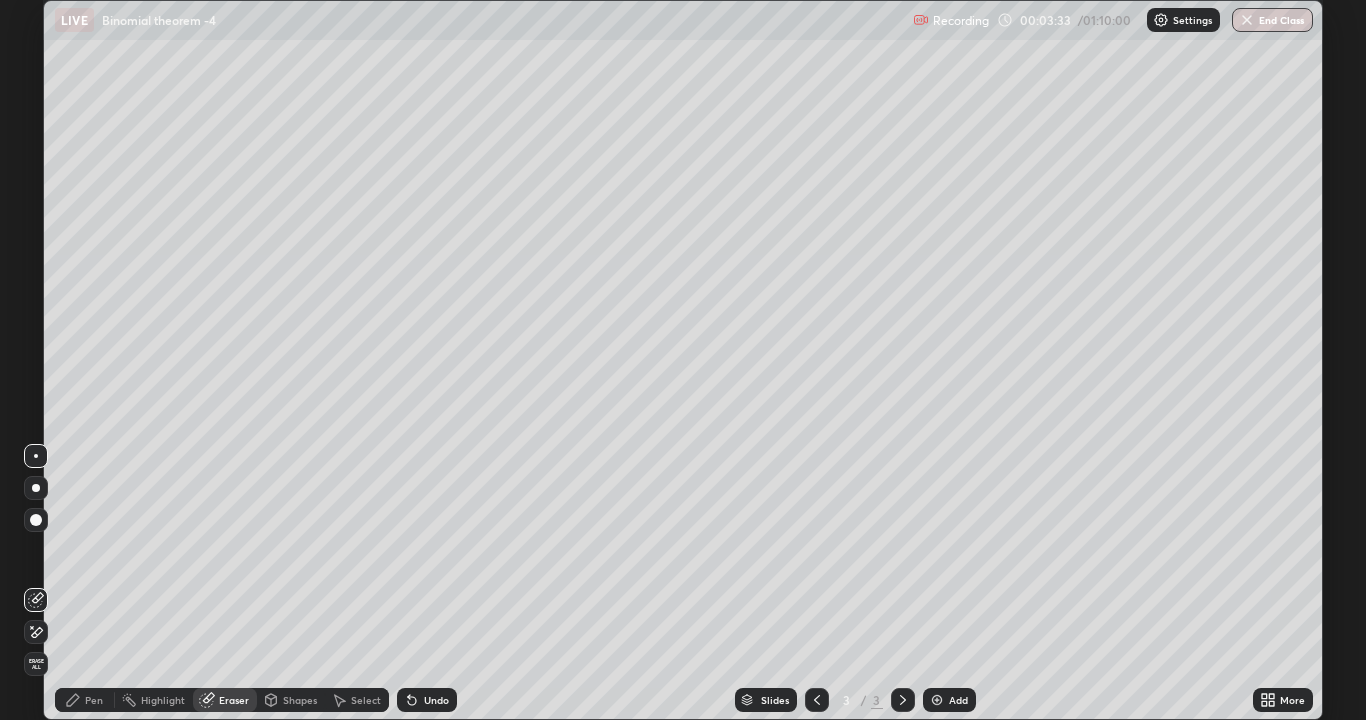 click 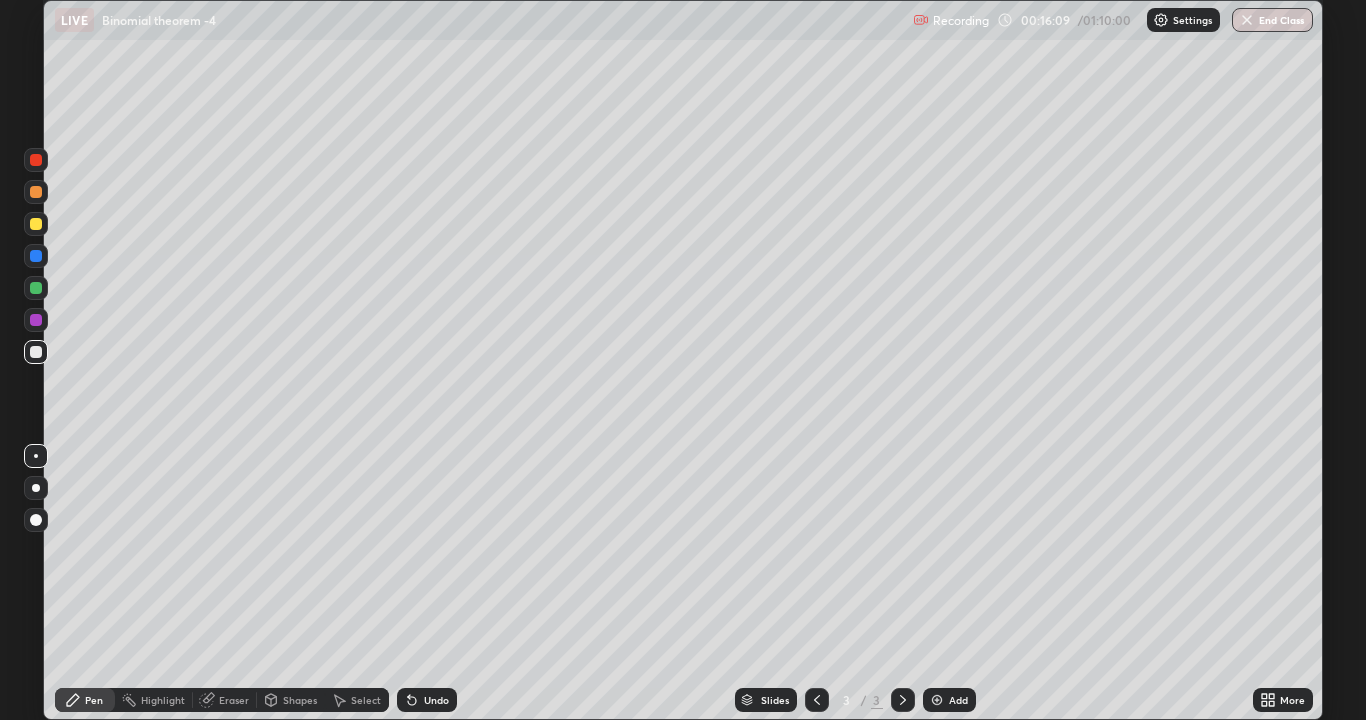 click at bounding box center (937, 700) 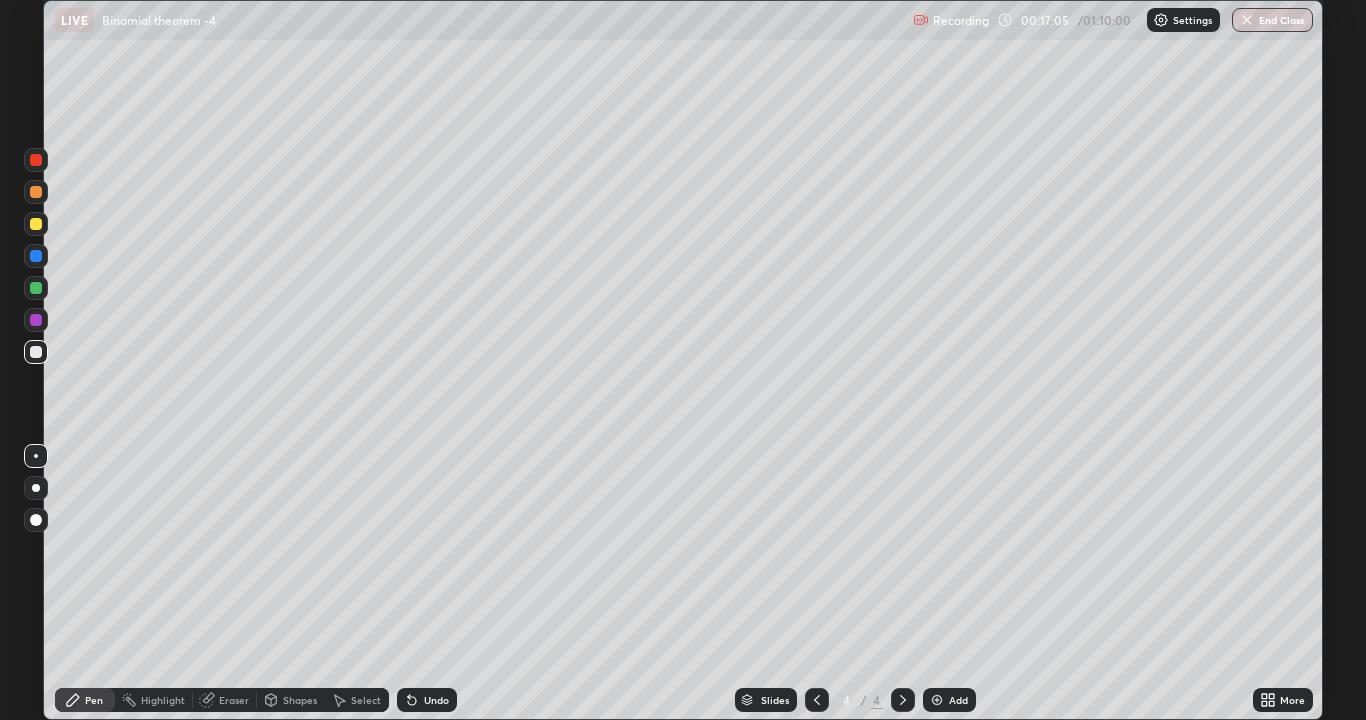 click on "Eraser" at bounding box center [234, 700] 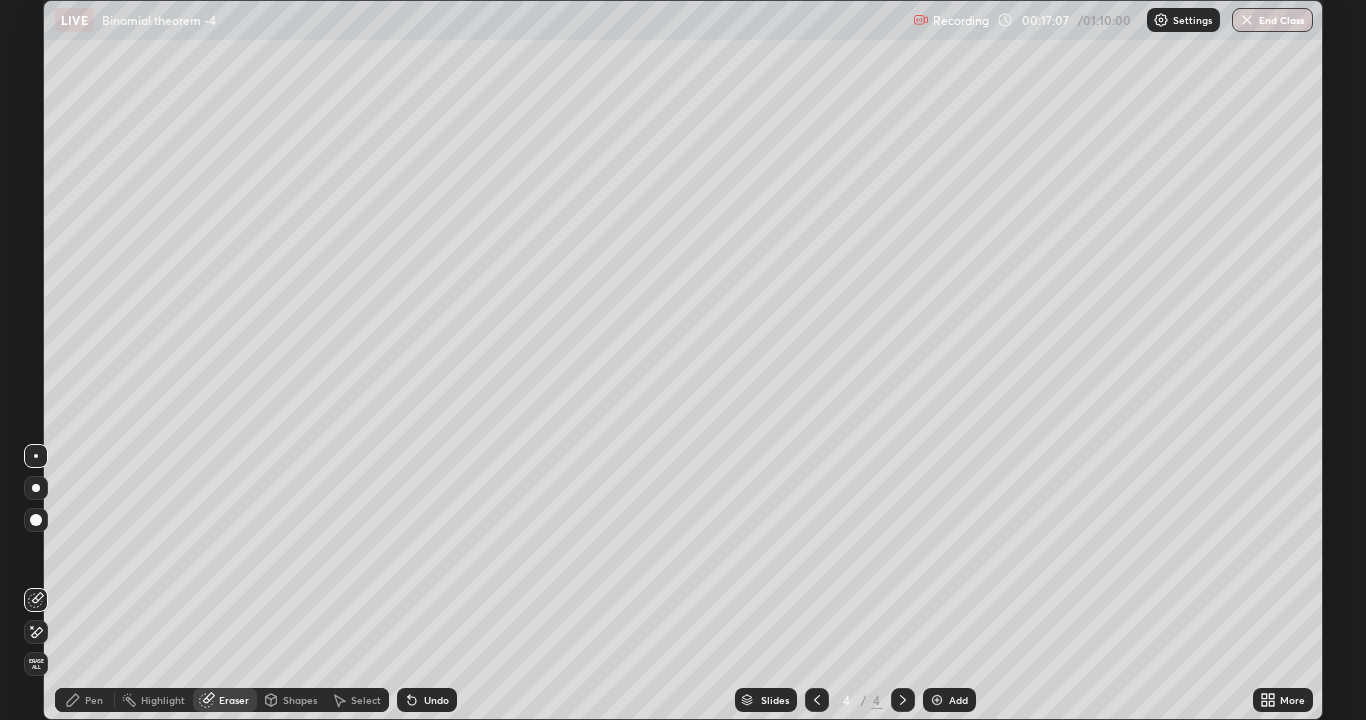 click on "Pen" at bounding box center [85, 700] 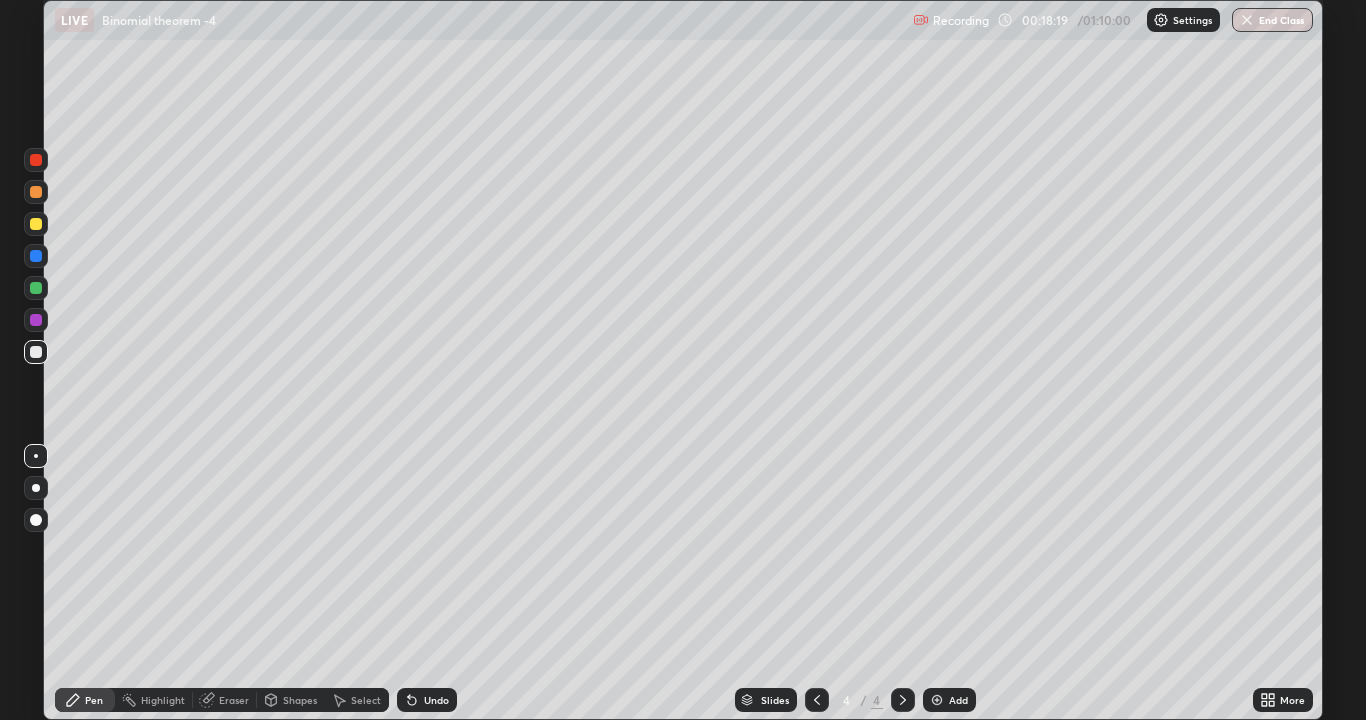 click on "Eraser" at bounding box center (234, 700) 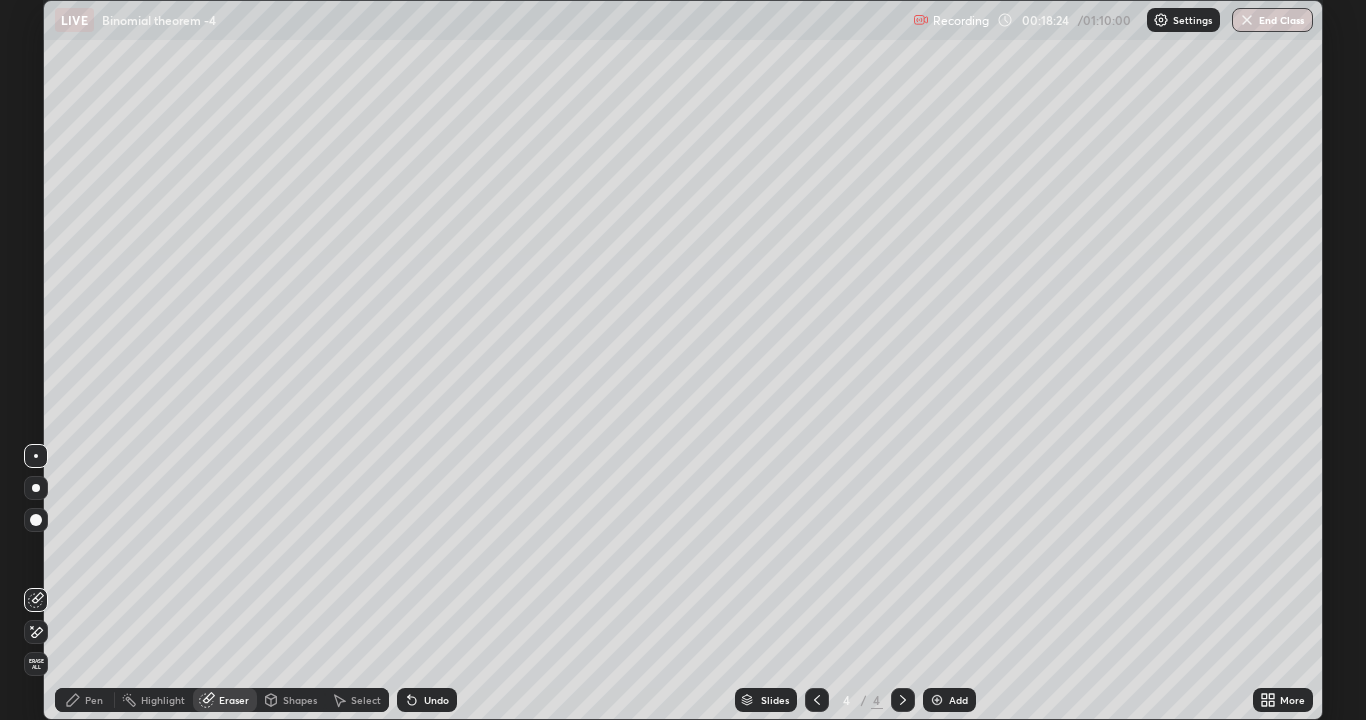 click on "Pen" at bounding box center [85, 700] 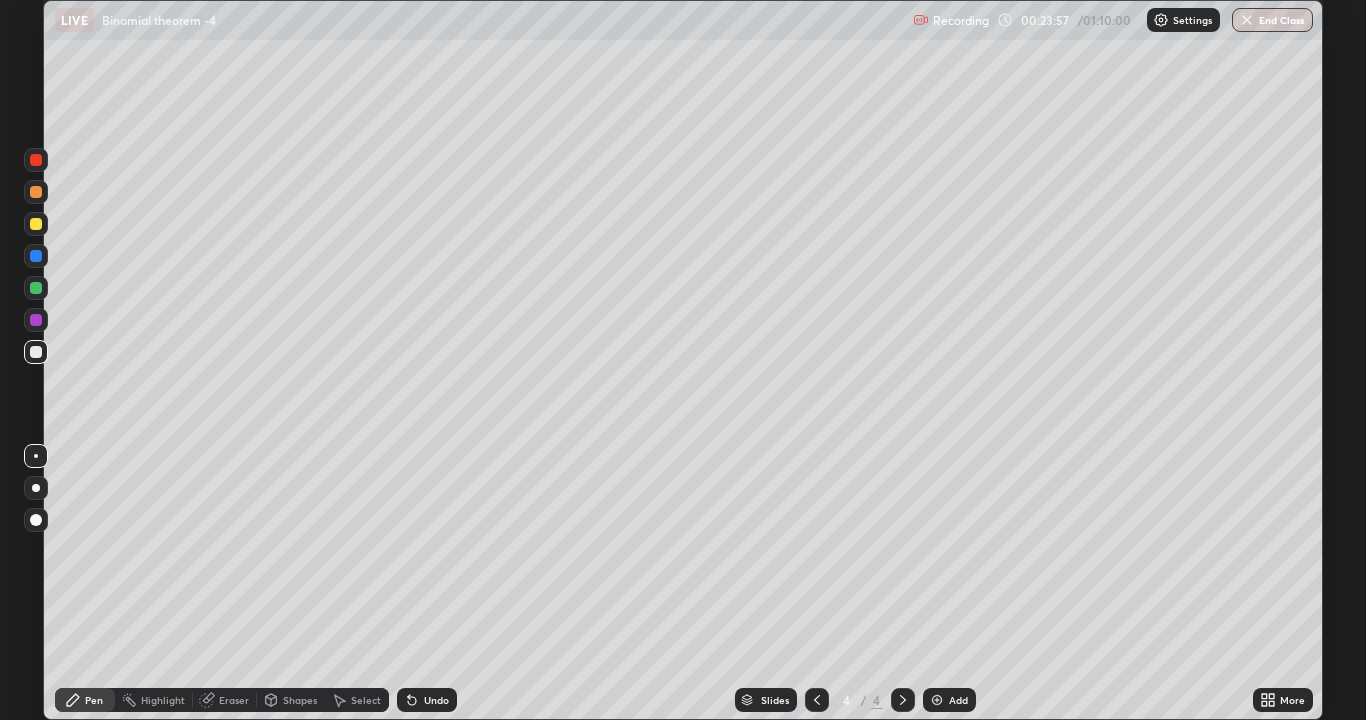 click on "Eraser" at bounding box center [225, 700] 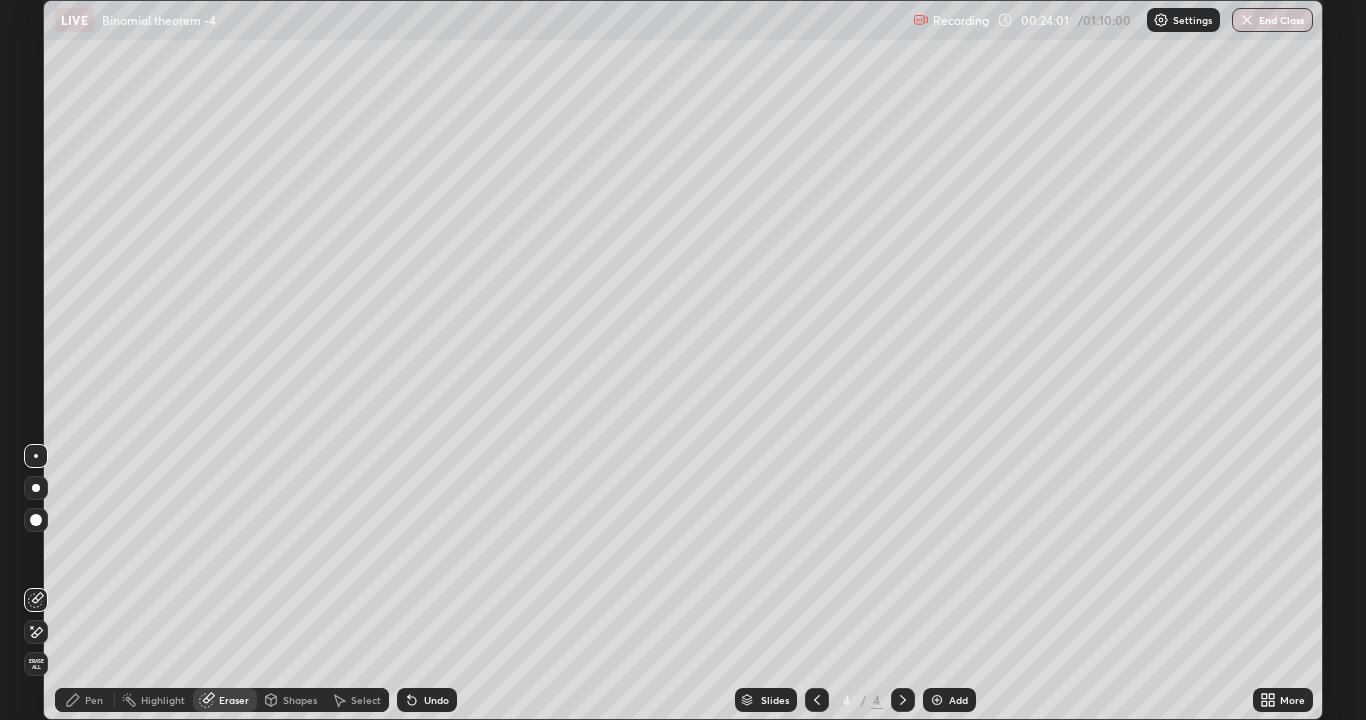 click 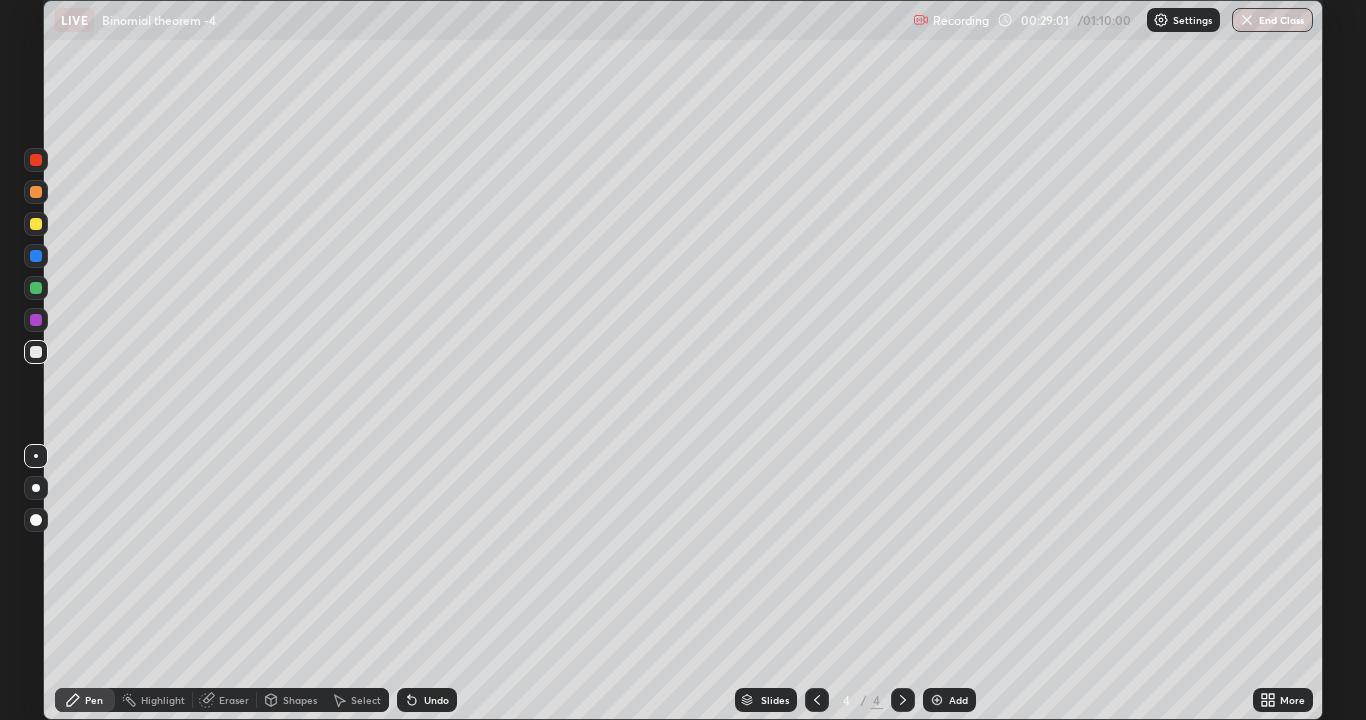 click on "Add" at bounding box center [958, 700] 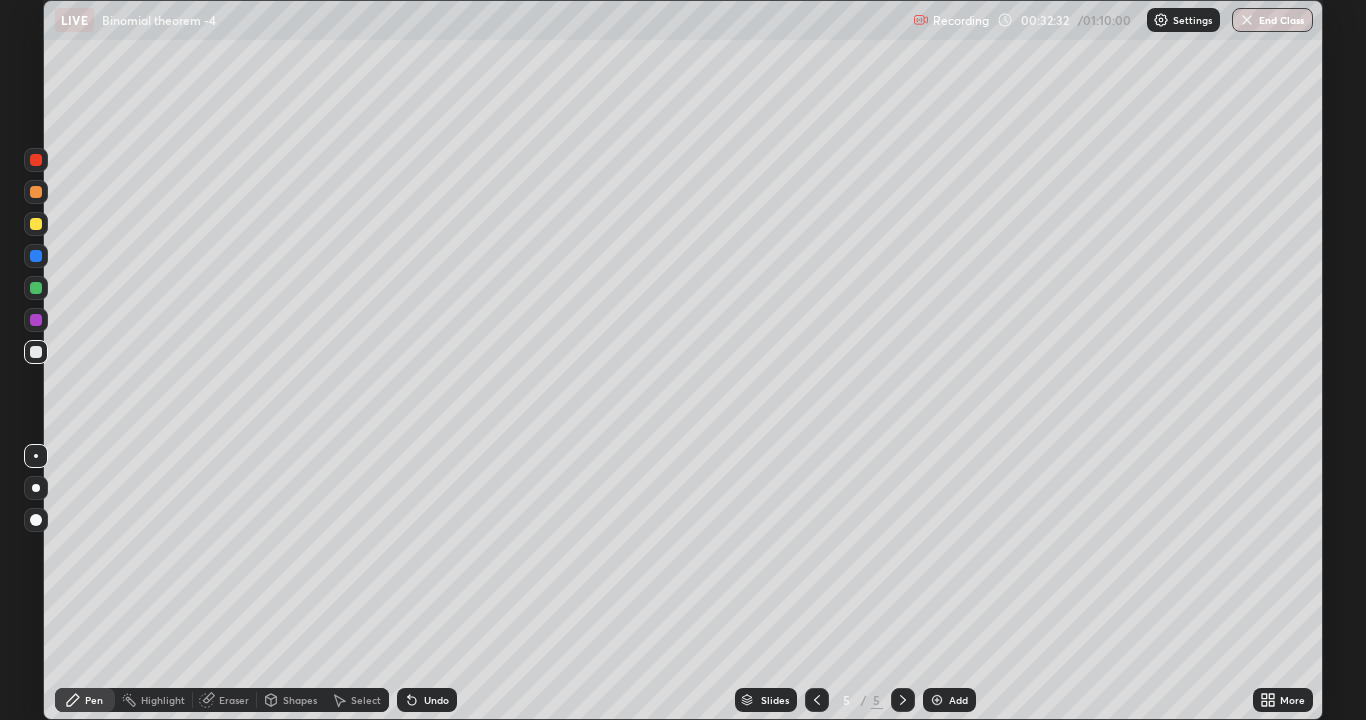 click on "Eraser" at bounding box center [234, 700] 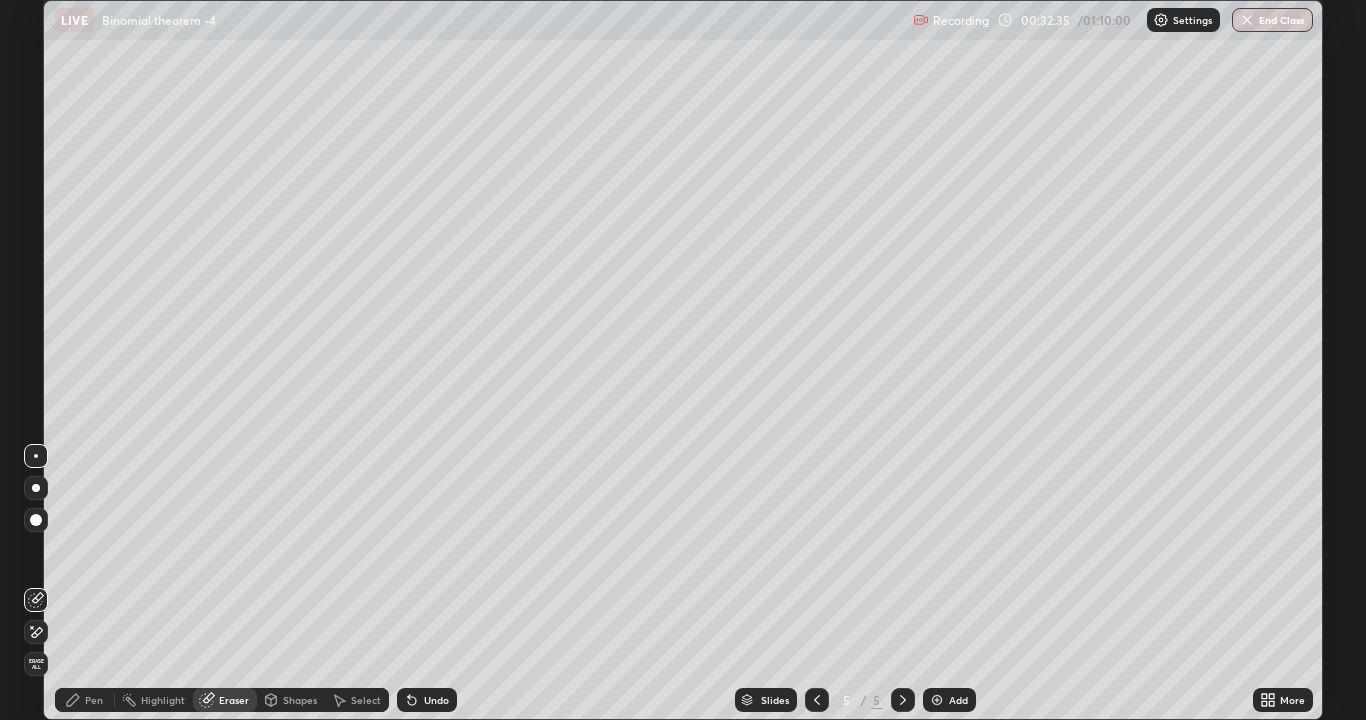 click on "Pen" at bounding box center [94, 700] 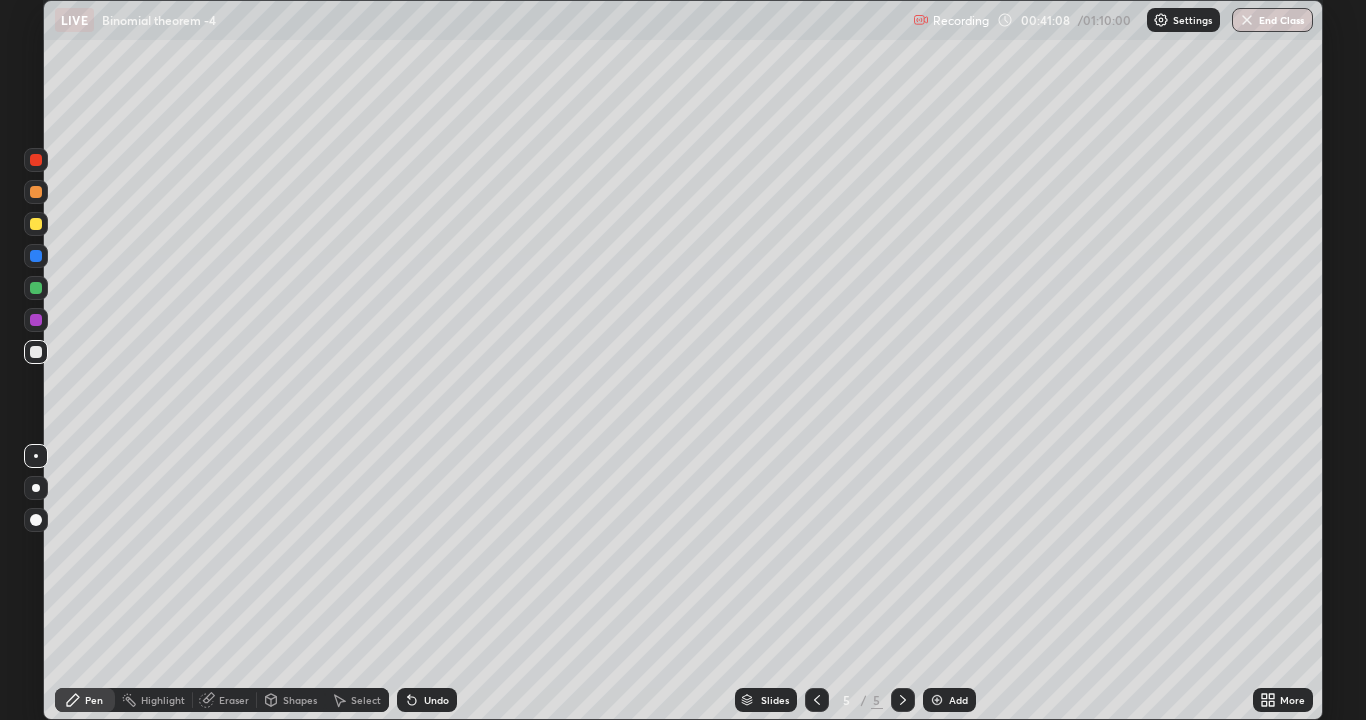 click on "Select" at bounding box center [366, 700] 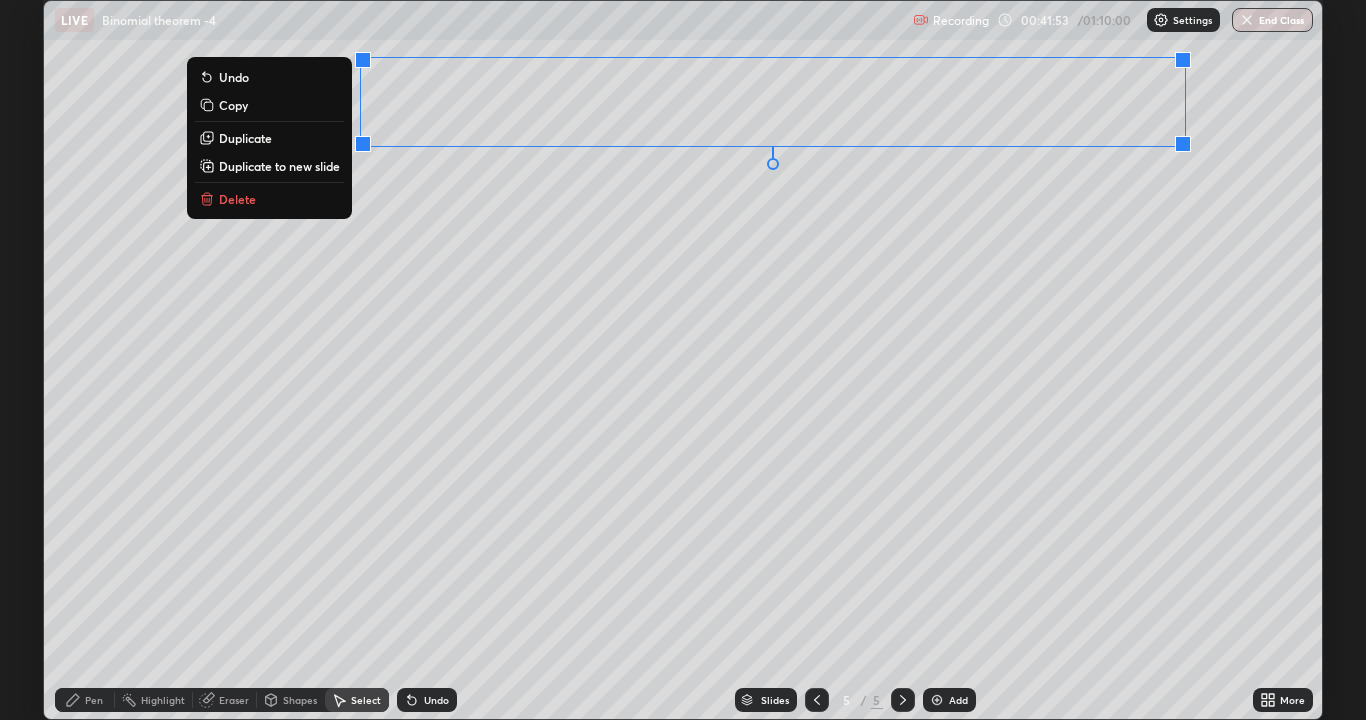 click on "Copy" at bounding box center (269, 105) 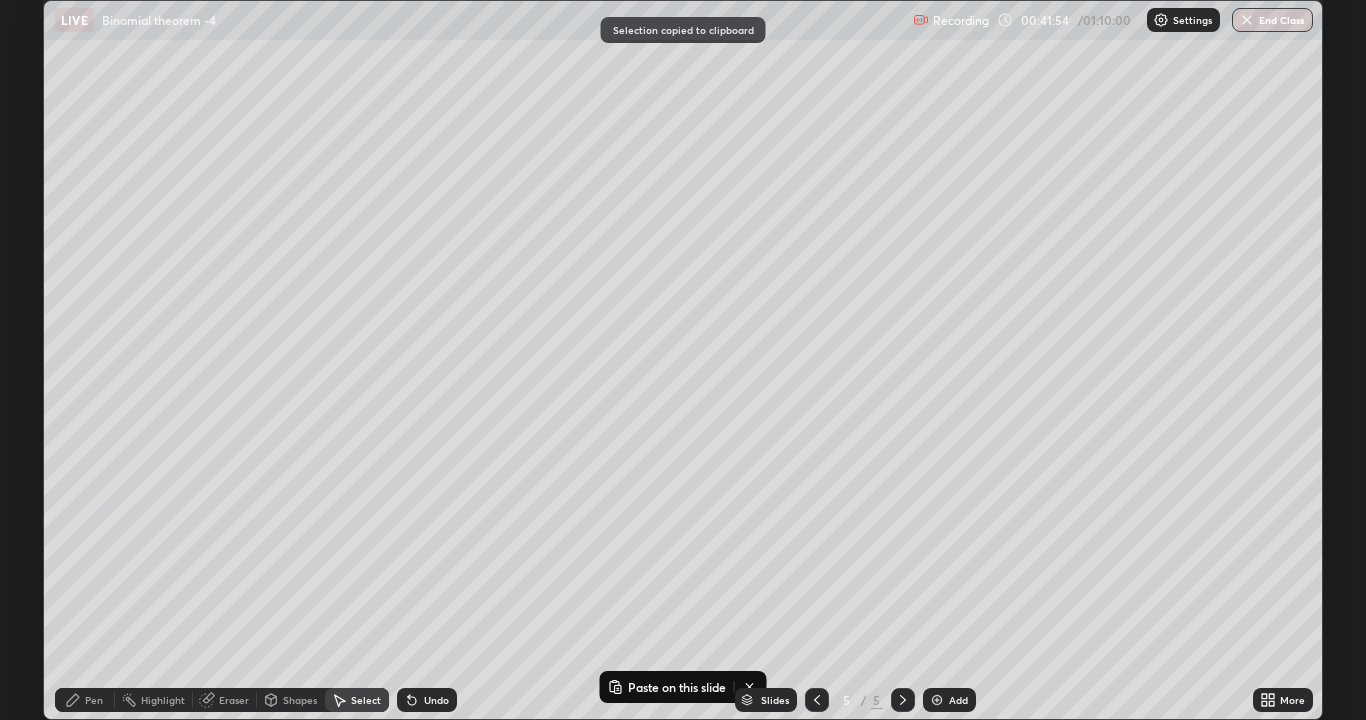 click at bounding box center (903, 700) 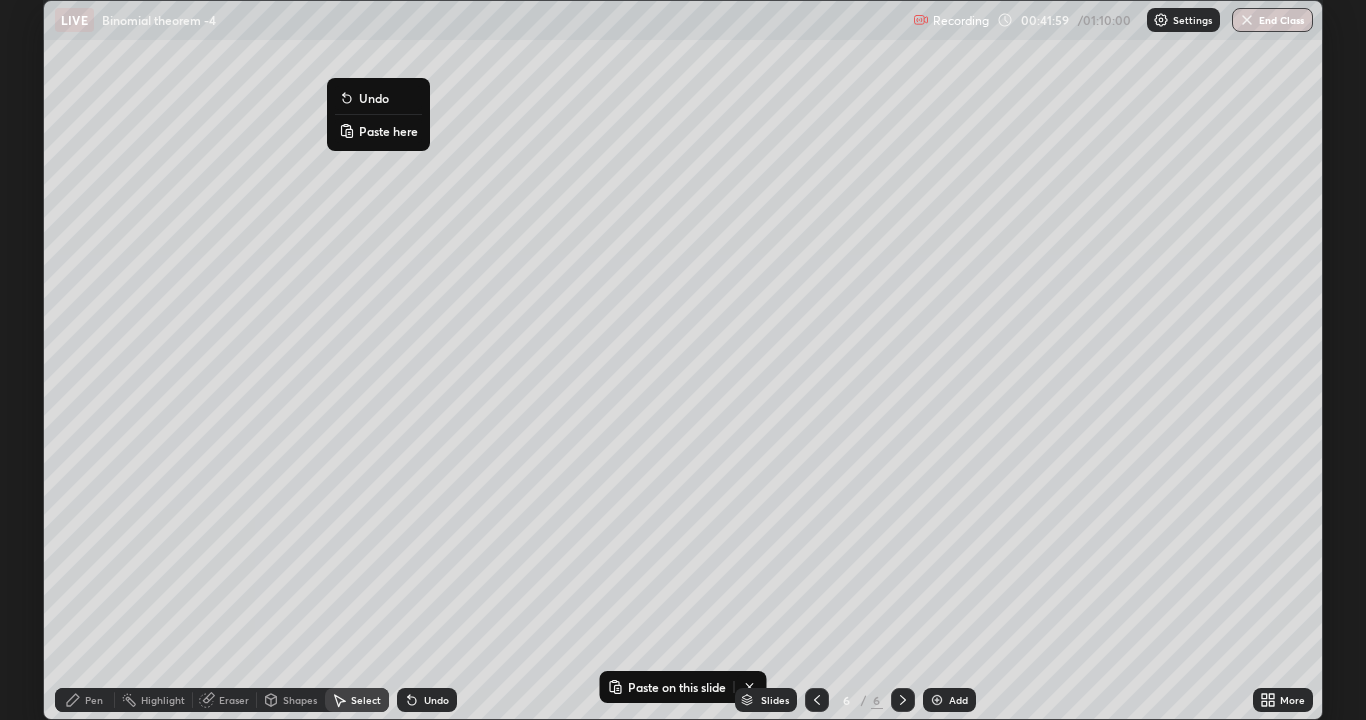 click on "Paste here" at bounding box center (388, 131) 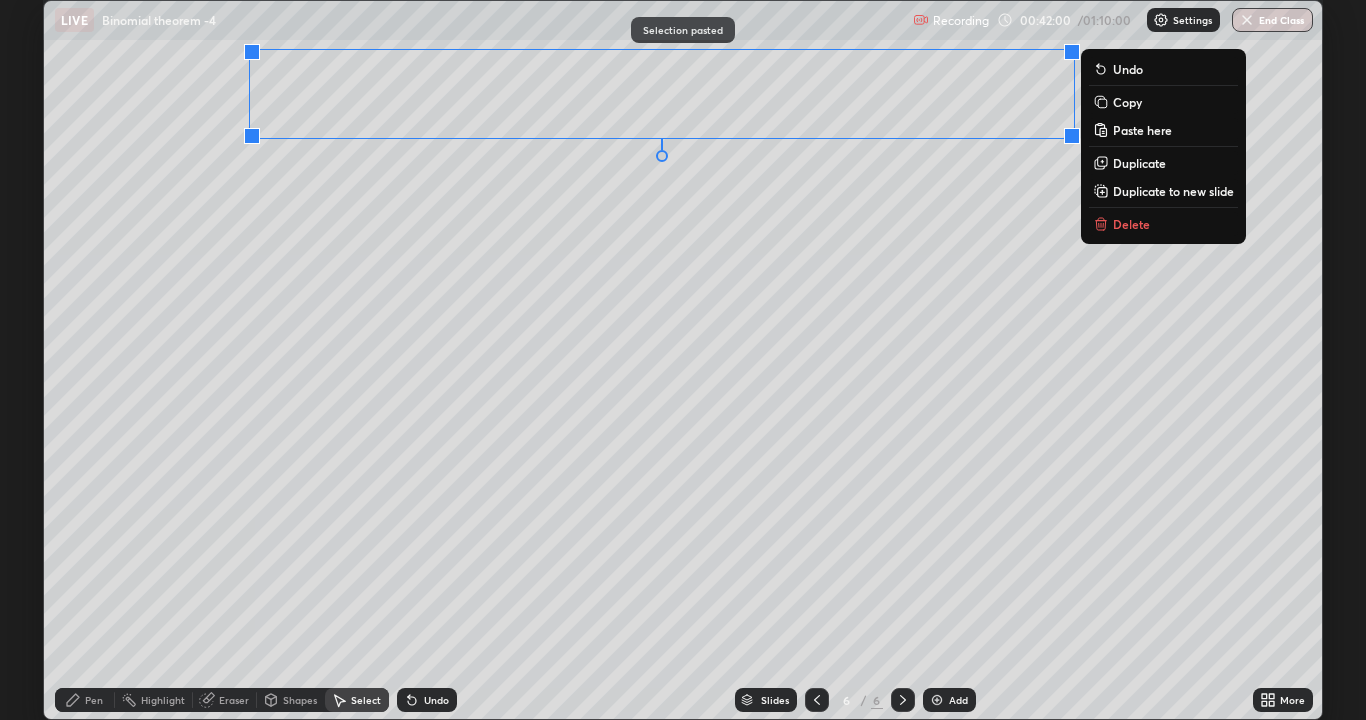 click on "0 ° Undo Copy Paste here Duplicate Duplicate to new slide Delete" at bounding box center (683, 360) 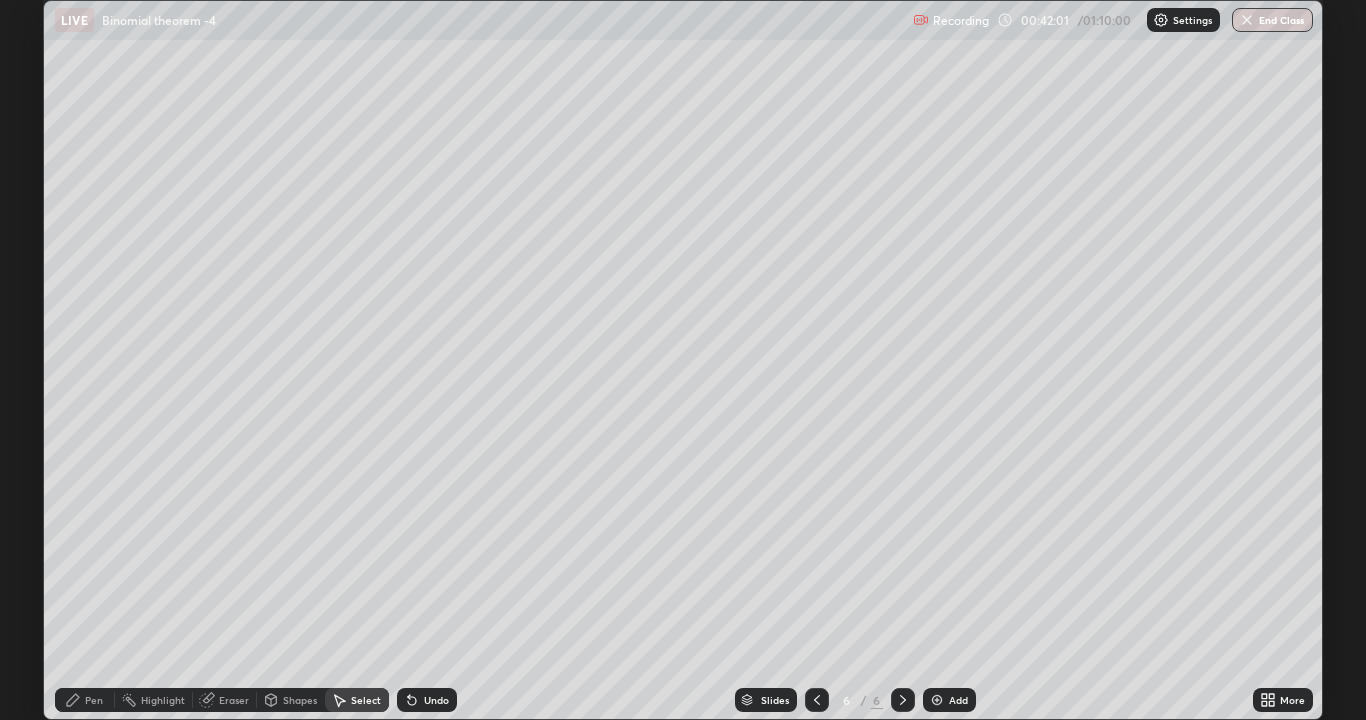click on "Pen" at bounding box center [94, 700] 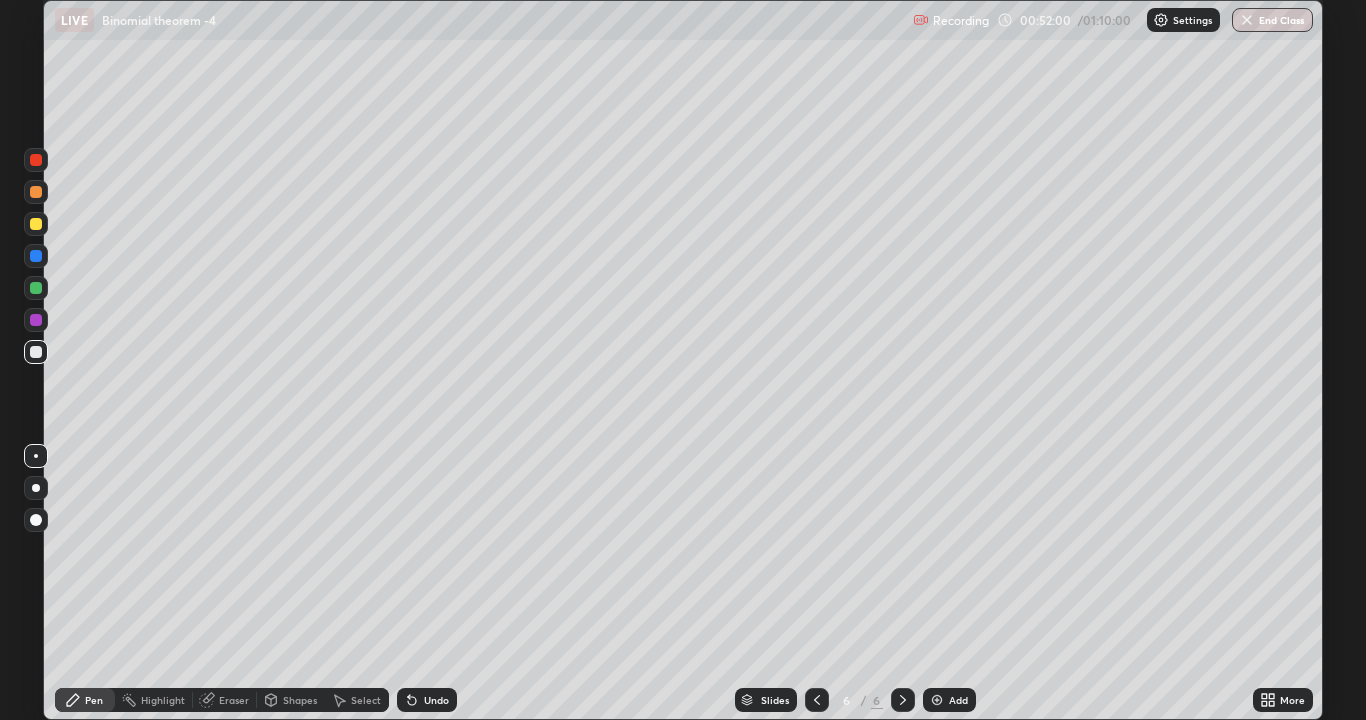 click on "Add" at bounding box center [949, 700] 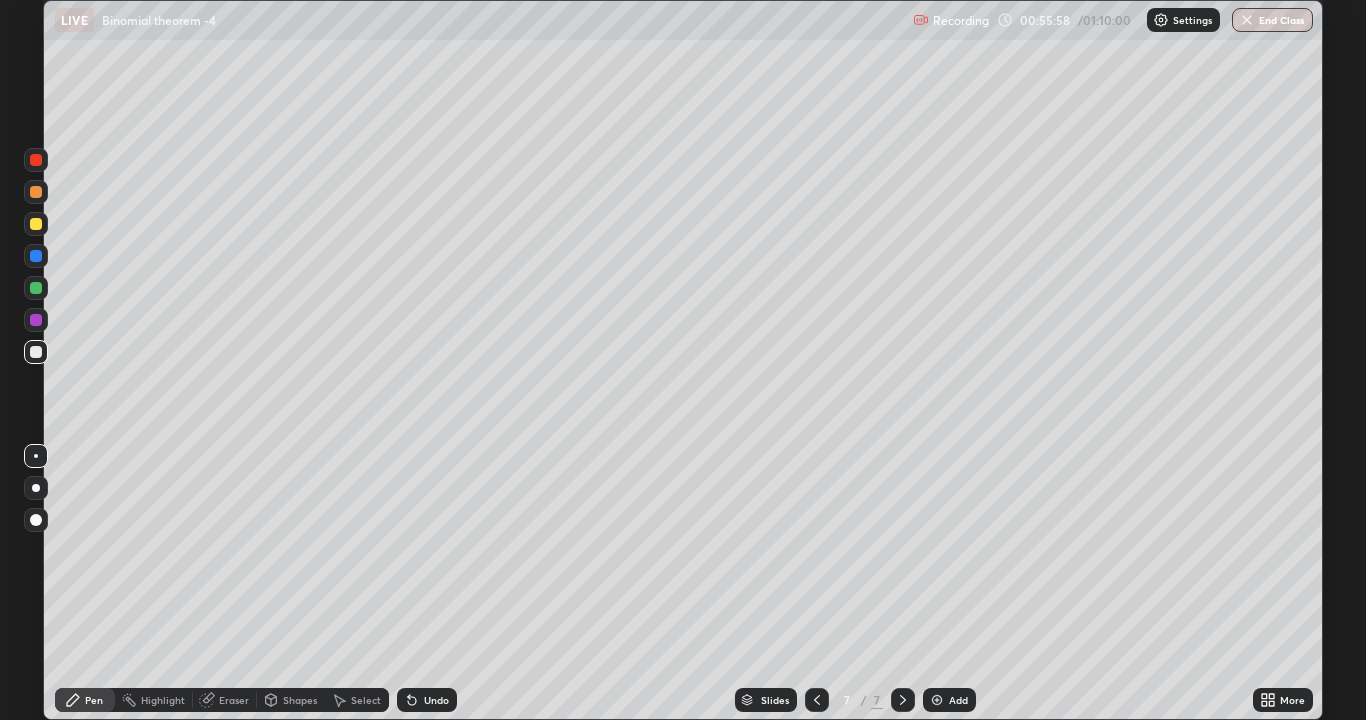 click at bounding box center [36, 224] 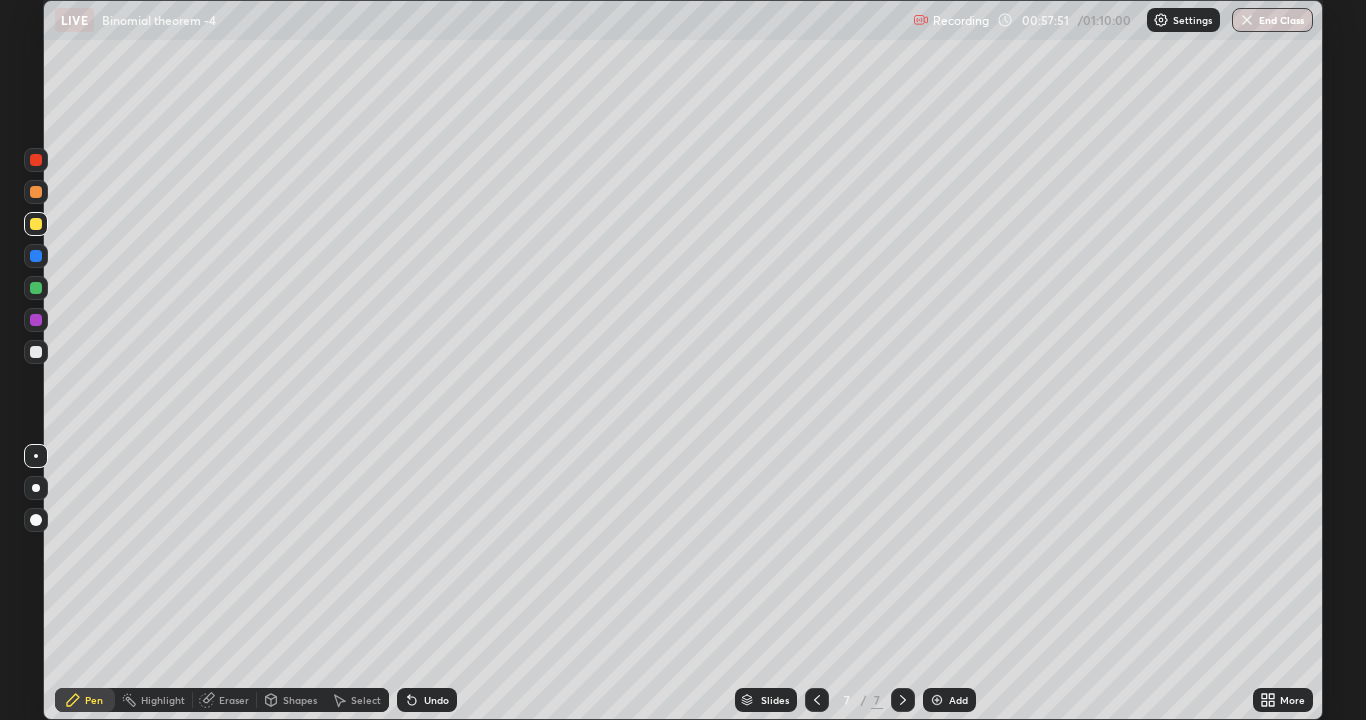 click 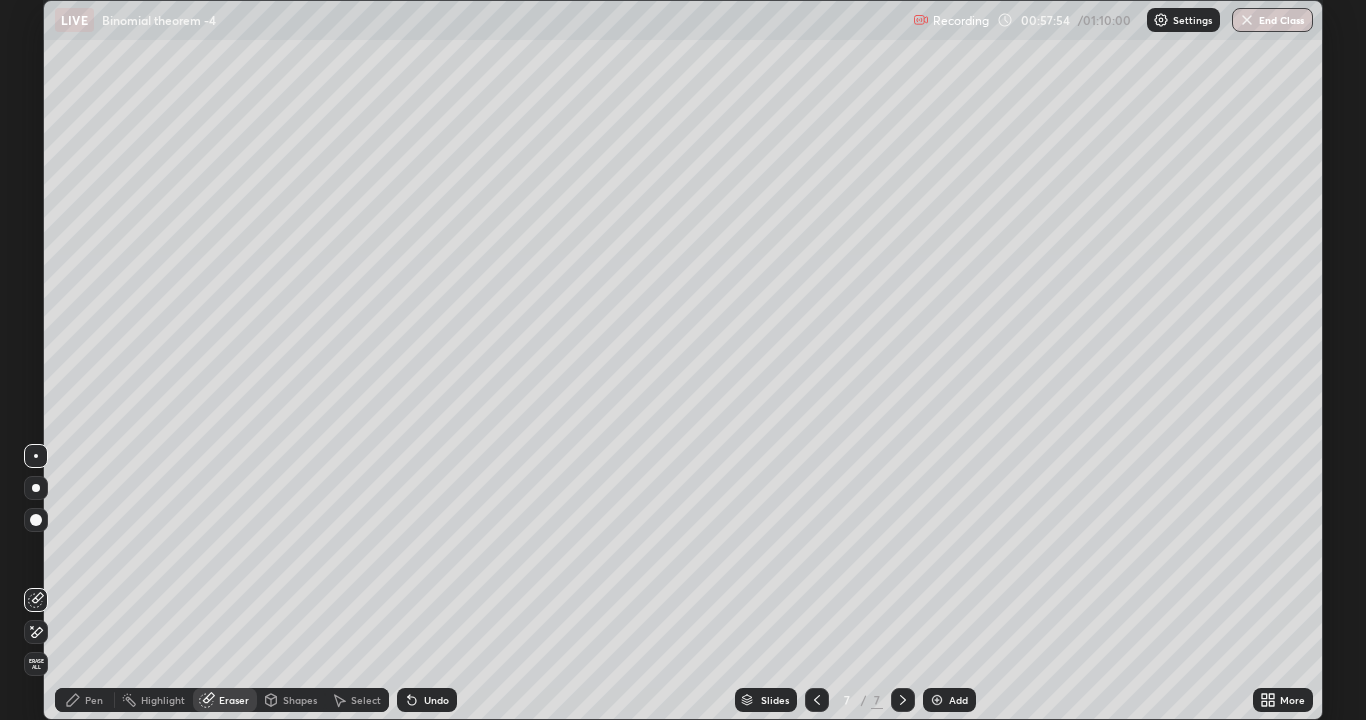 click on "Pen" at bounding box center (85, 700) 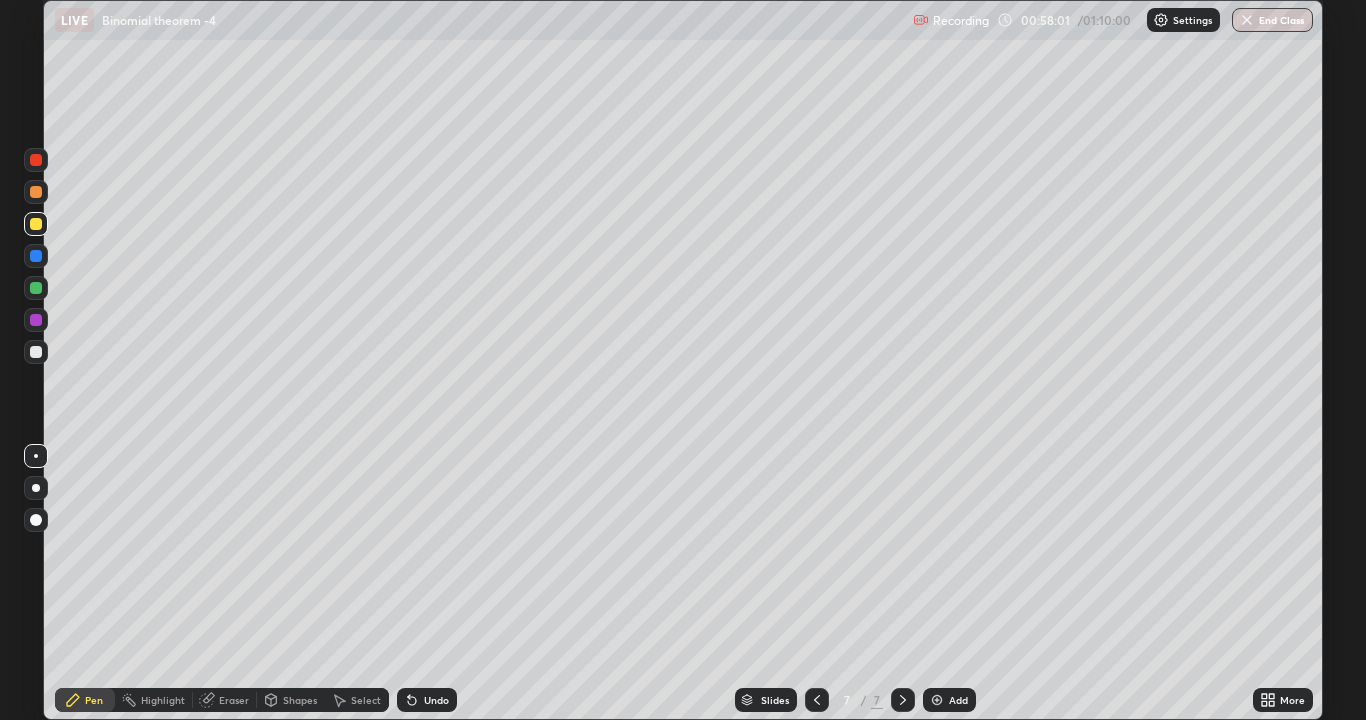 click on "Eraser" at bounding box center (225, 700) 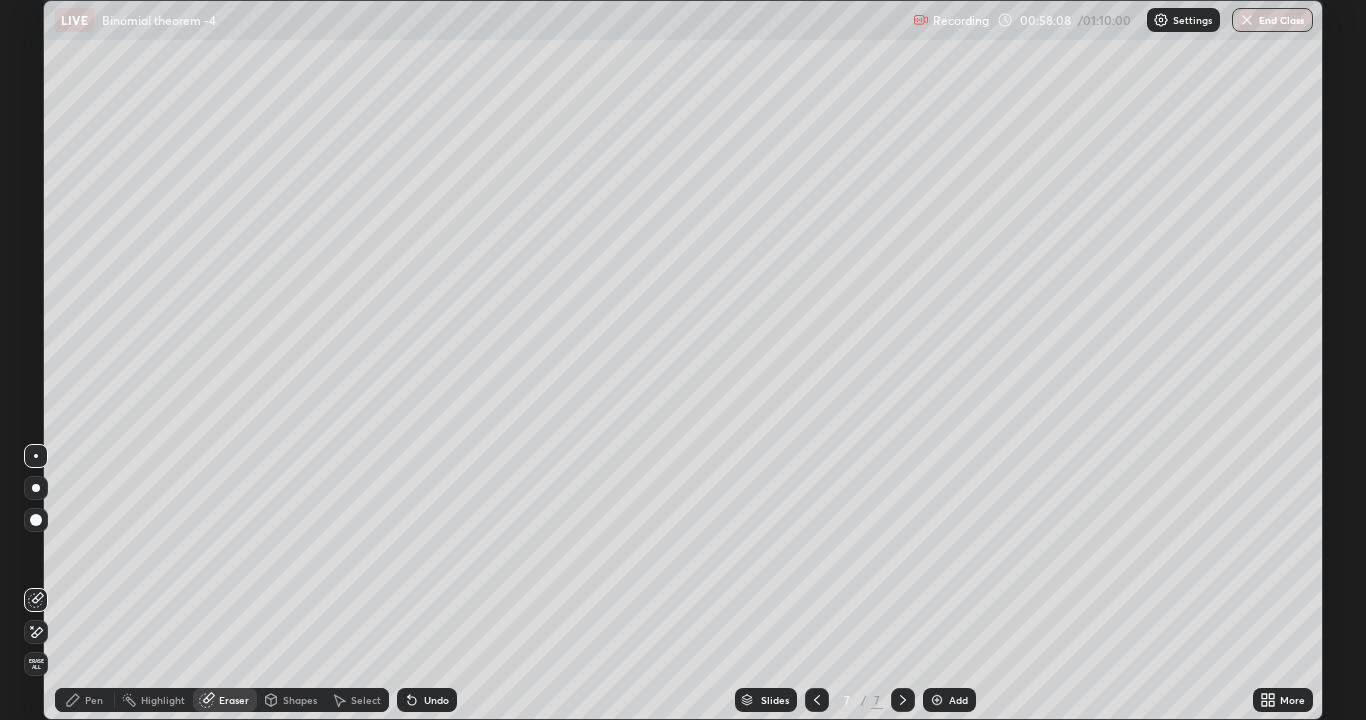 click on "Pen" at bounding box center (94, 700) 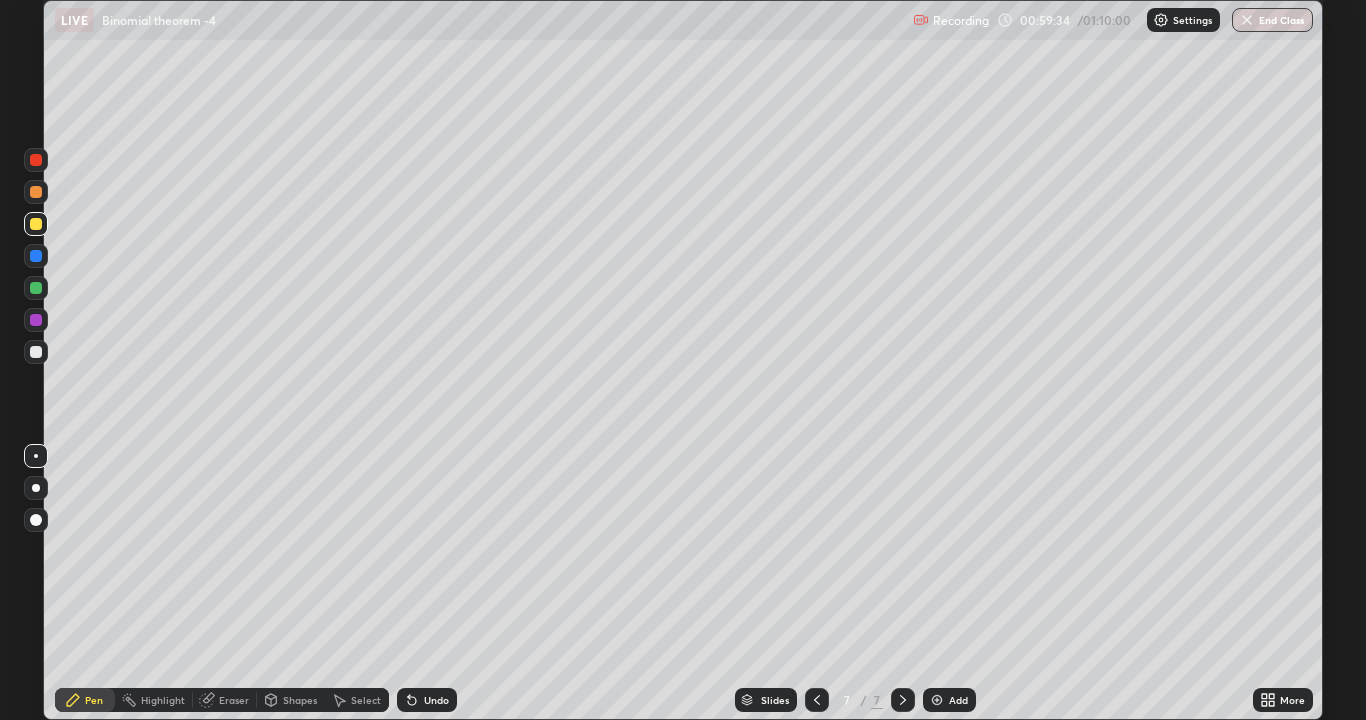 click on "Eraser" at bounding box center [234, 700] 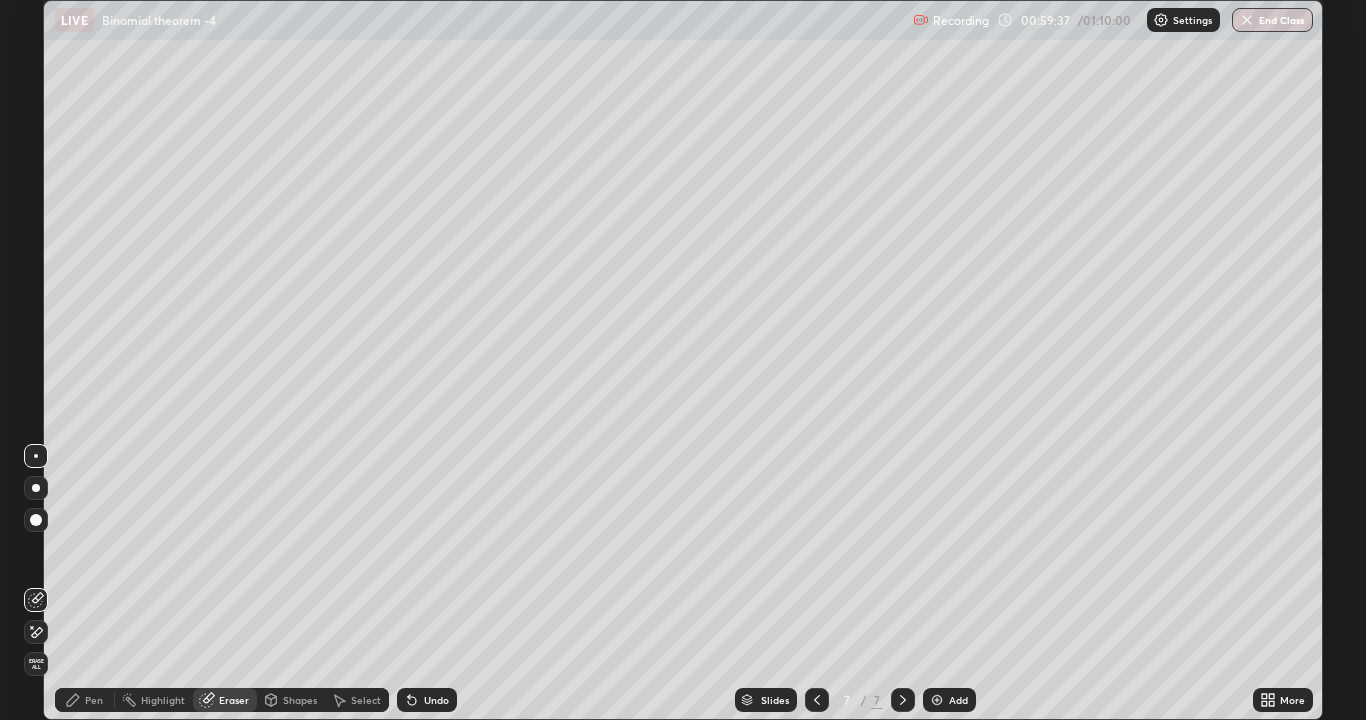 click on "Pen" at bounding box center [85, 700] 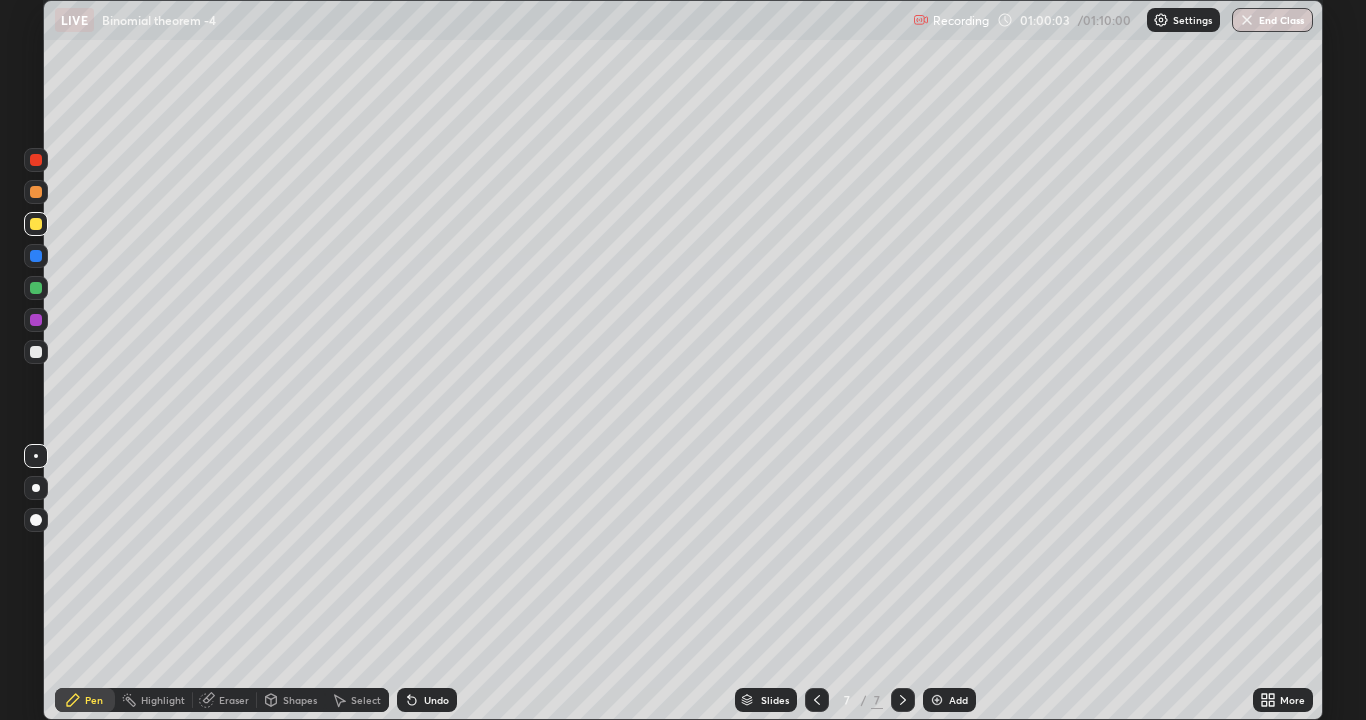 click on "Add" at bounding box center [949, 700] 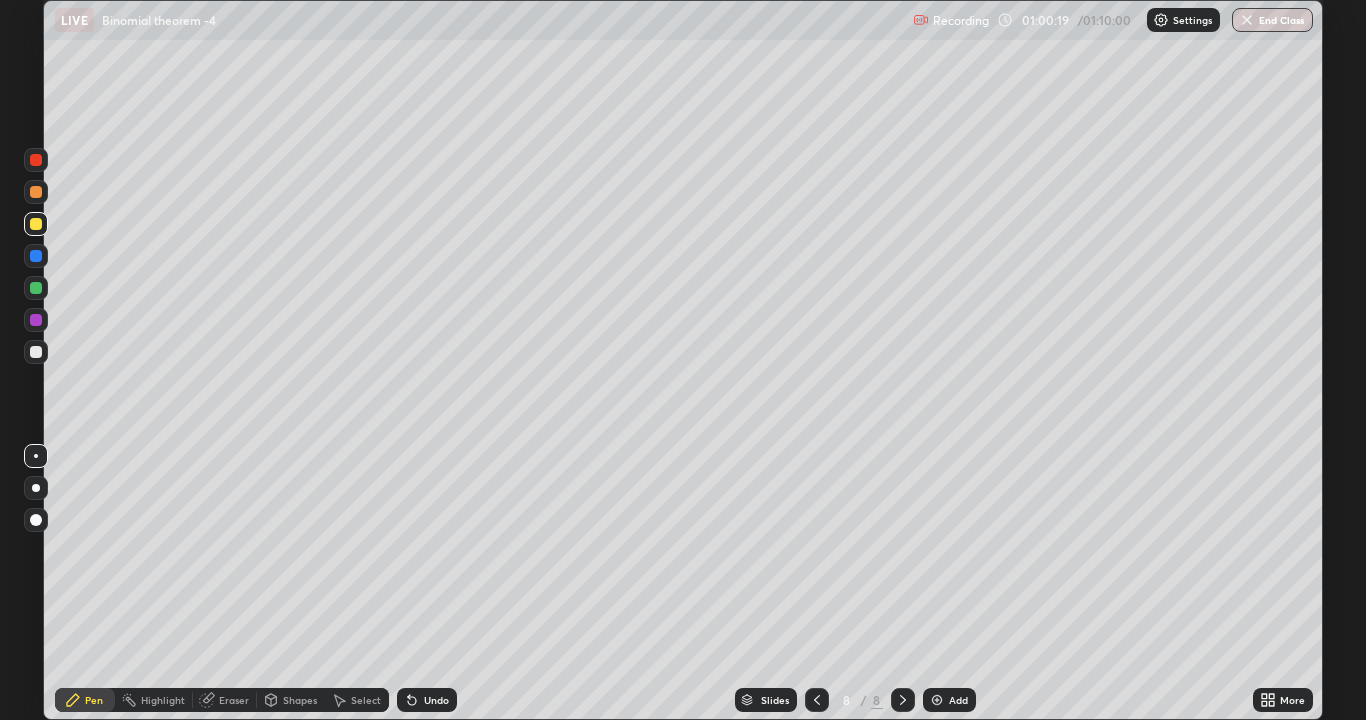click 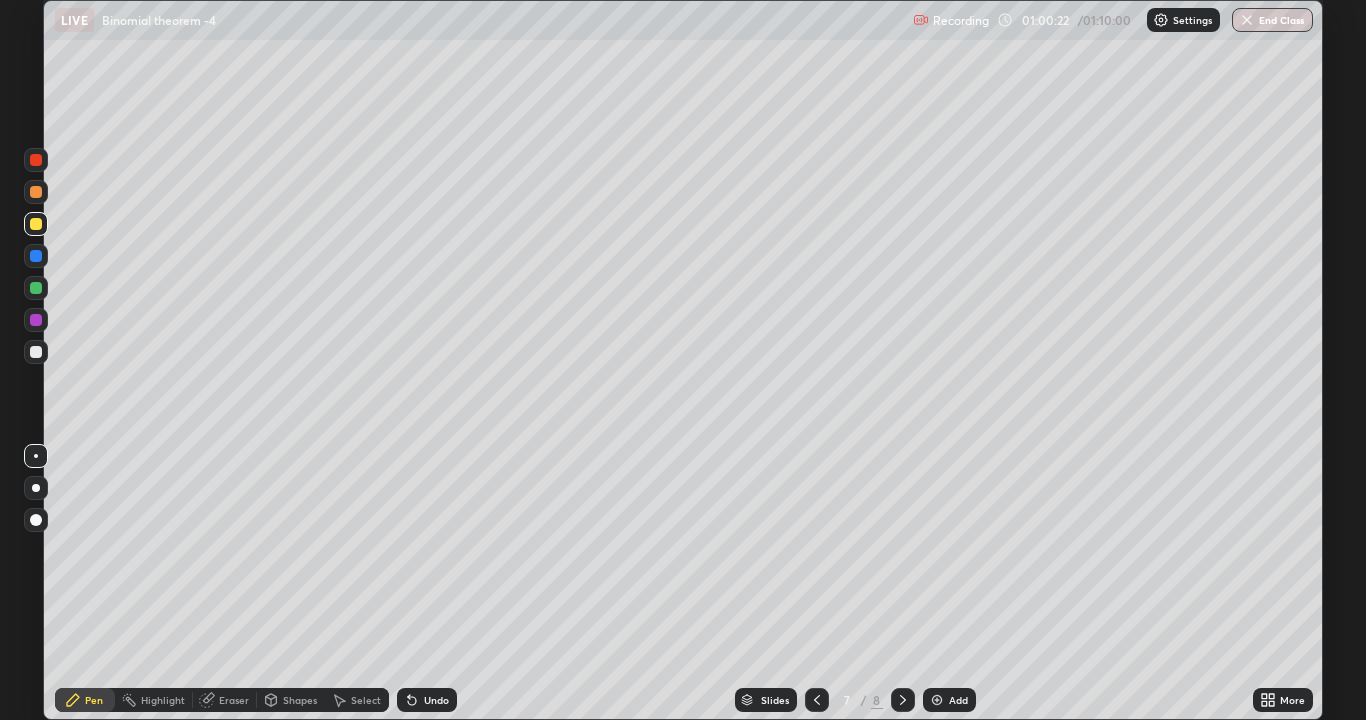 click at bounding box center (903, 700) 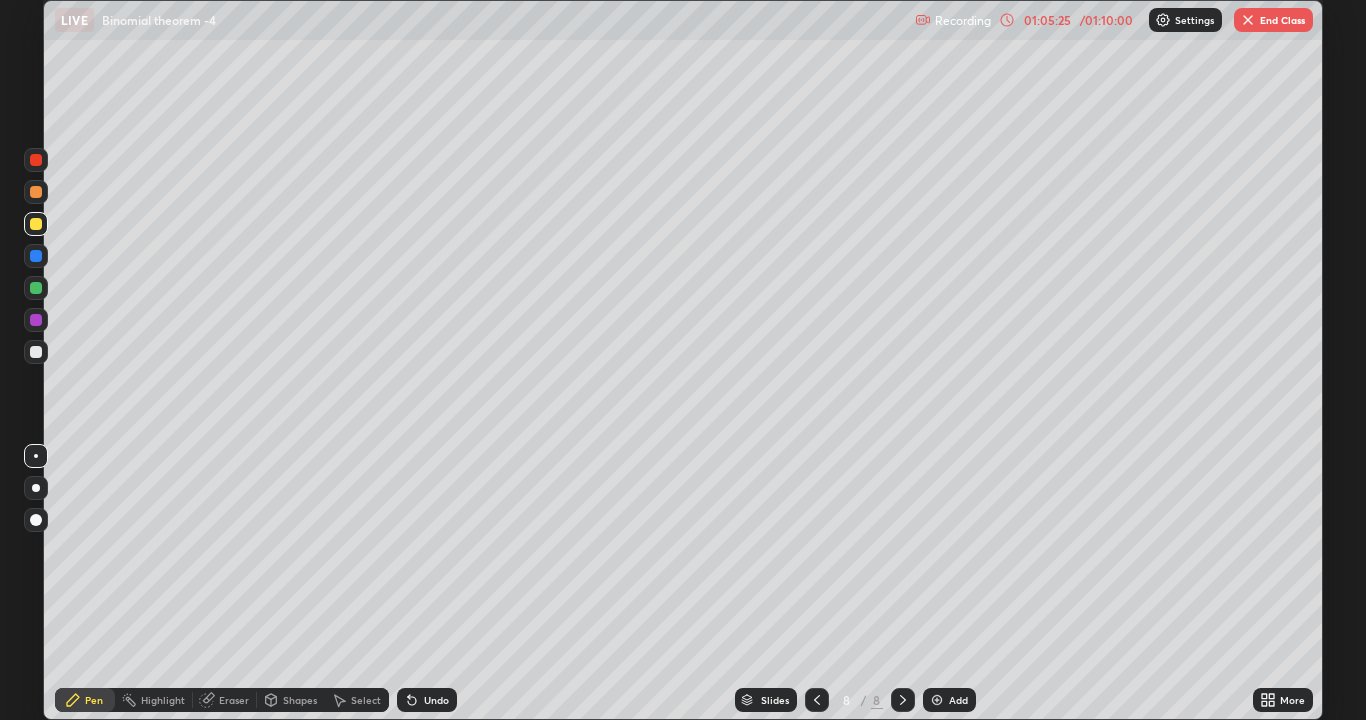 click on "Eraser" at bounding box center (225, 700) 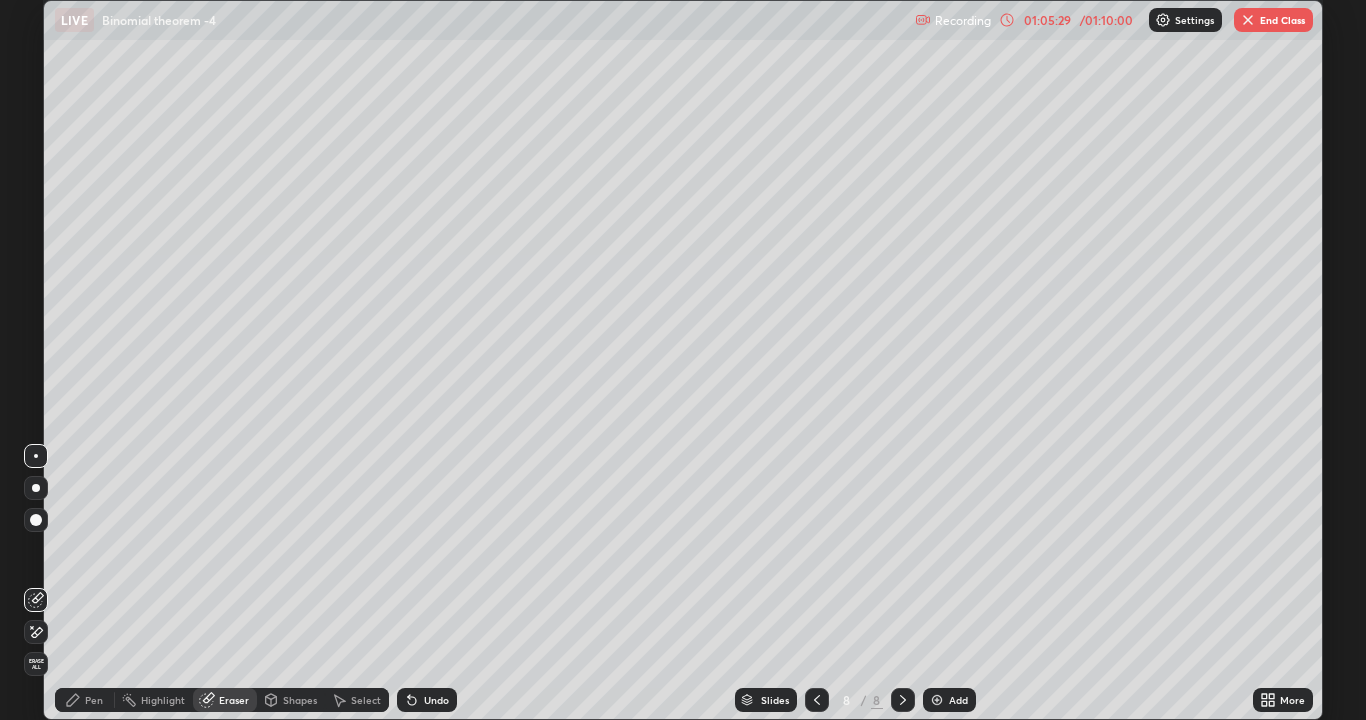 click on "Pen" at bounding box center (94, 700) 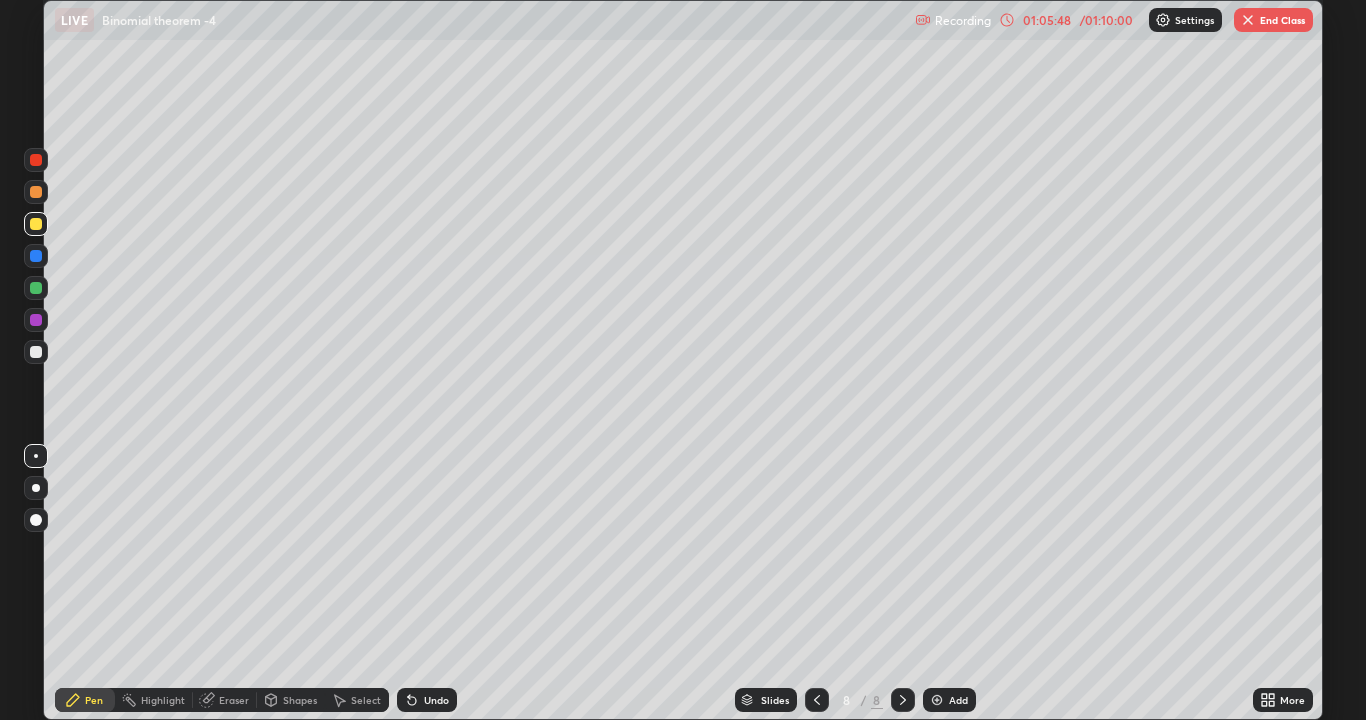 click on "Eraser" at bounding box center (234, 700) 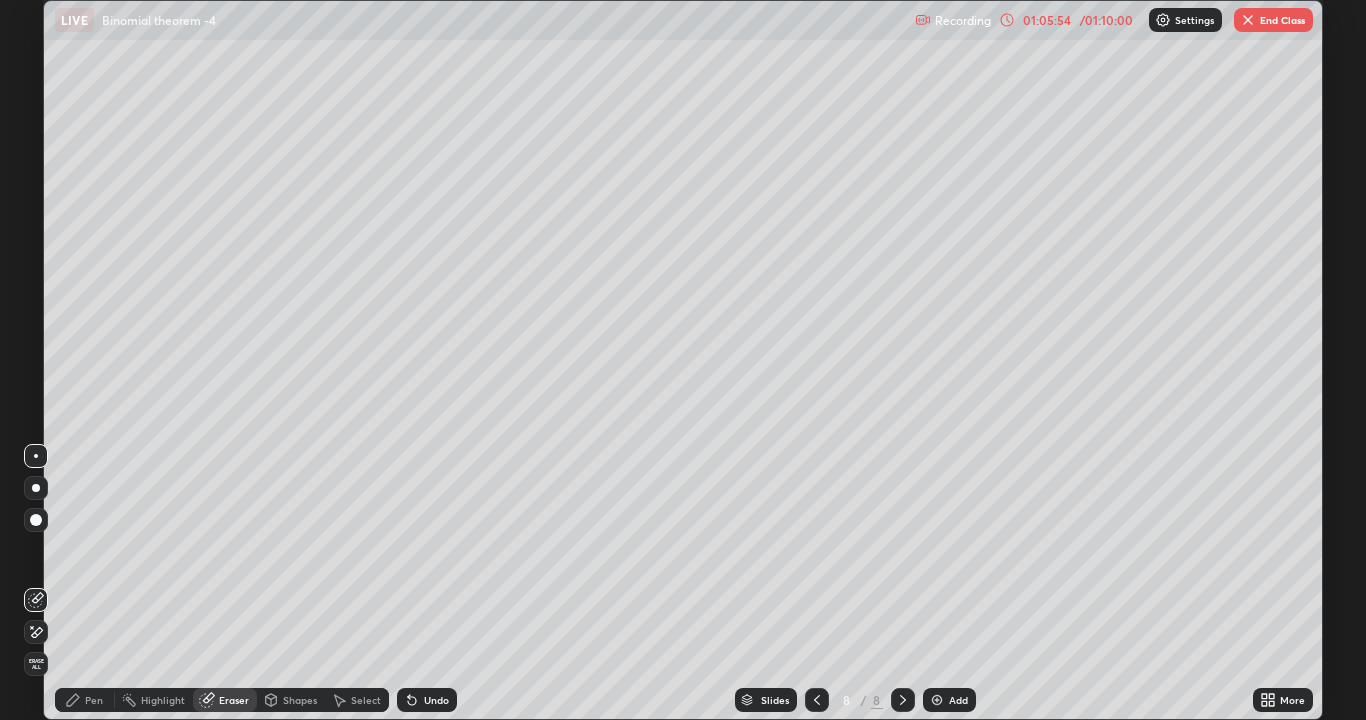 click on "Pen" at bounding box center (85, 700) 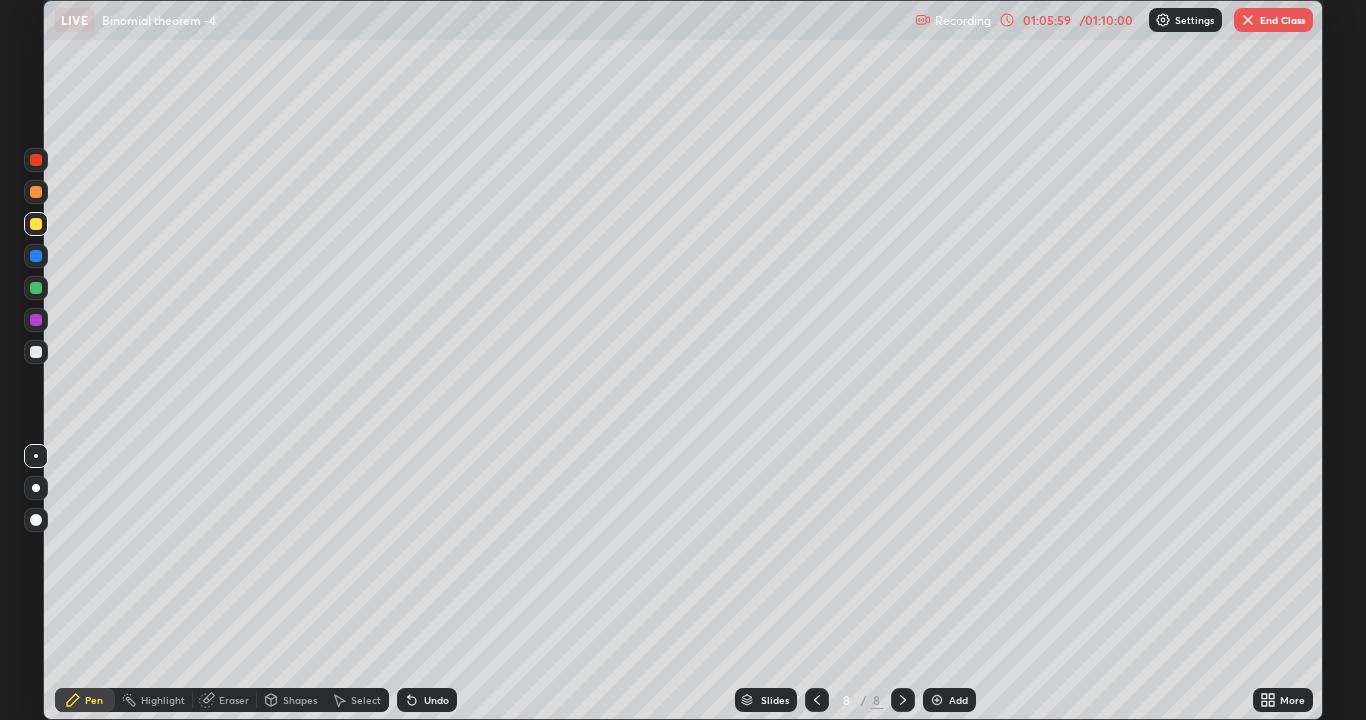 click on "Eraser" at bounding box center [225, 700] 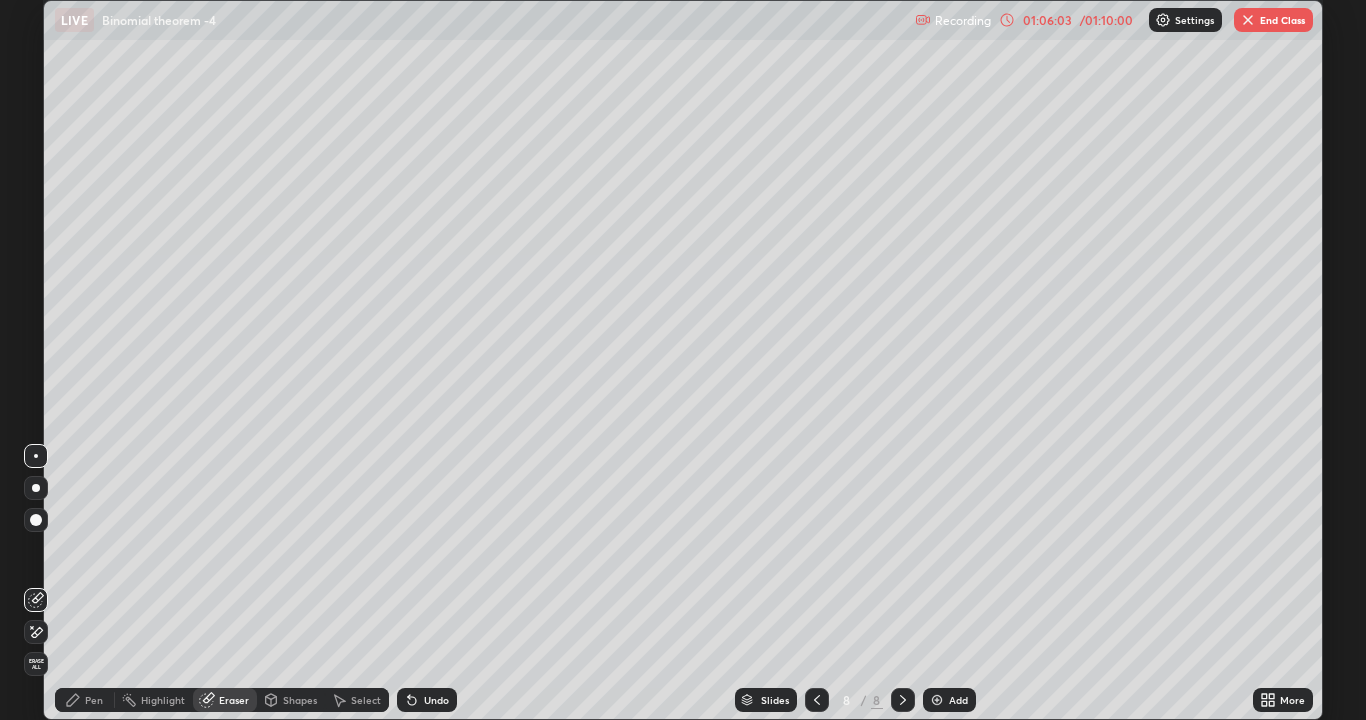 click 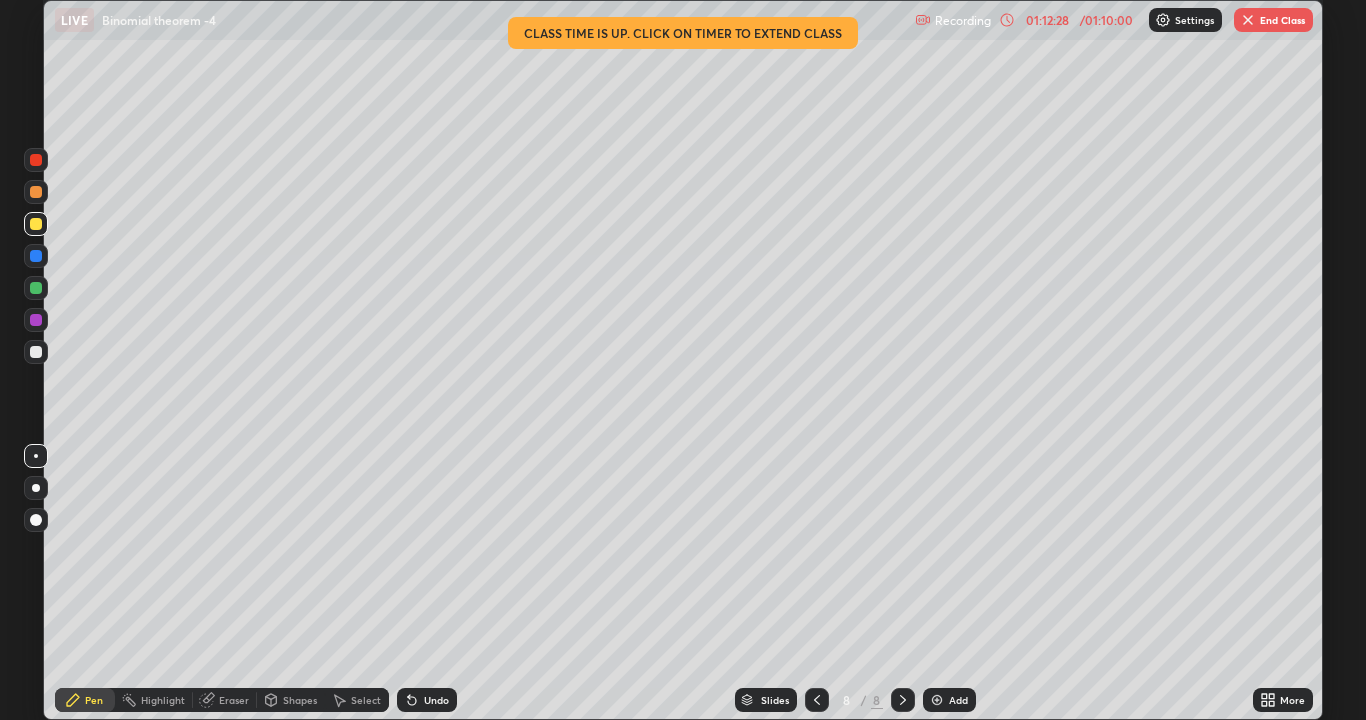 click on "End Class" at bounding box center (1273, 20) 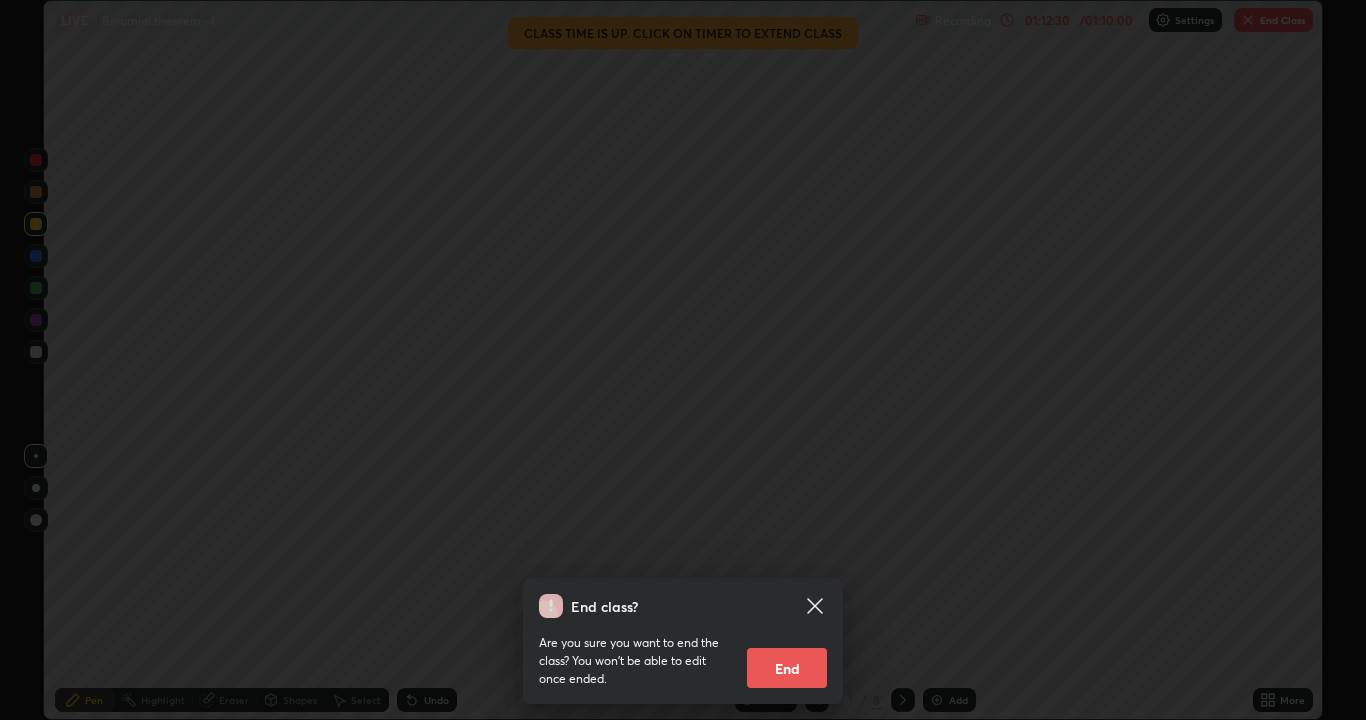 click on "End" at bounding box center [787, 668] 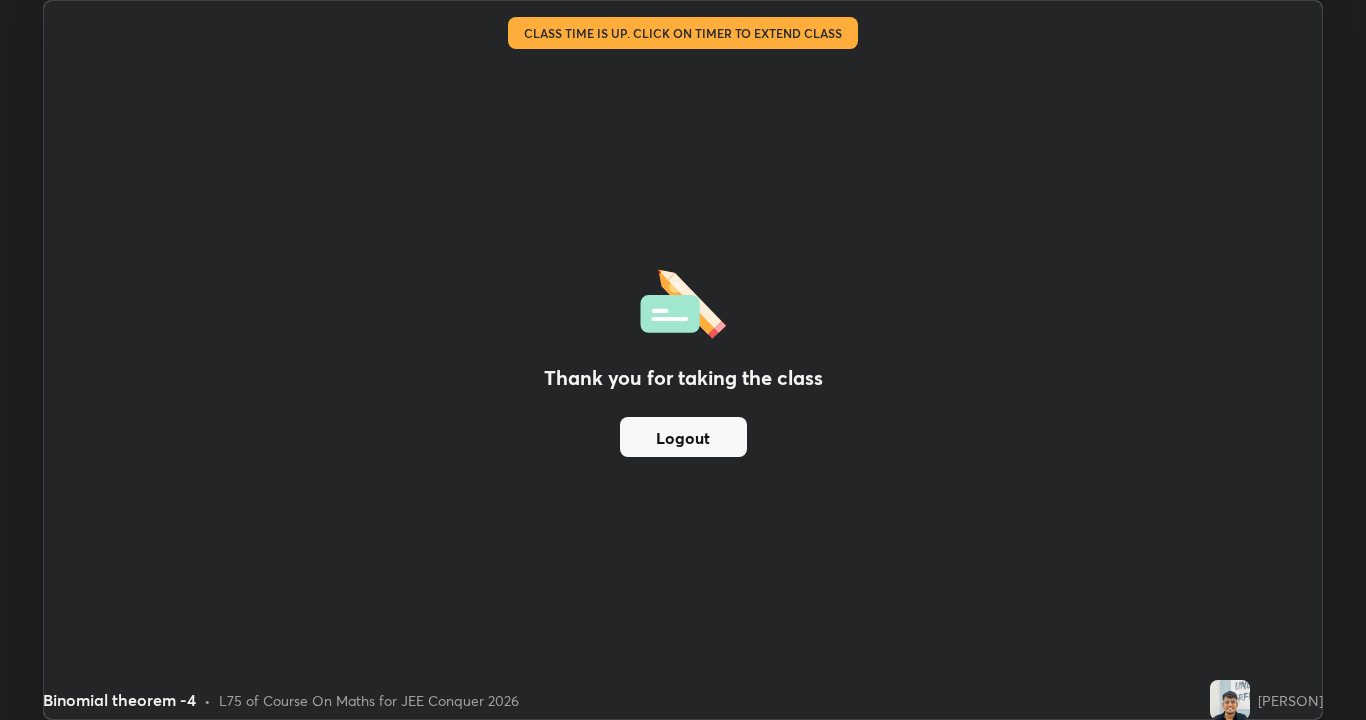click on "Logout" at bounding box center (683, 437) 